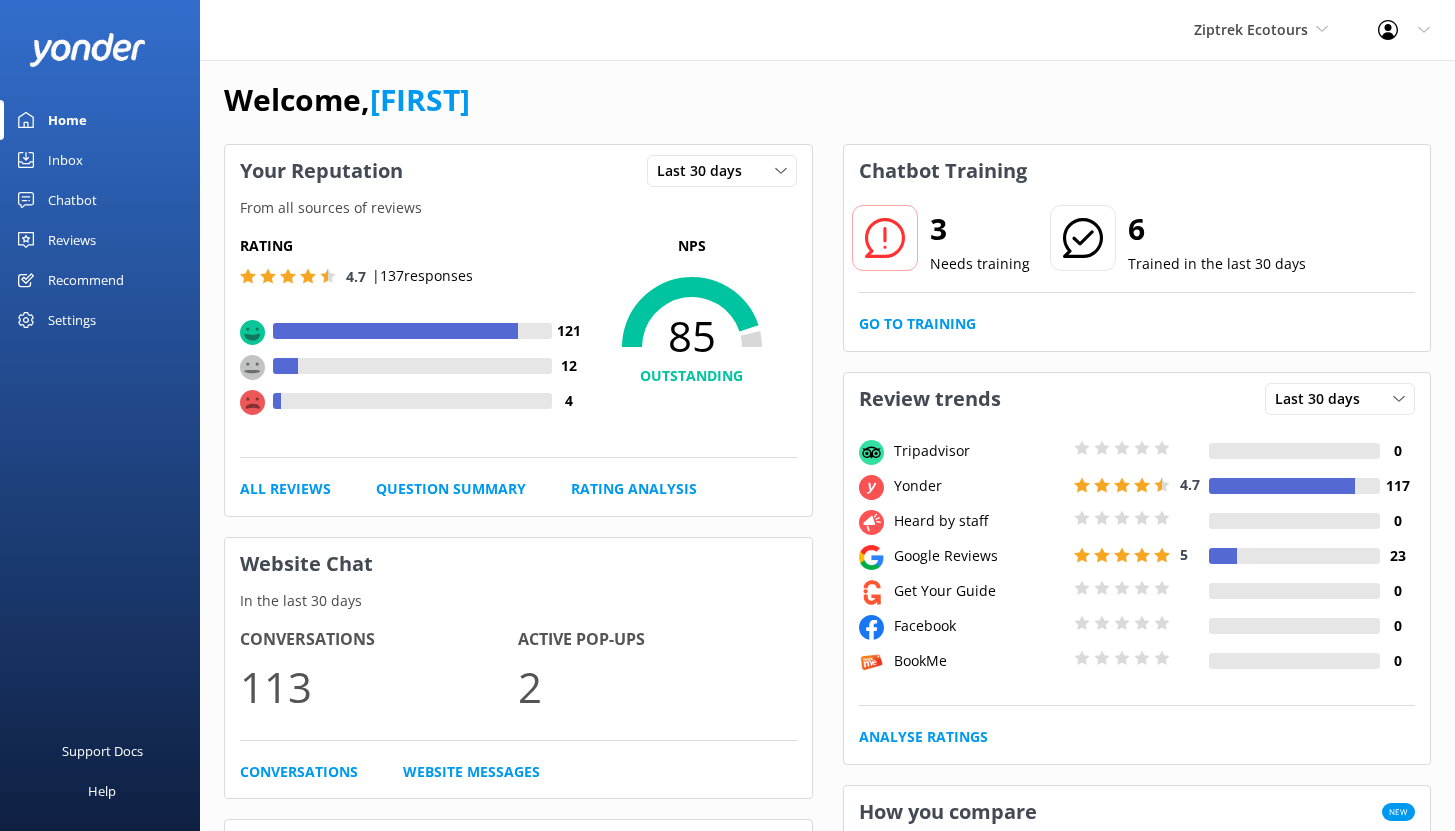 scroll, scrollTop: 32, scrollLeft: 0, axis: vertical 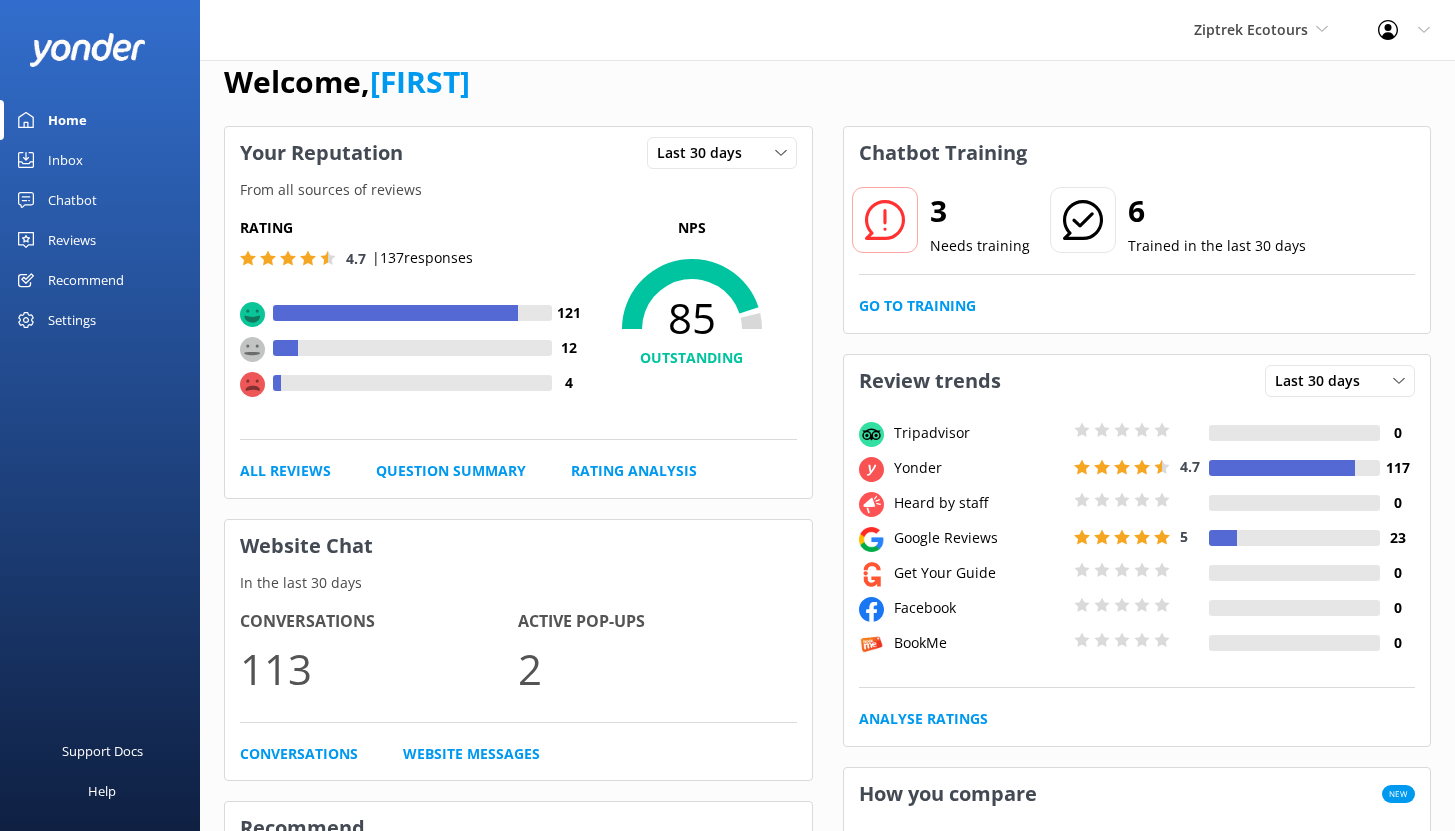 click on "Chatbot" at bounding box center (72, 200) 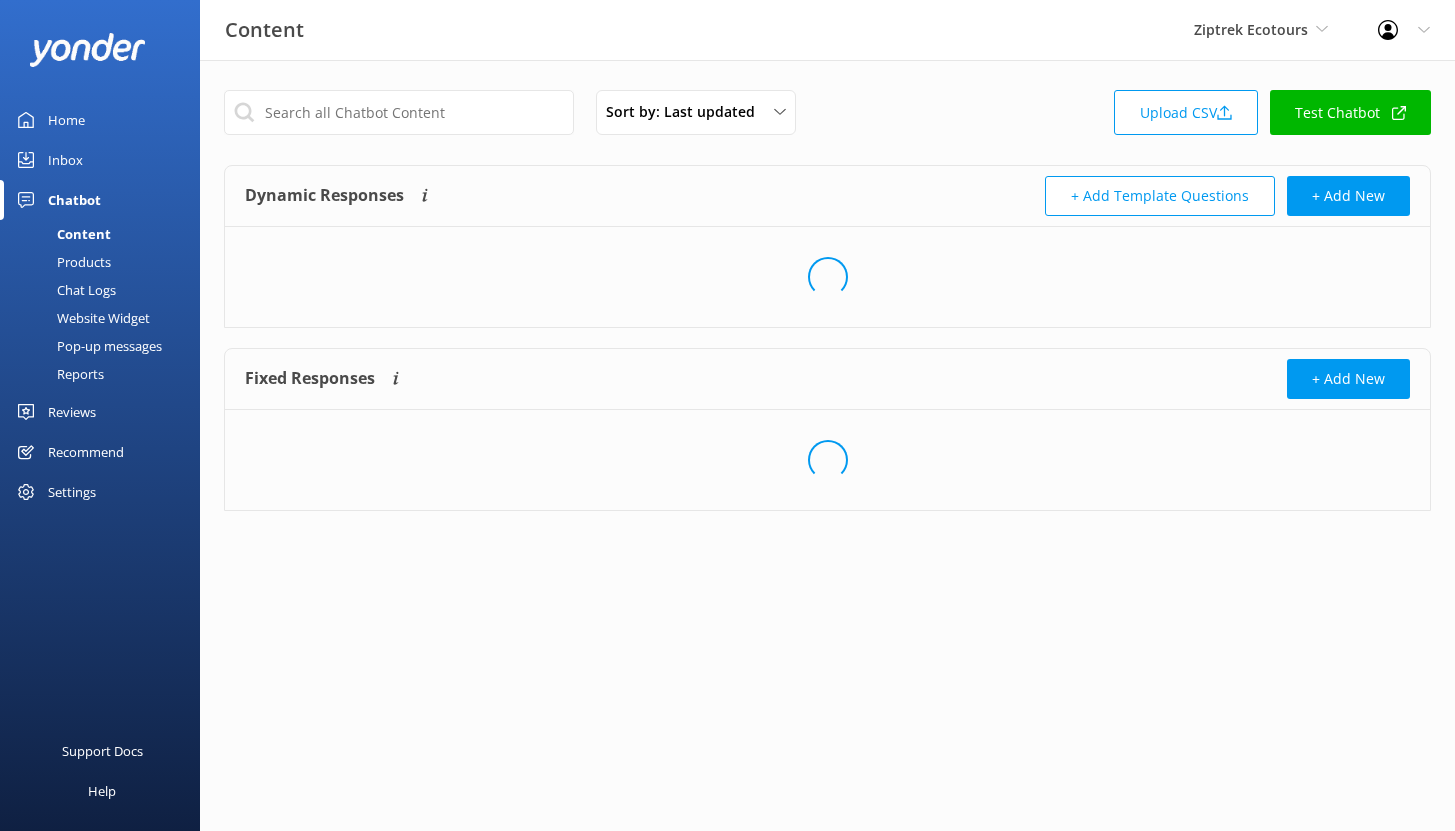 scroll, scrollTop: 0, scrollLeft: 0, axis: both 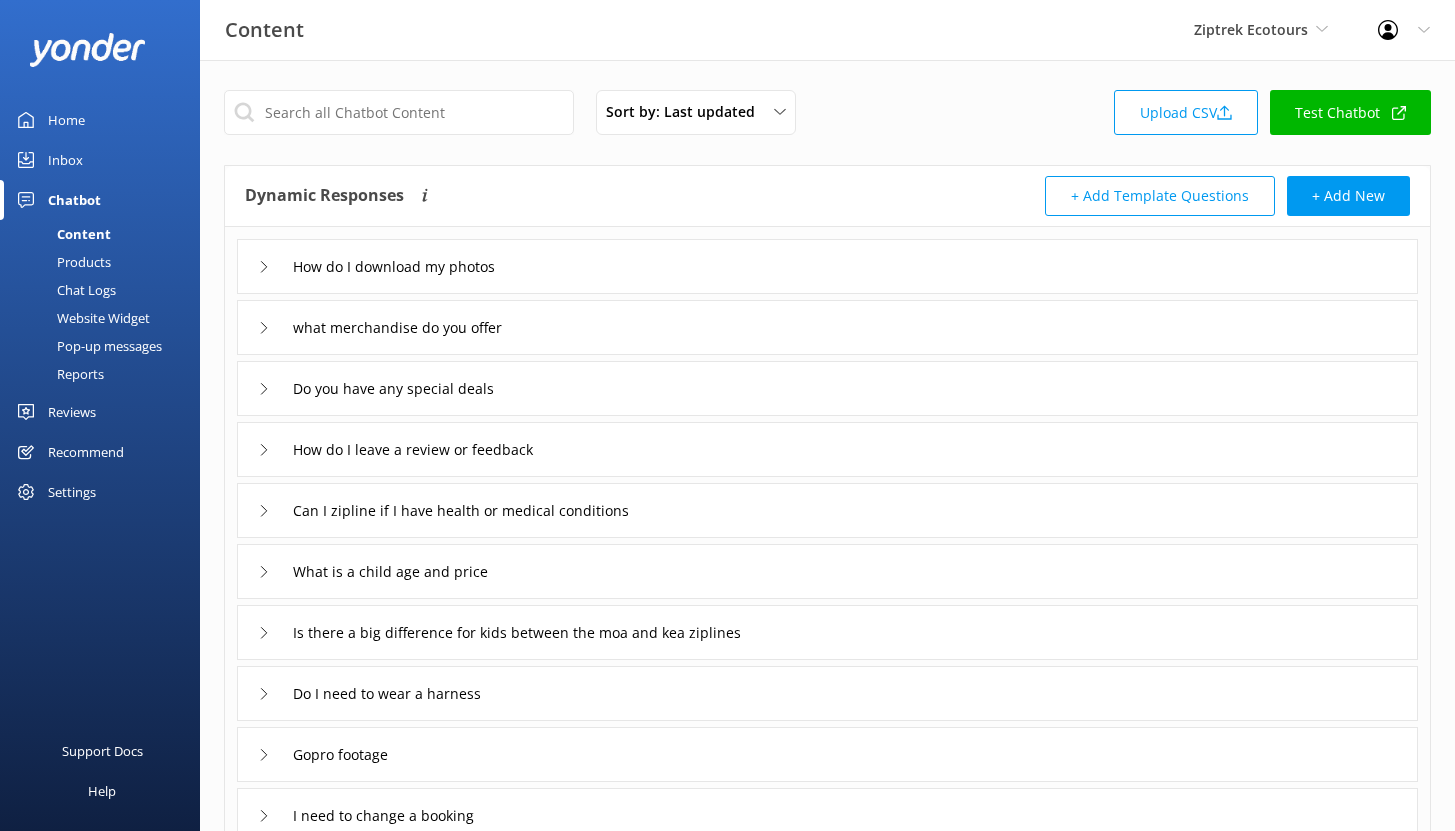 click on "Reports" at bounding box center [58, 374] 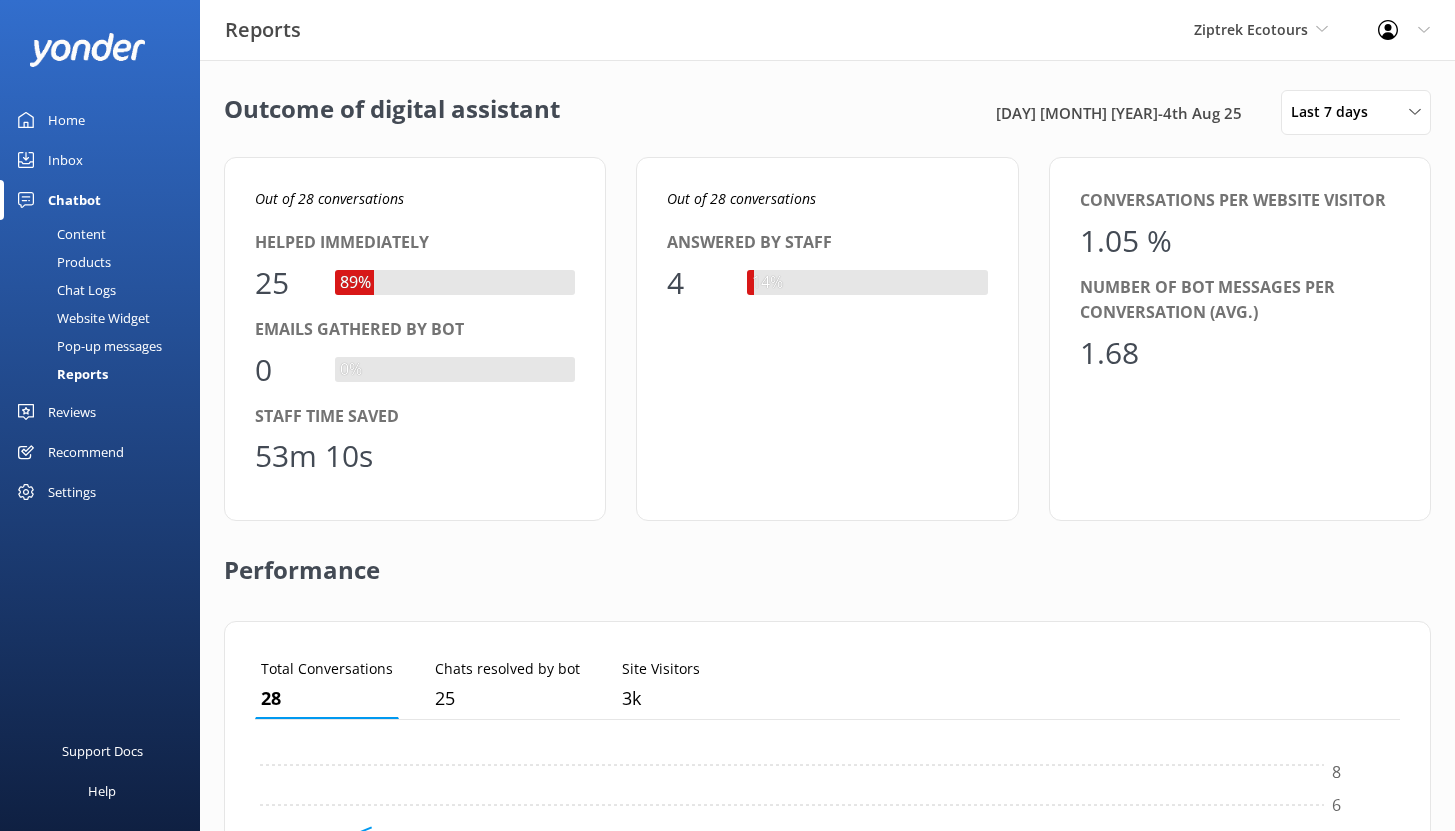 scroll, scrollTop: 16, scrollLeft: 16, axis: both 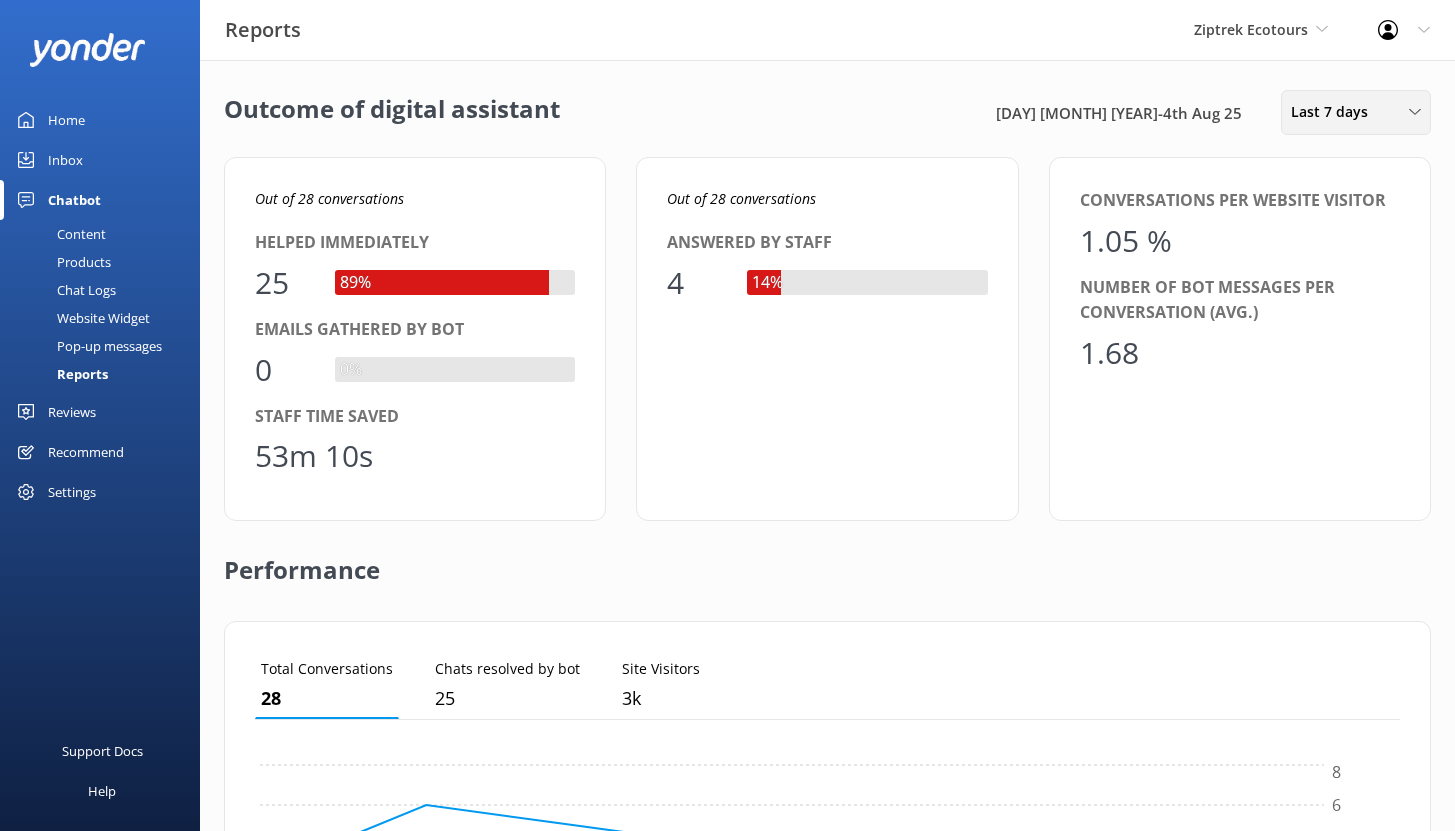 click on "Last 7 days" at bounding box center [1335, 112] 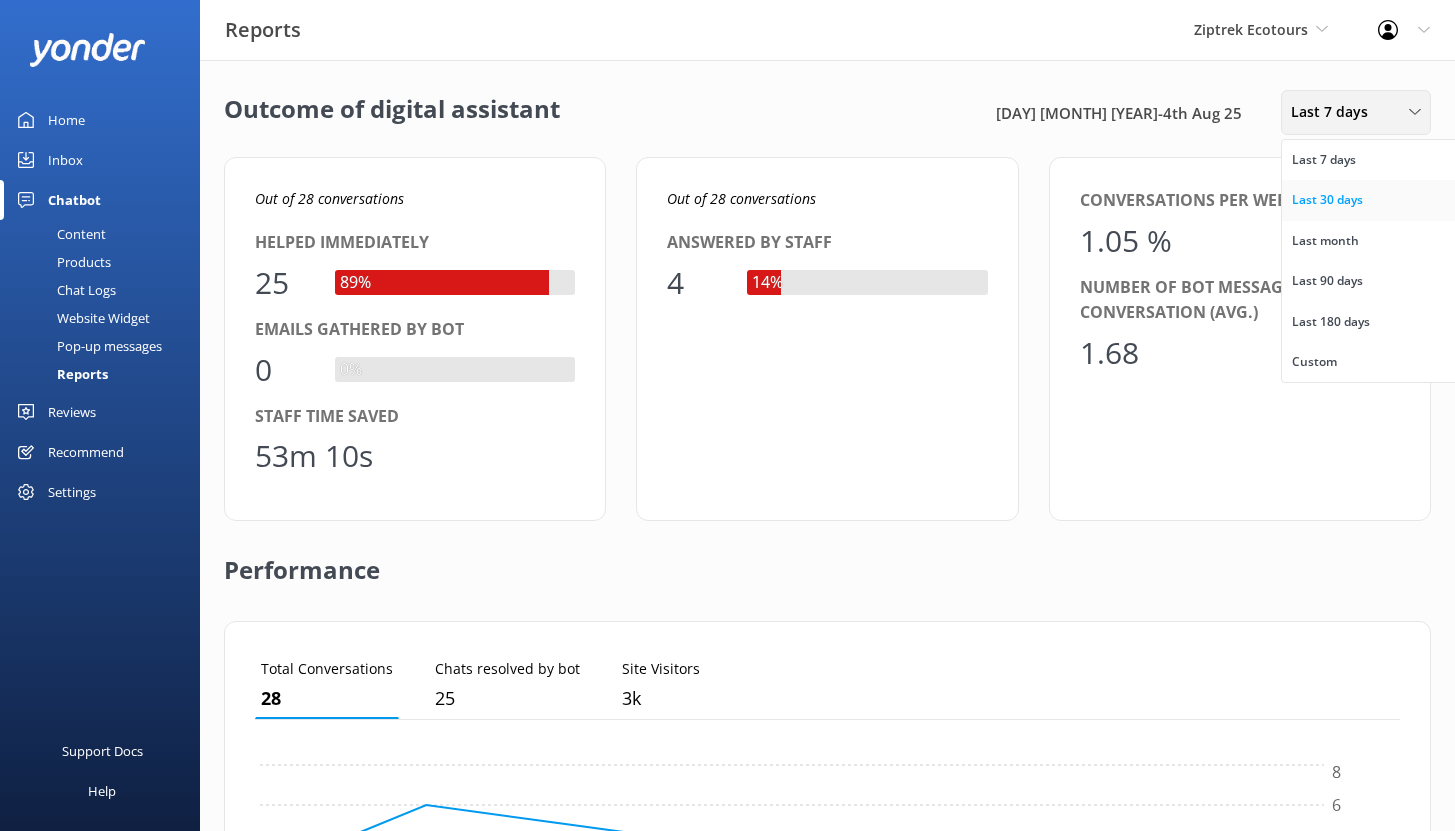 click on "Last 30 days" at bounding box center (1327, 200) 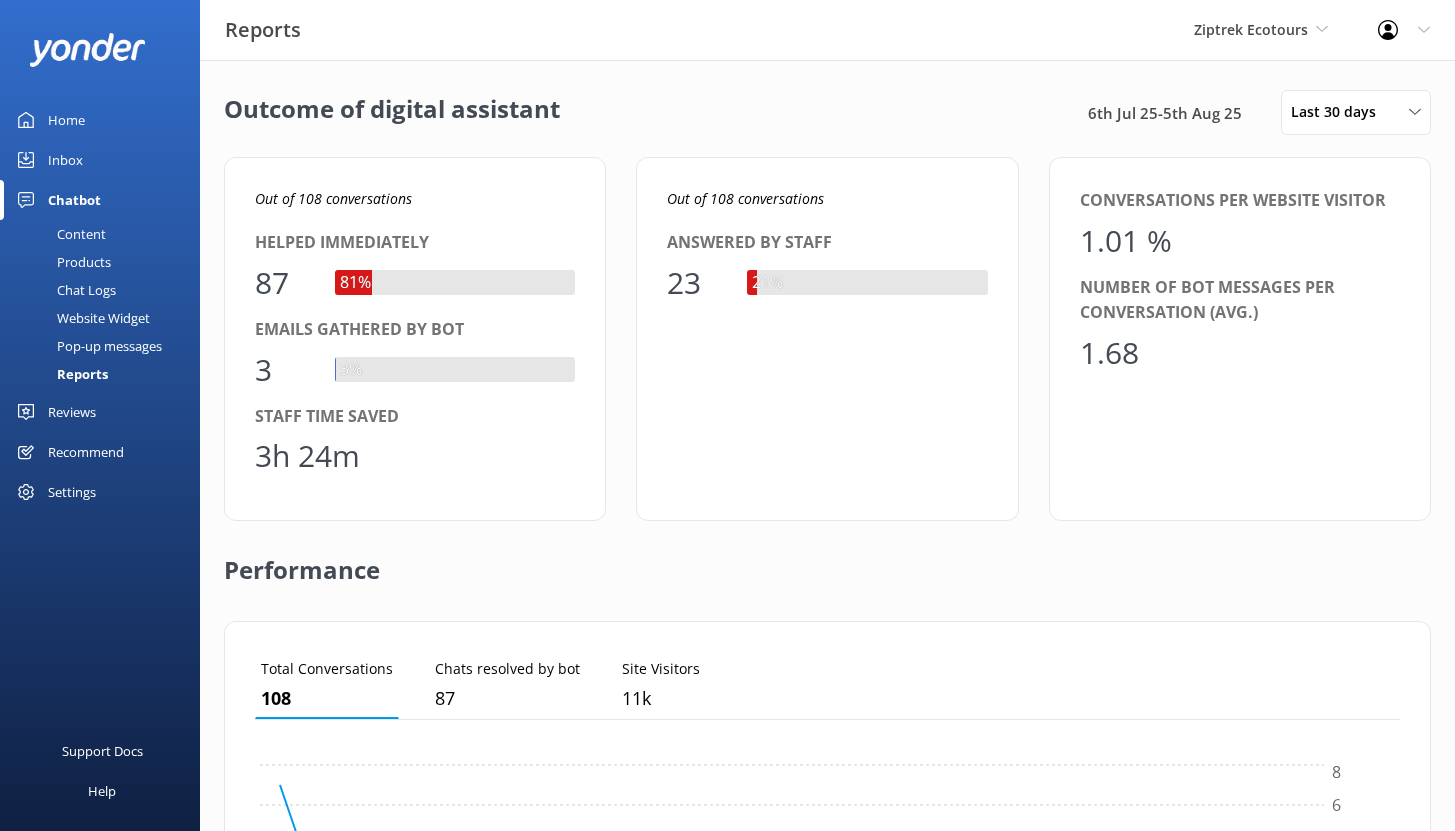 scroll, scrollTop: 16, scrollLeft: 16, axis: both 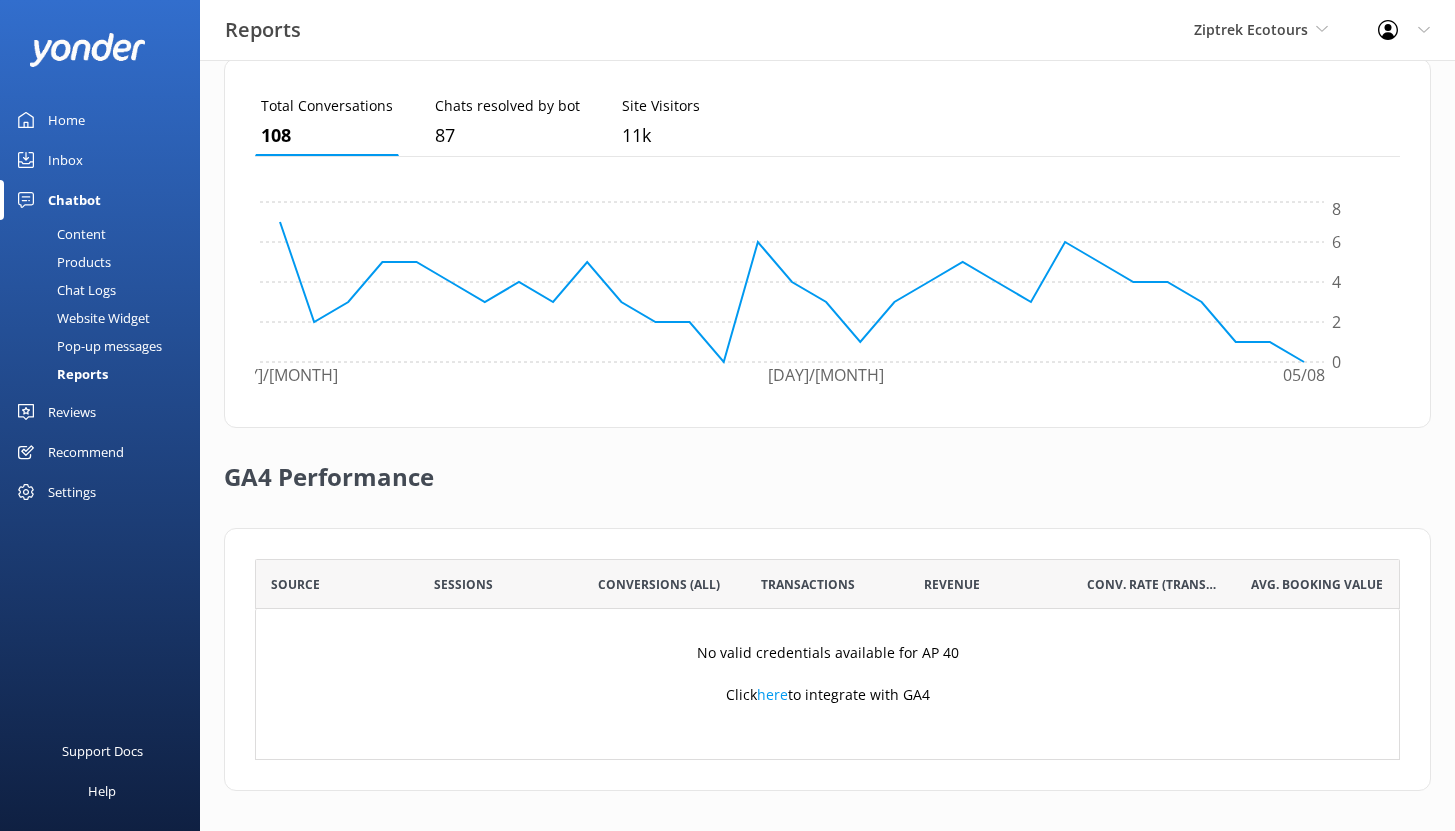 click on "Inbox" at bounding box center [65, 160] 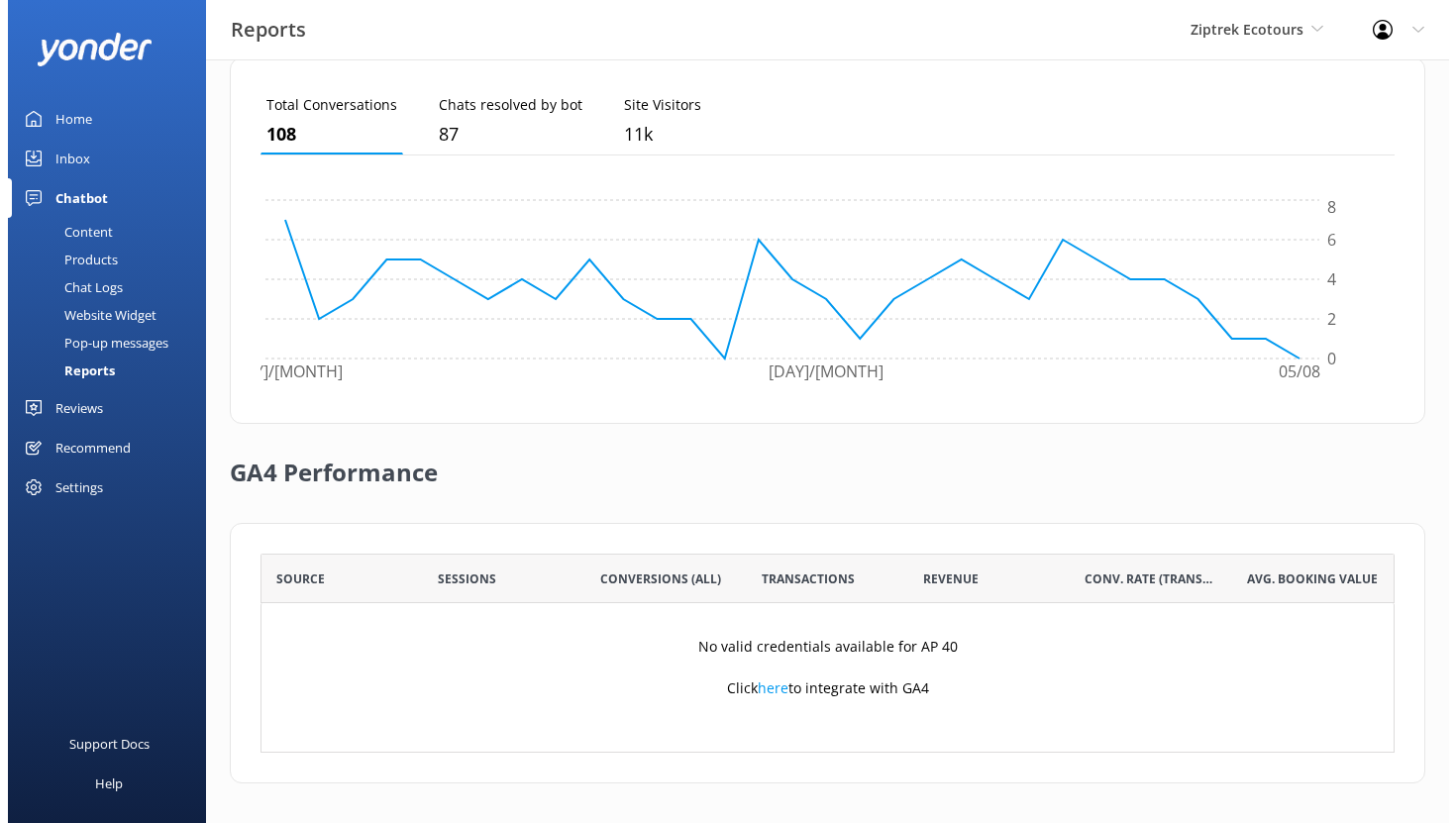 scroll, scrollTop: 0, scrollLeft: 0, axis: both 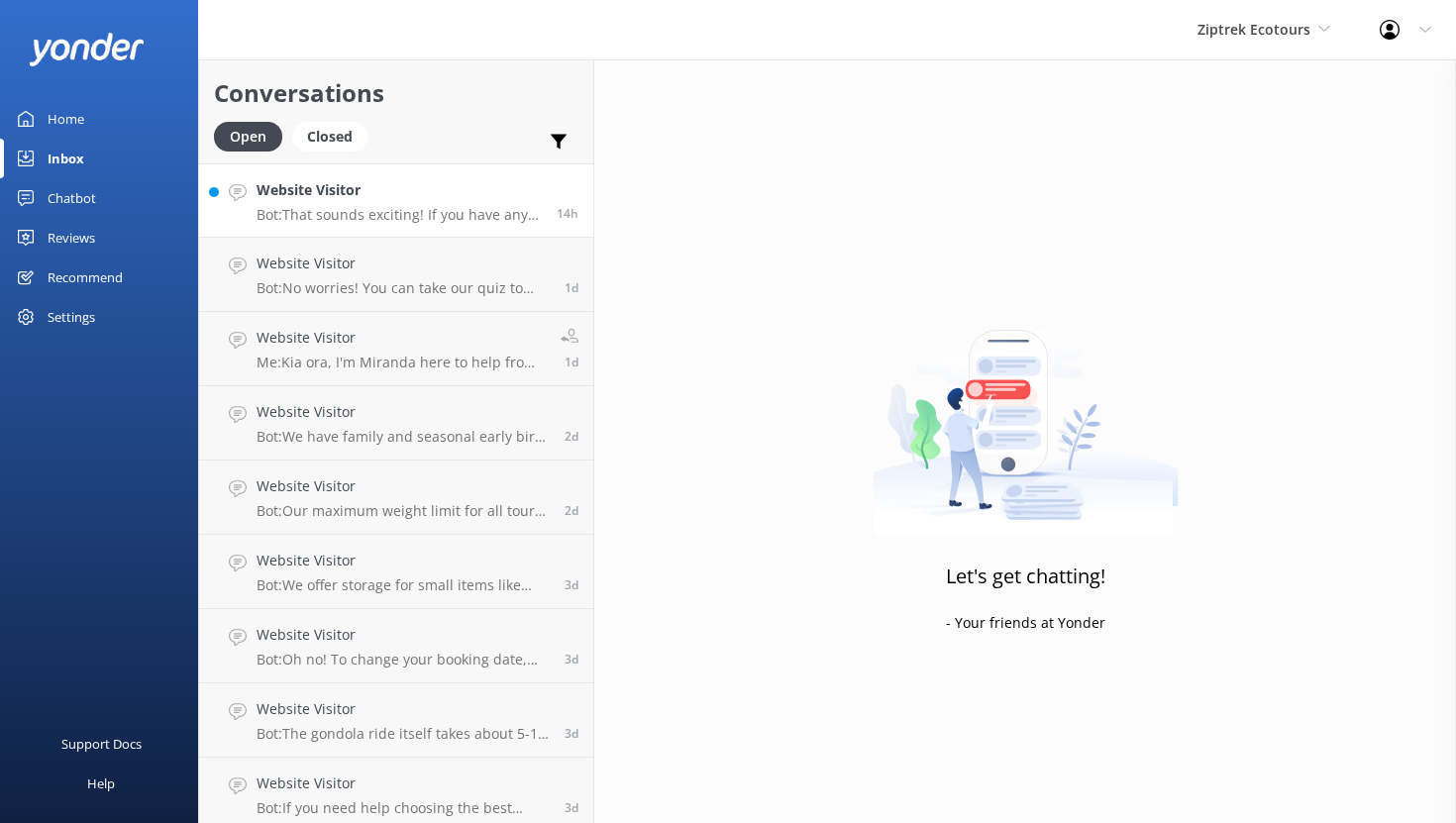 click on "Website Visitor Bot: That sounds exciting! If you have any questions about your upcoming Kereru 2-Line + Drop Tour, feel free to ask. We're here to help!" at bounding box center [399, 200] 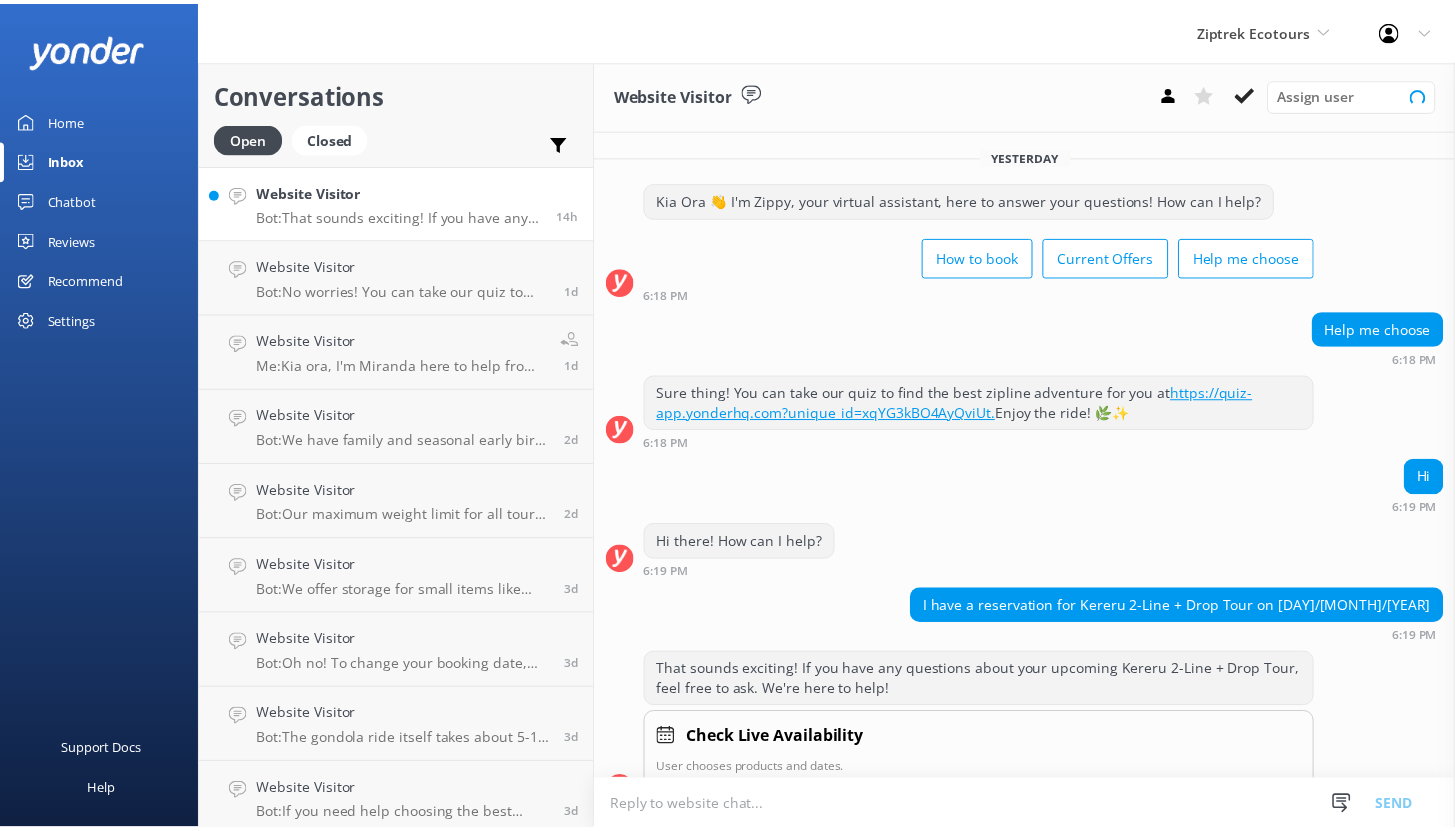 scroll, scrollTop: 39, scrollLeft: 0, axis: vertical 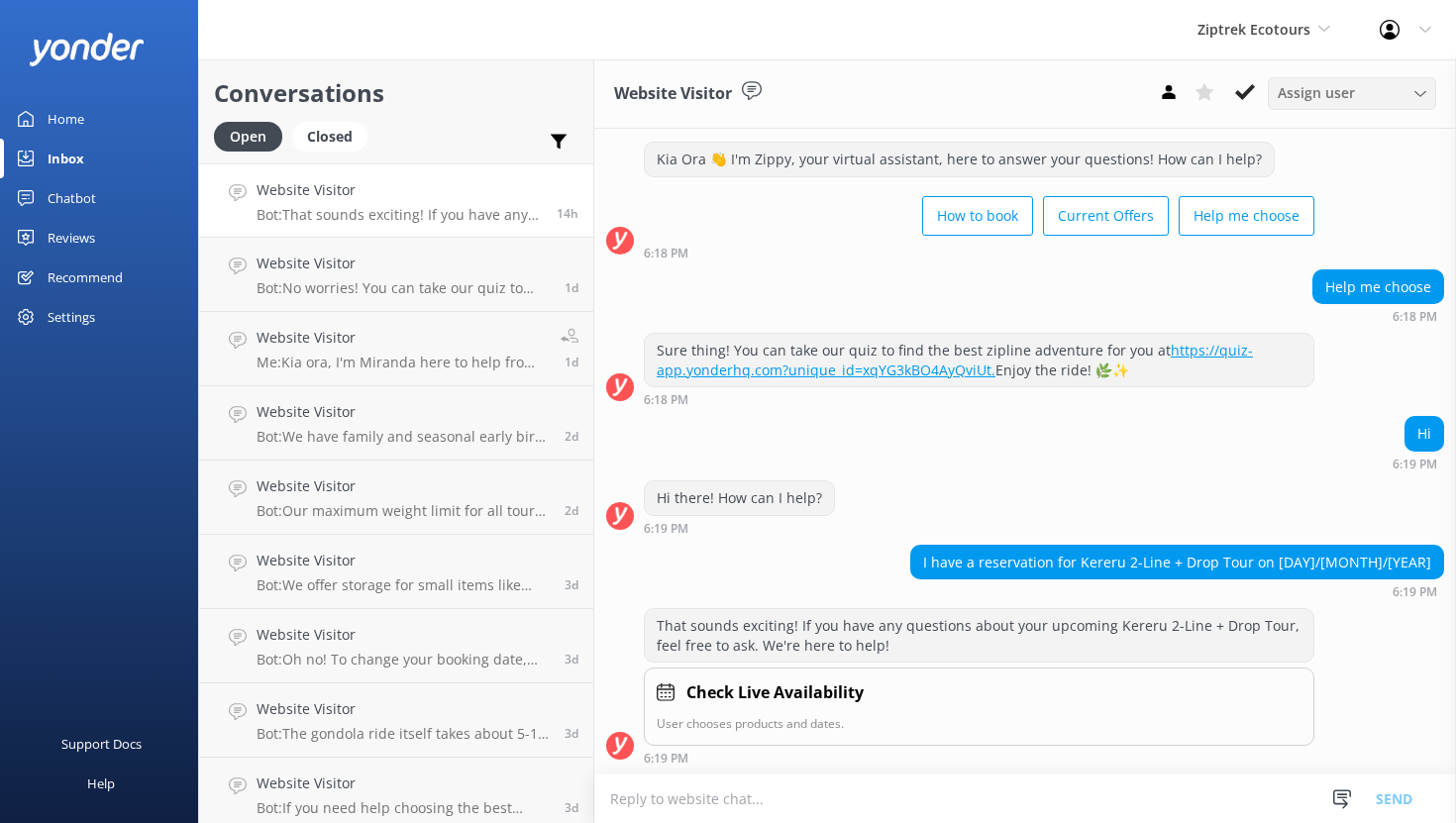 click on "Assign user" at bounding box center [1352, 93] 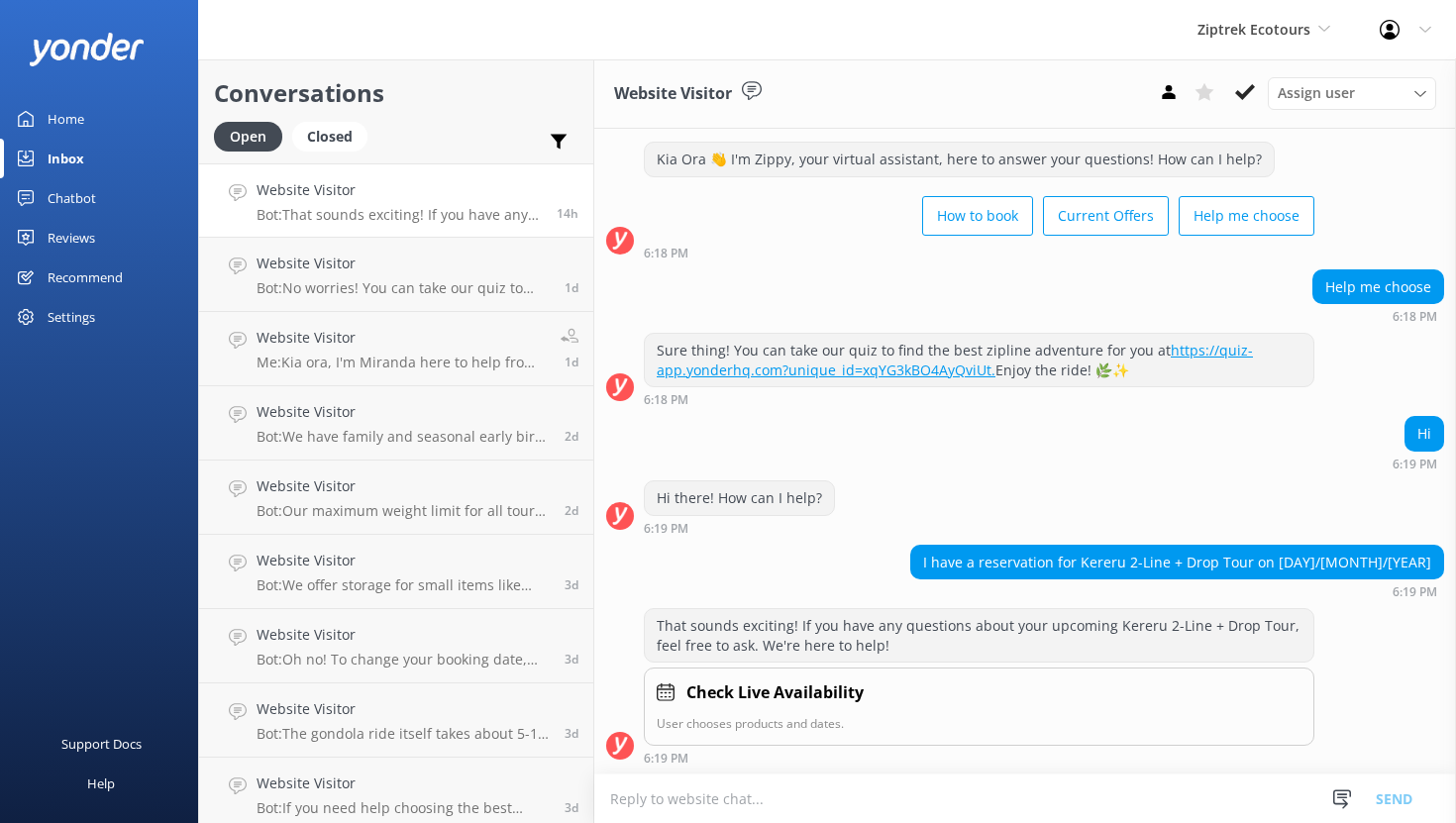 click on "Chatbot" at bounding box center (71, 198) 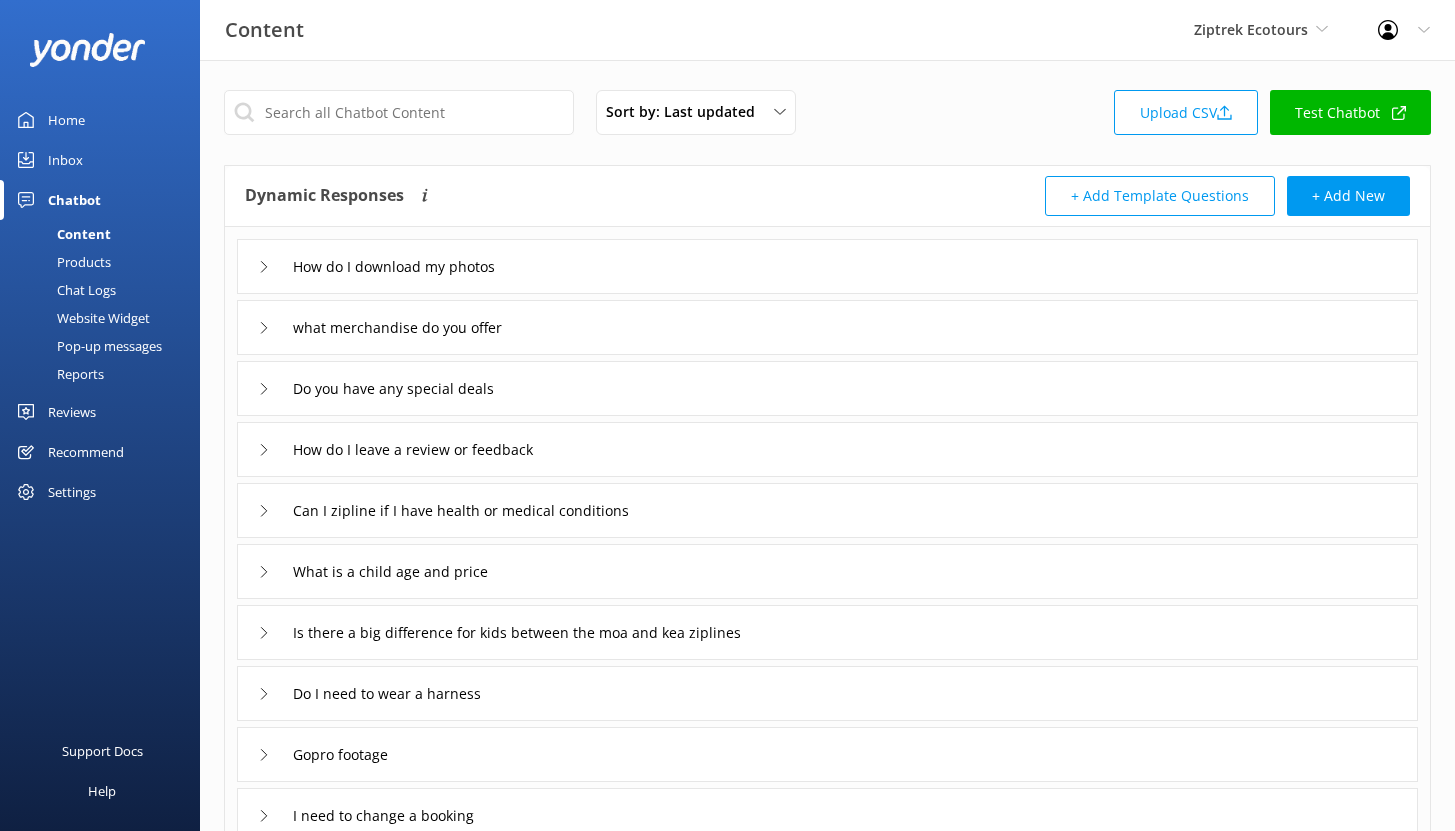 click on "Products" at bounding box center [61, 262] 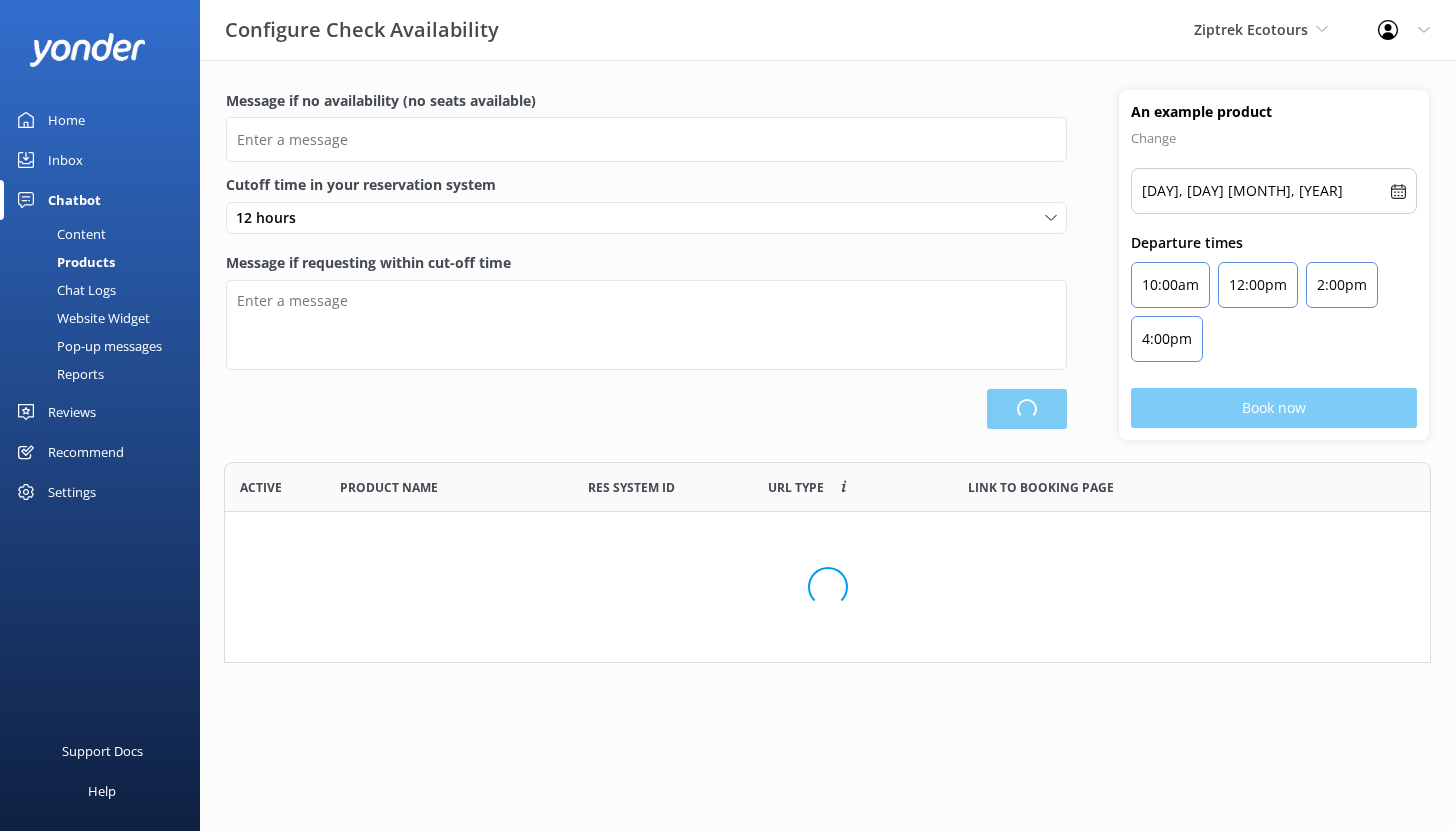 type on "There are no seats available, please check an alternative day" 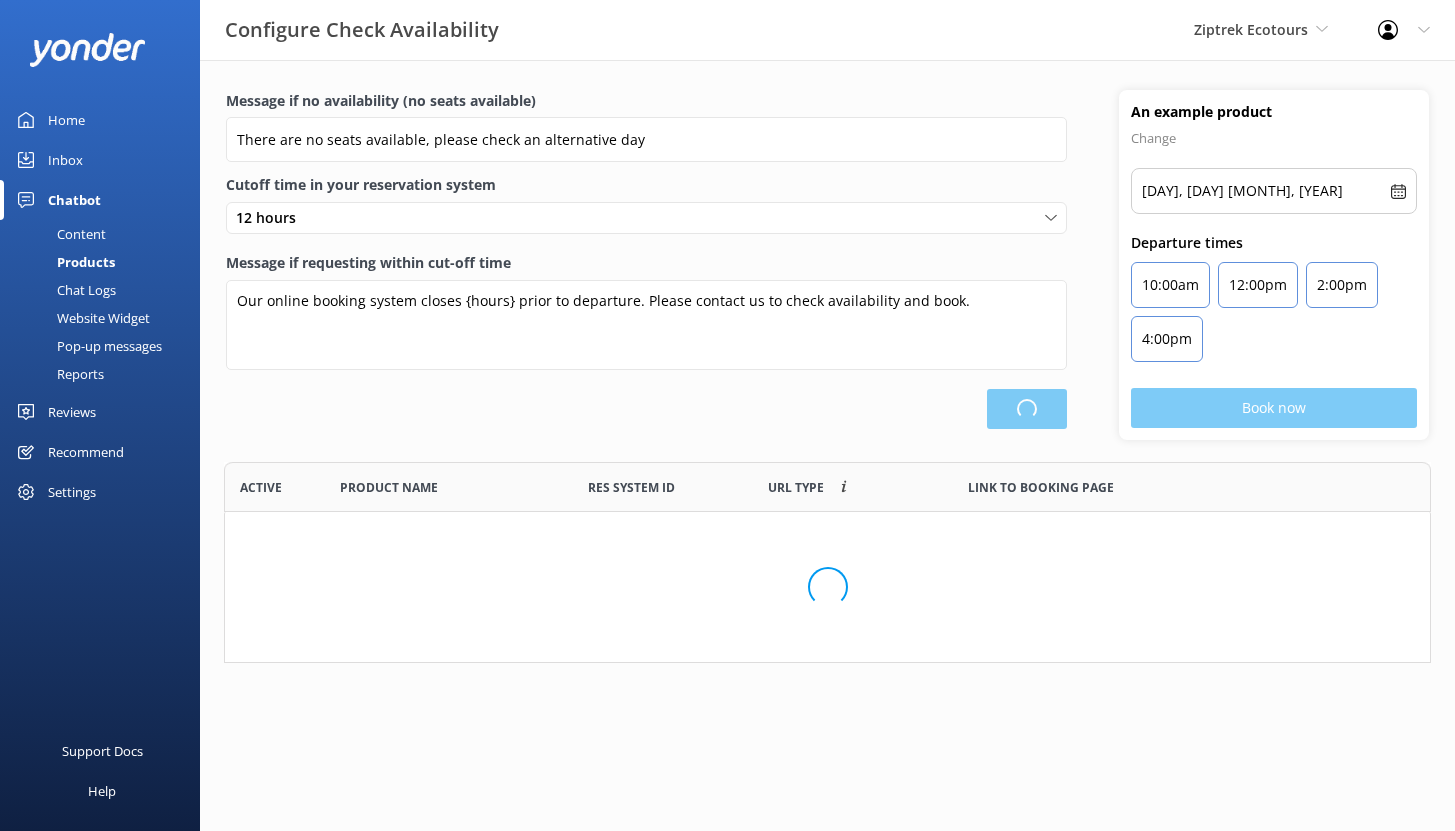 scroll, scrollTop: 16, scrollLeft: 16, axis: both 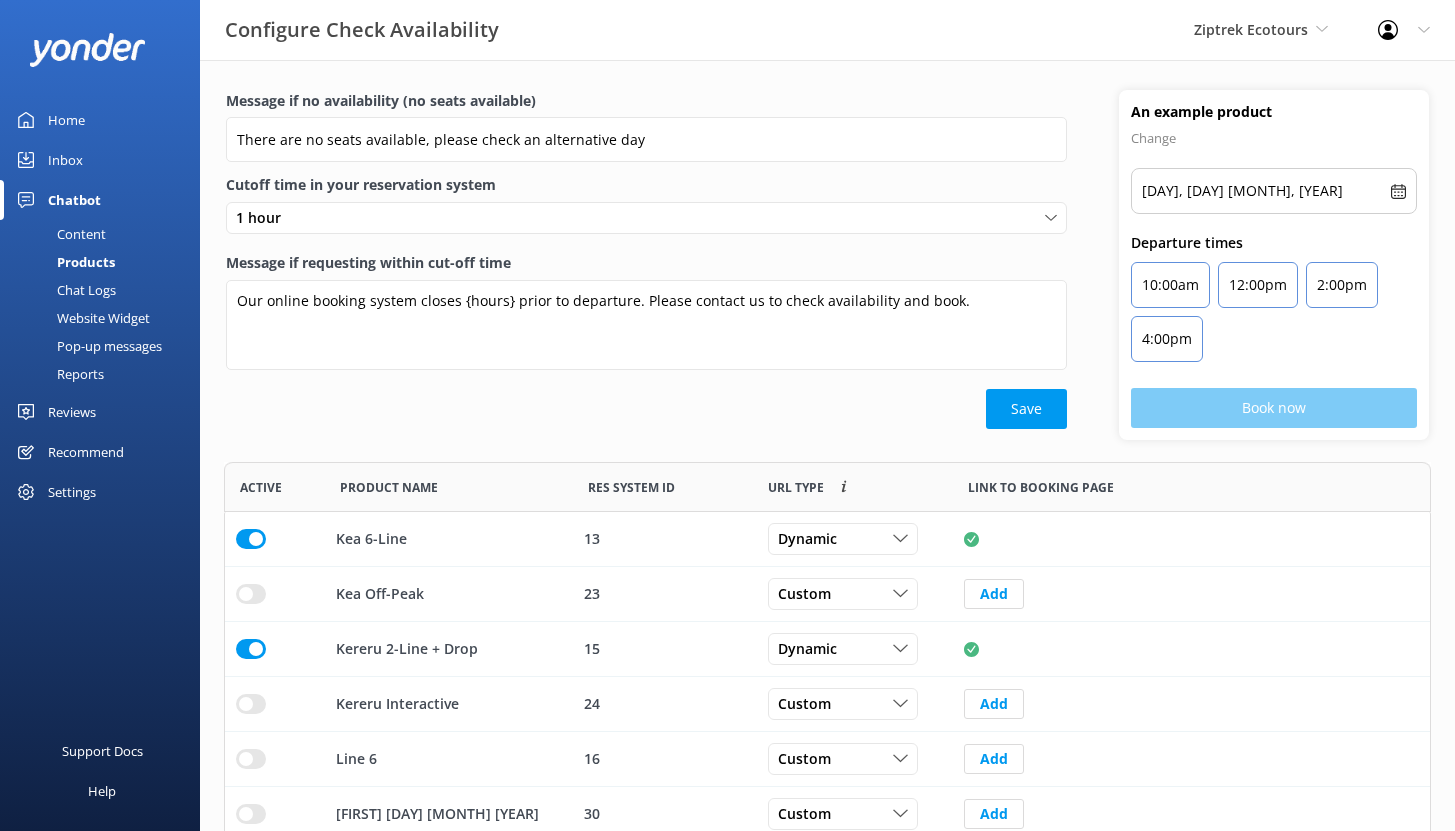 click on "Content" at bounding box center [59, 234] 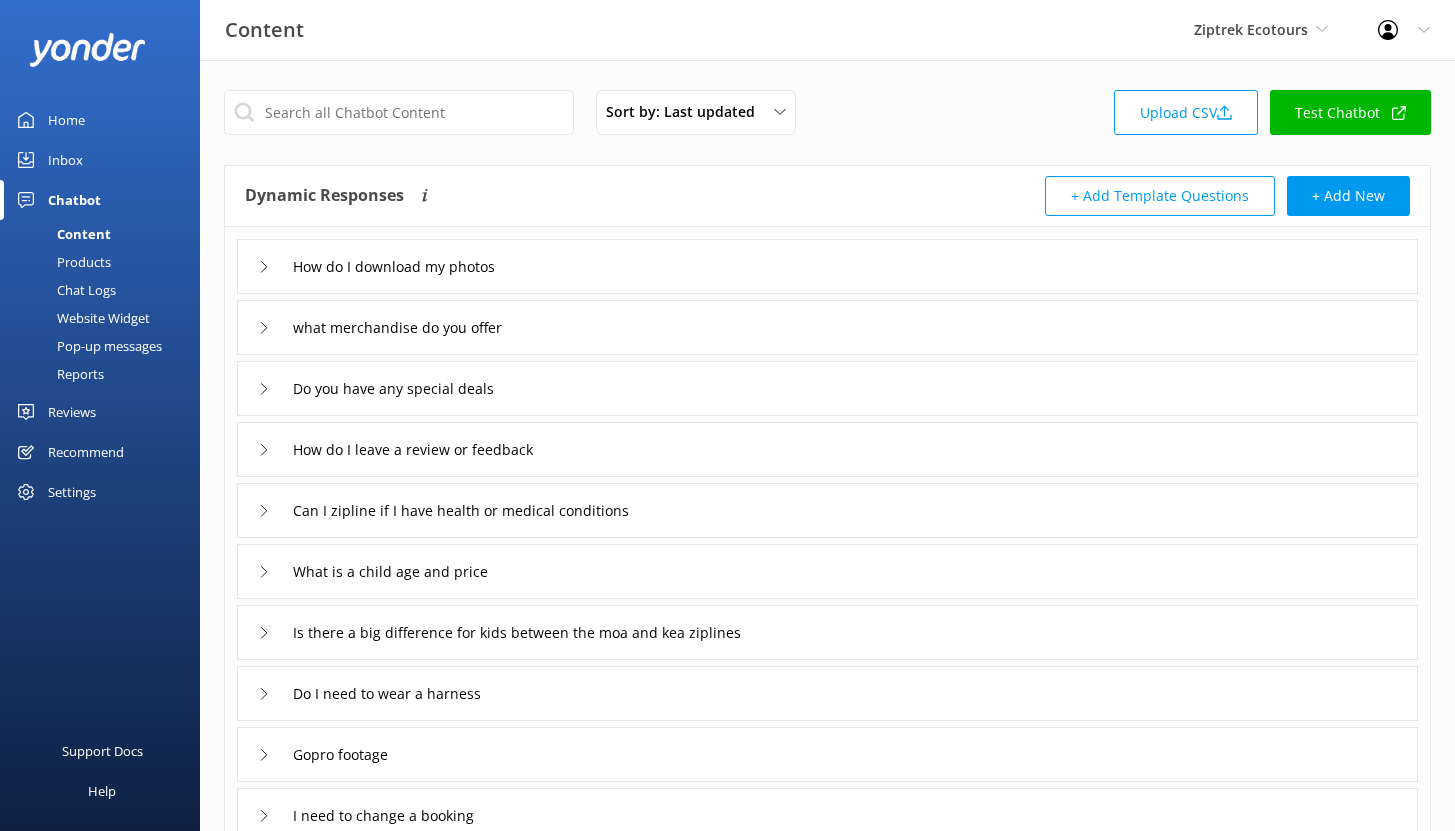 scroll, scrollTop: 253, scrollLeft: 0, axis: vertical 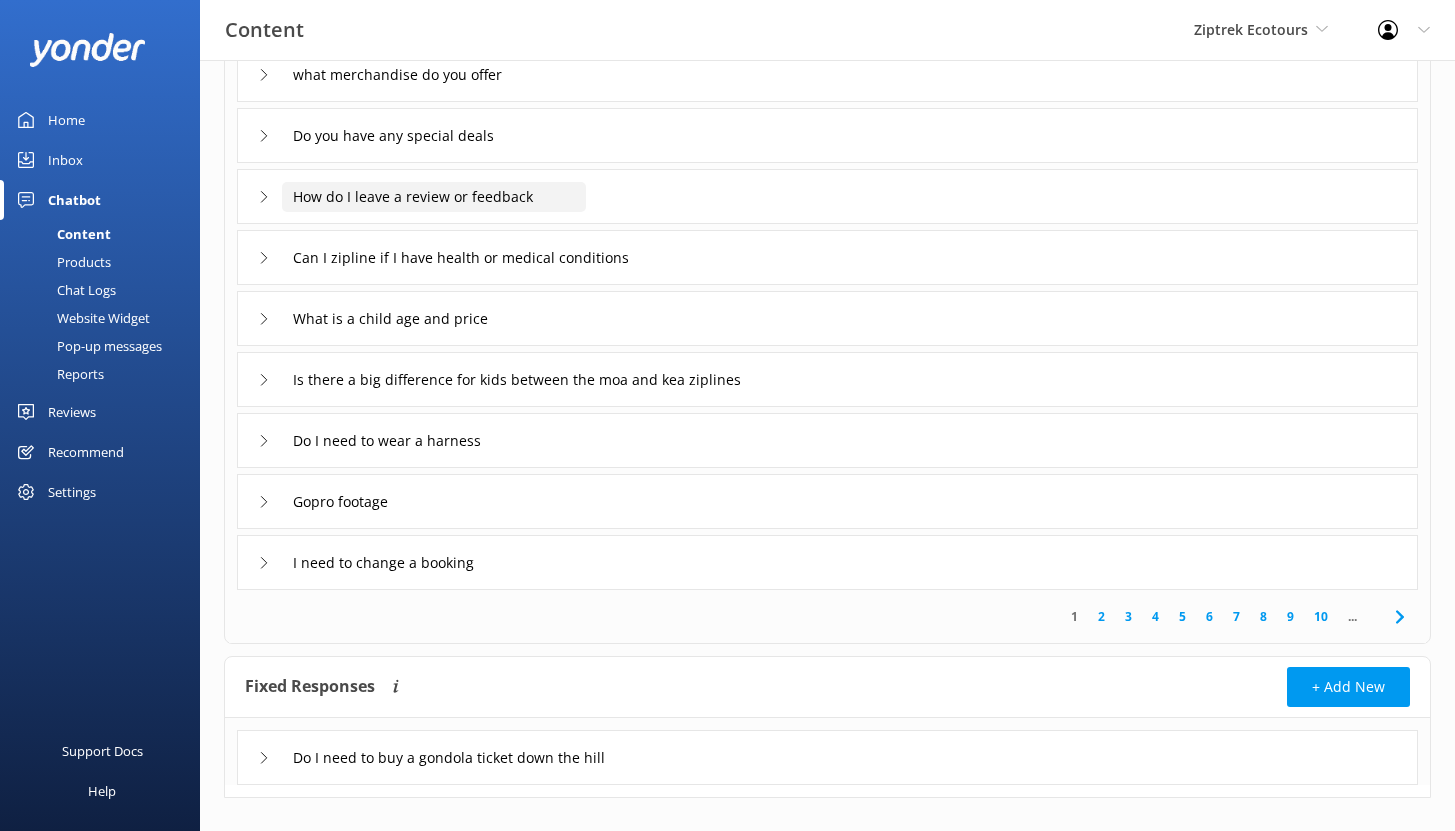 click on "How do I leave a review or feedback" at bounding box center (402, 14) 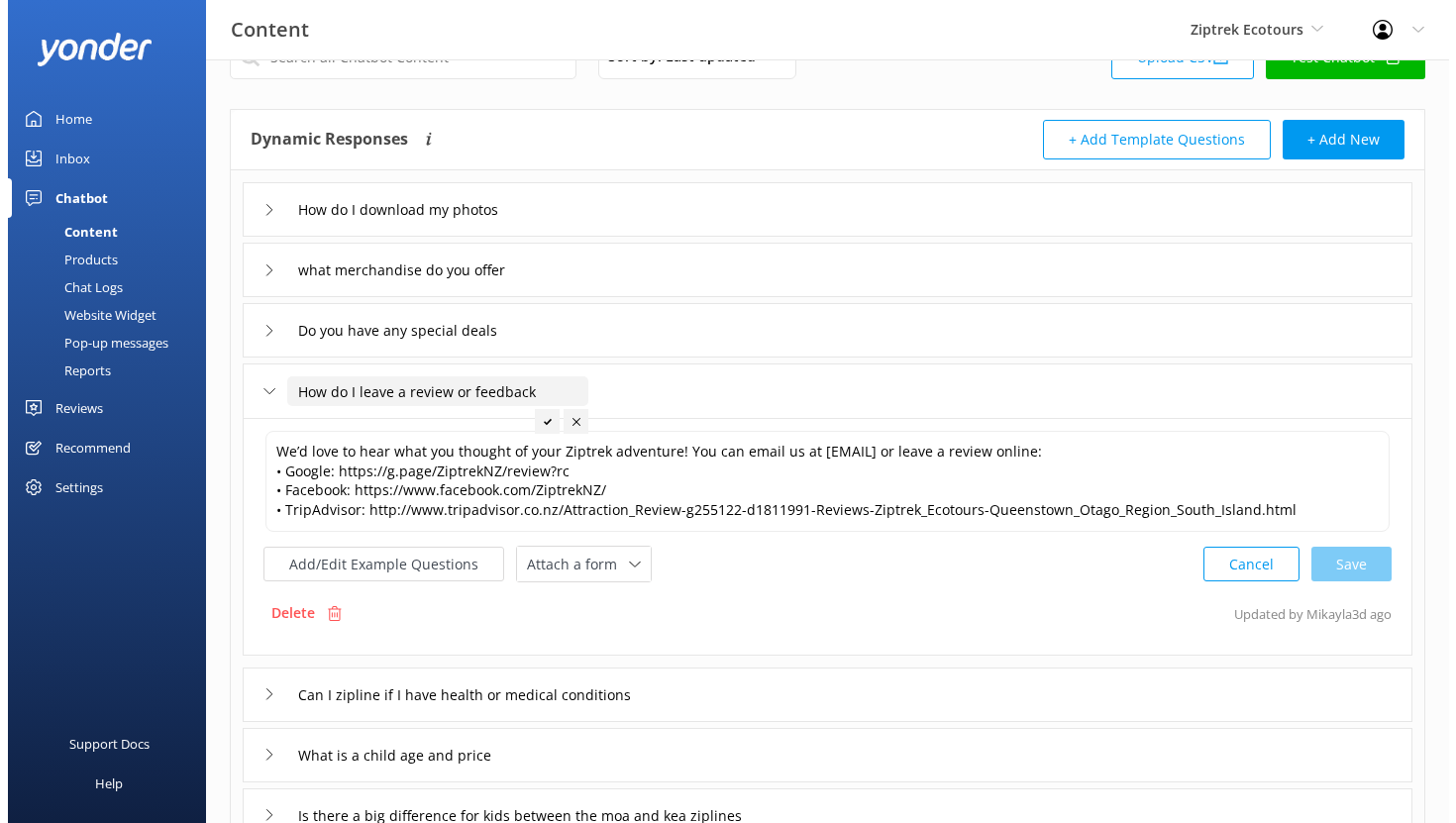 scroll, scrollTop: 0, scrollLeft: 0, axis: both 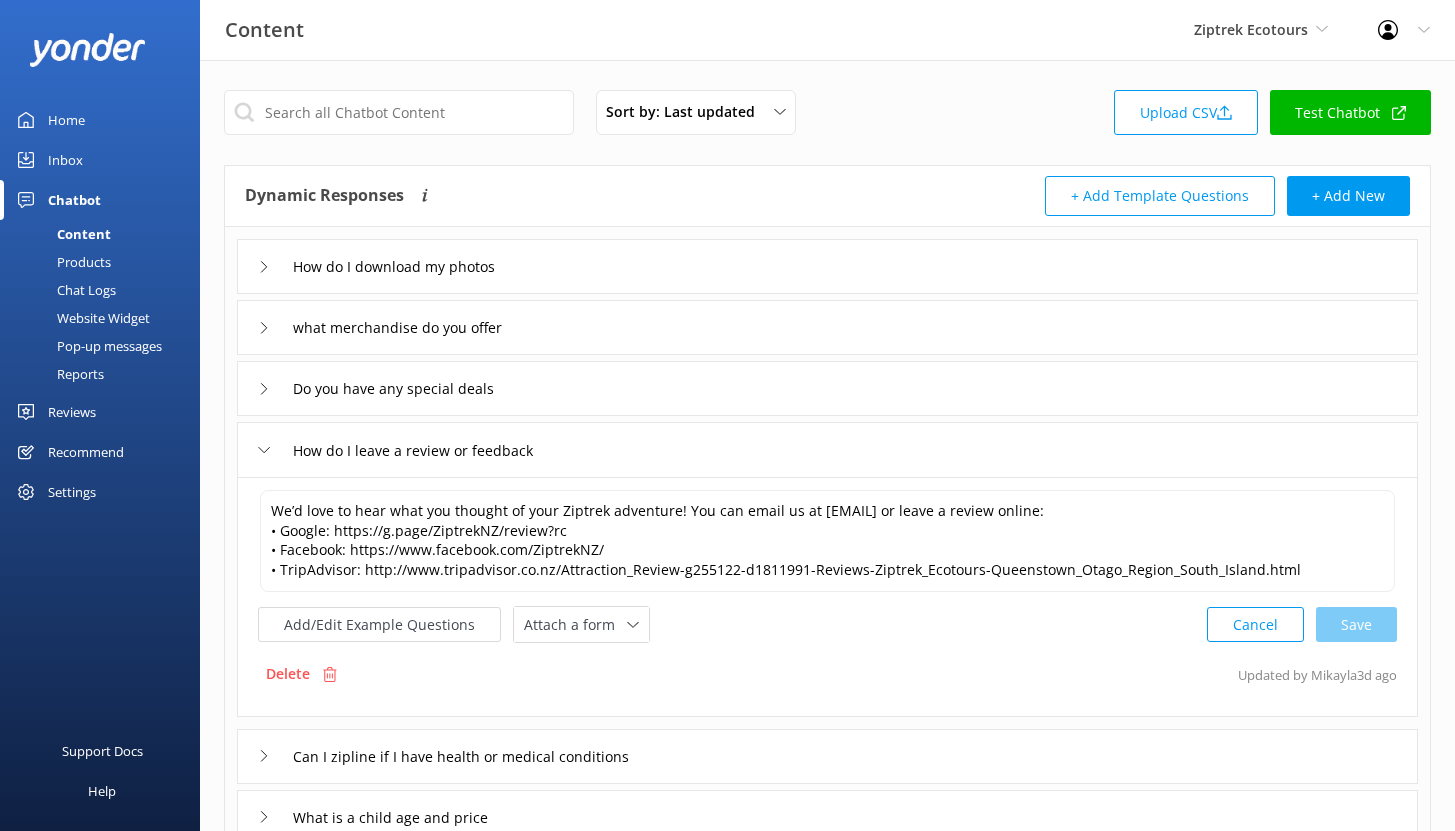 click on "Chat Logs" at bounding box center [64, 290] 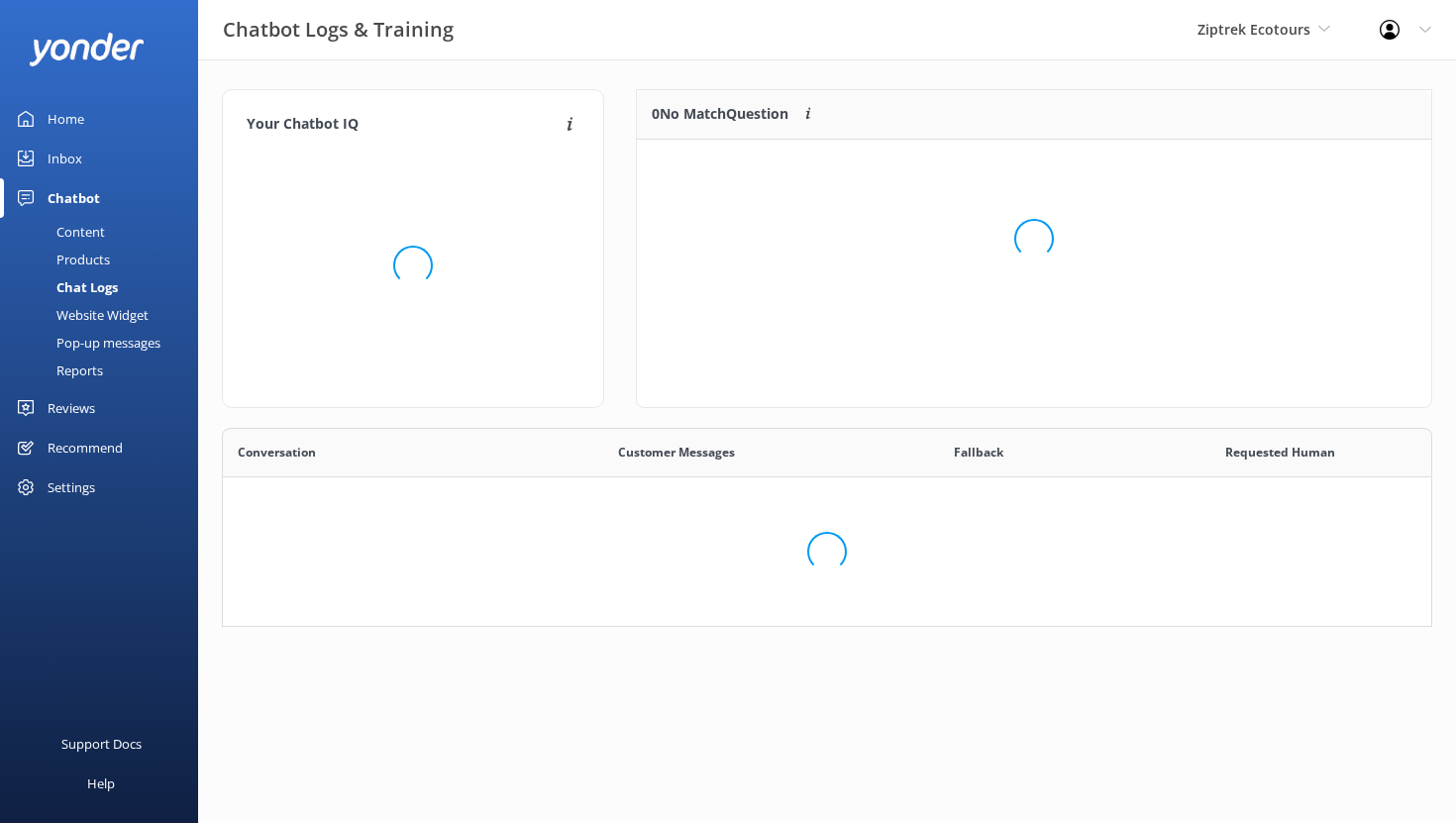 scroll, scrollTop: 16, scrollLeft: 16, axis: both 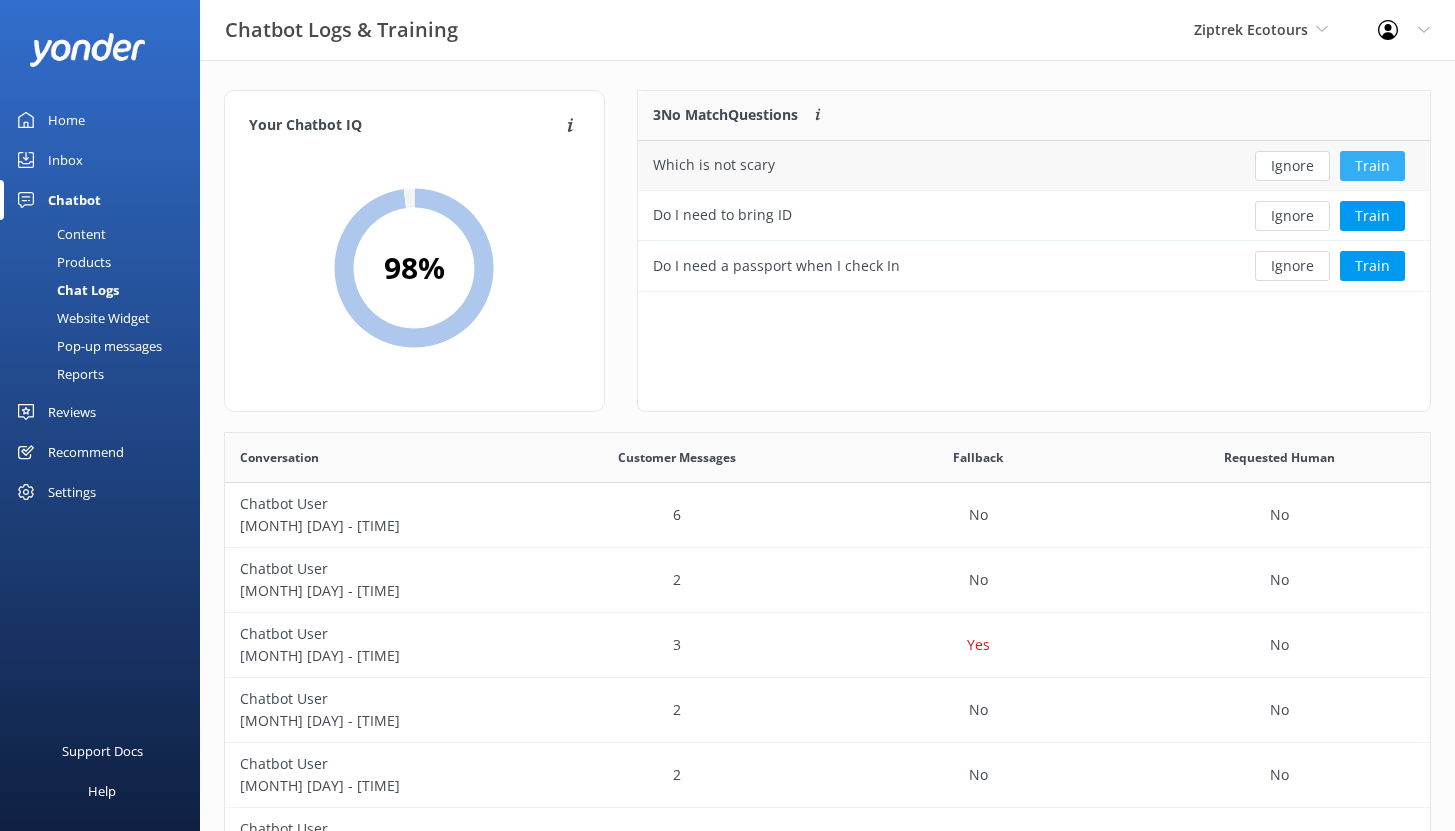 click on "Train" at bounding box center [1372, 166] 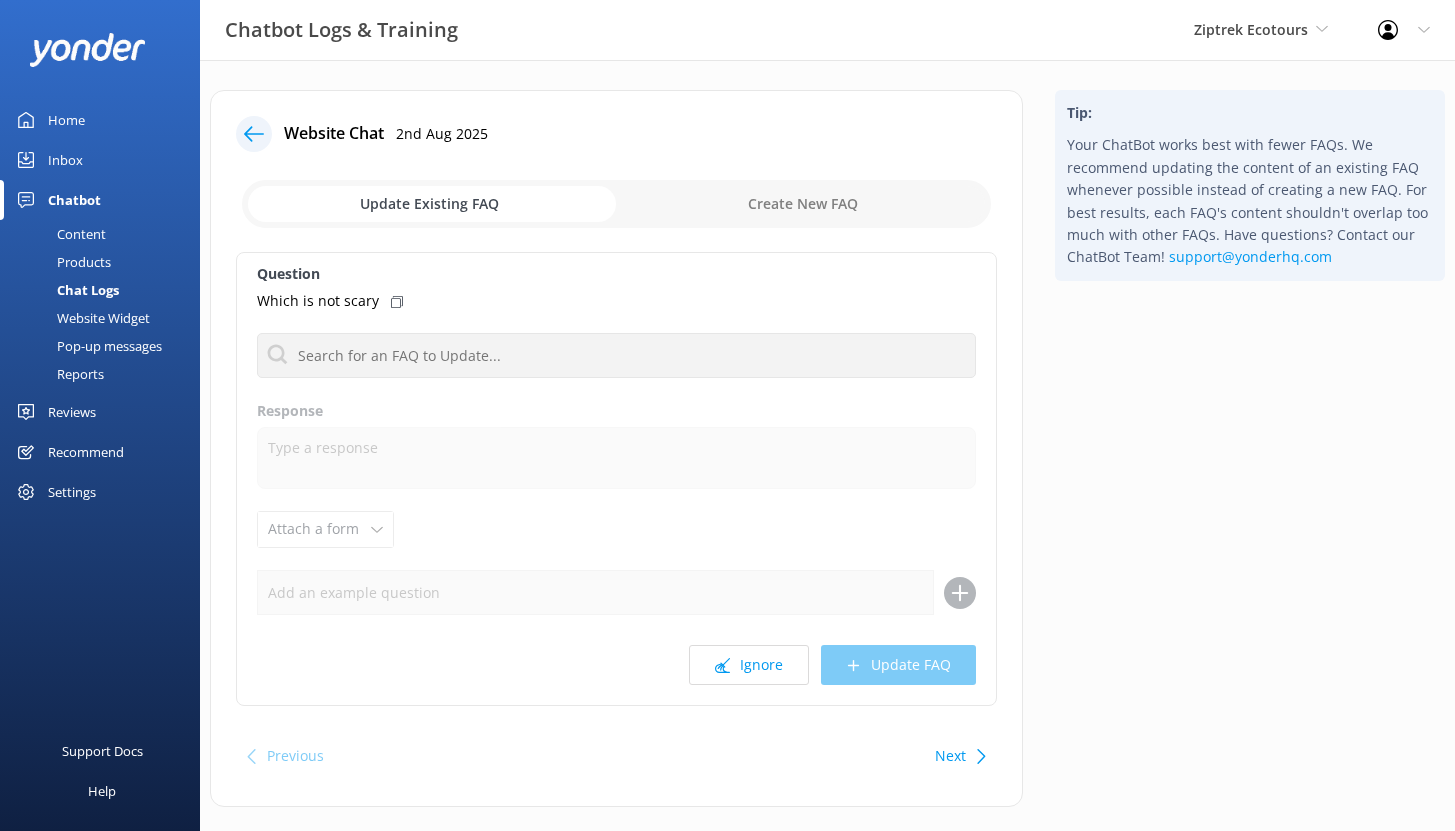 click at bounding box center [616, 204] 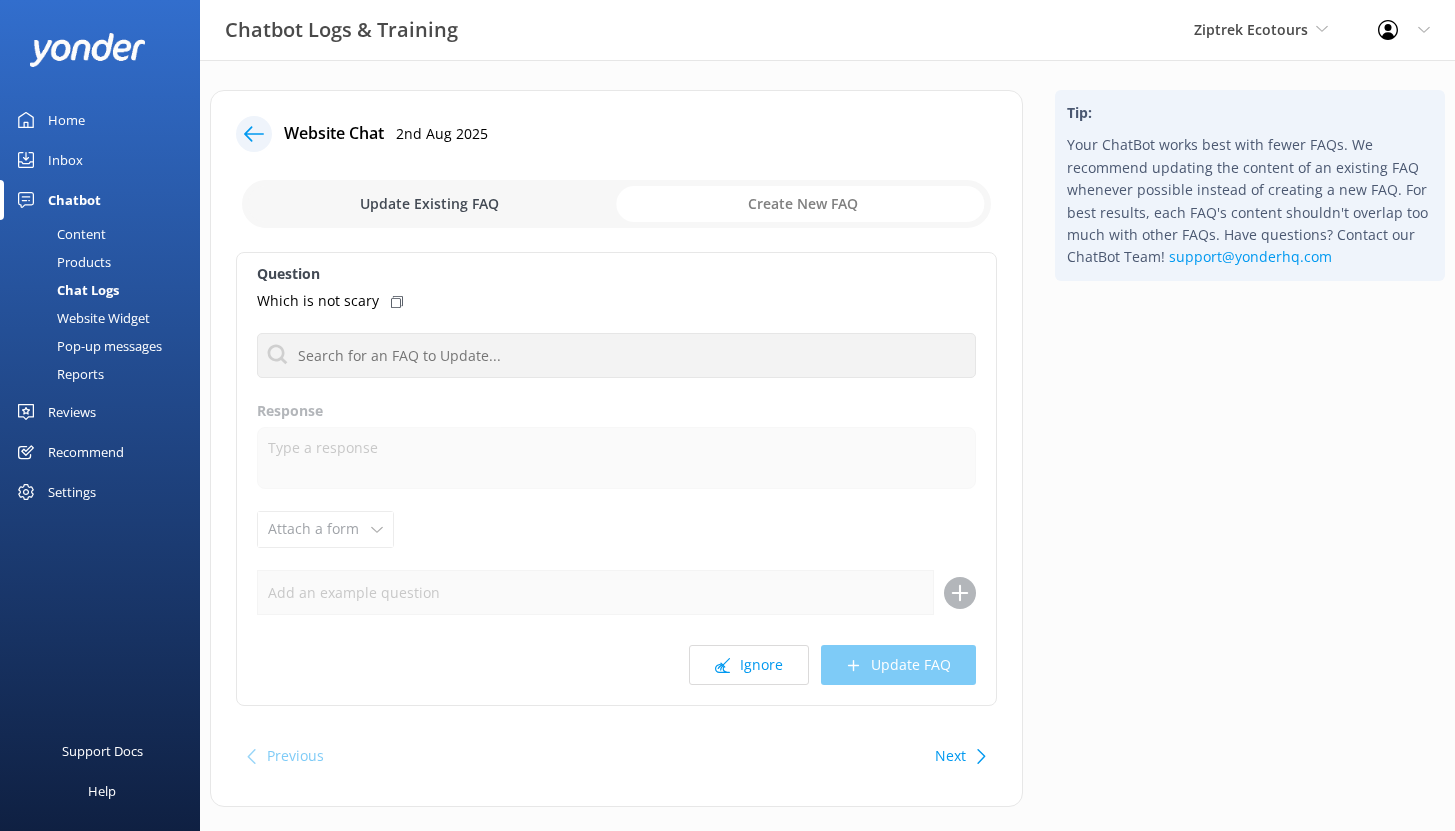 checkbox on "true" 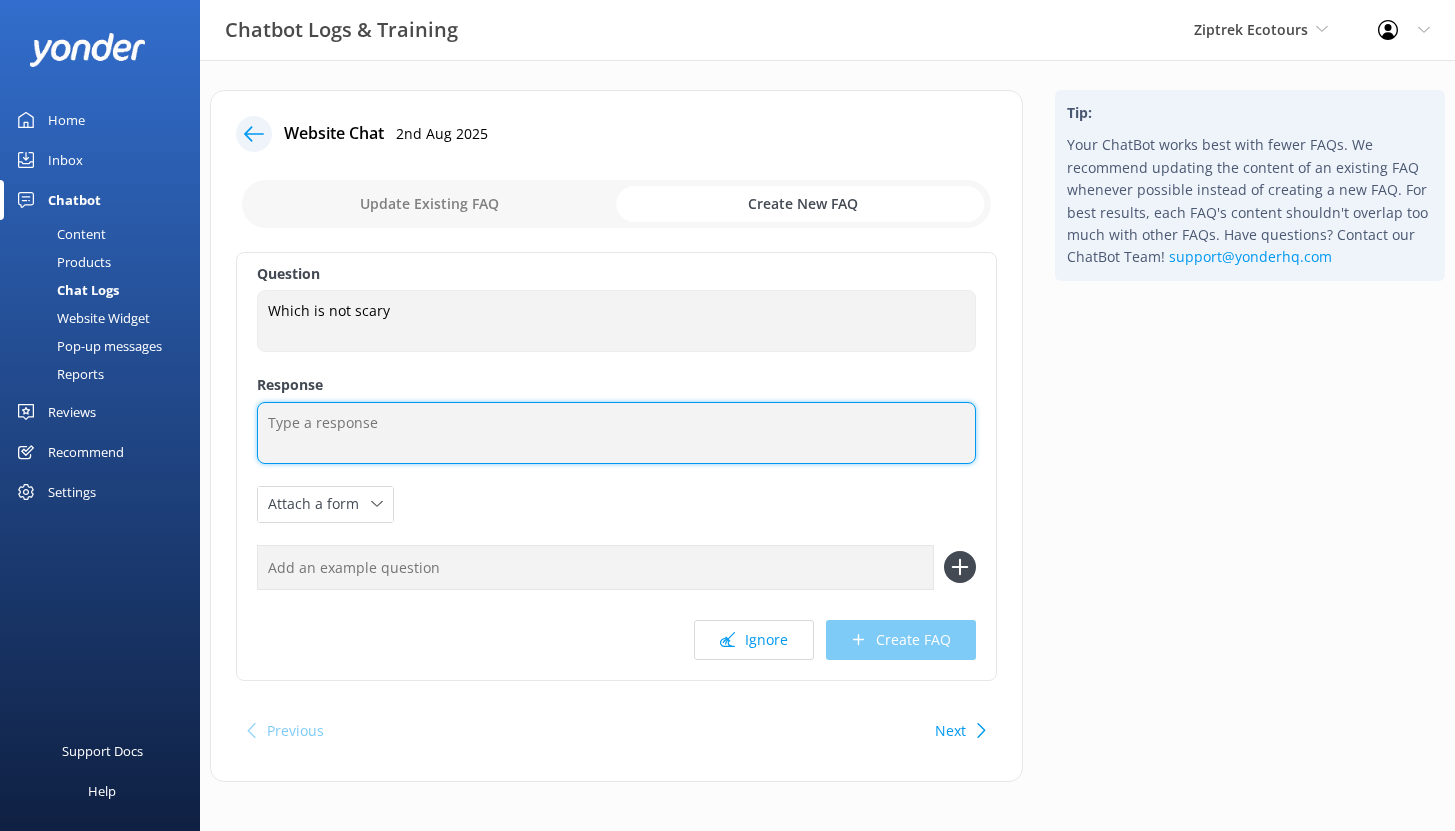 click at bounding box center [616, 433] 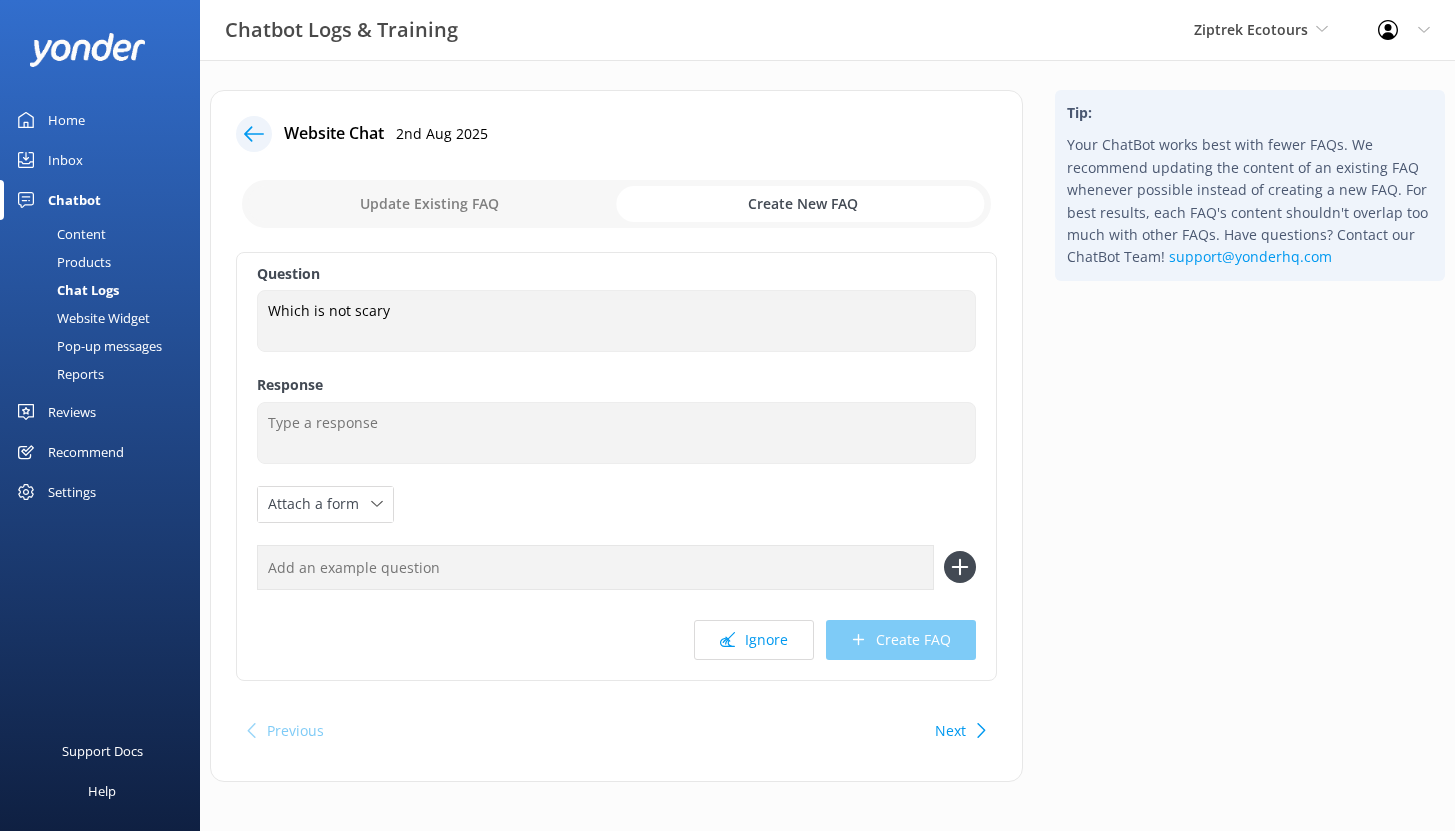 click 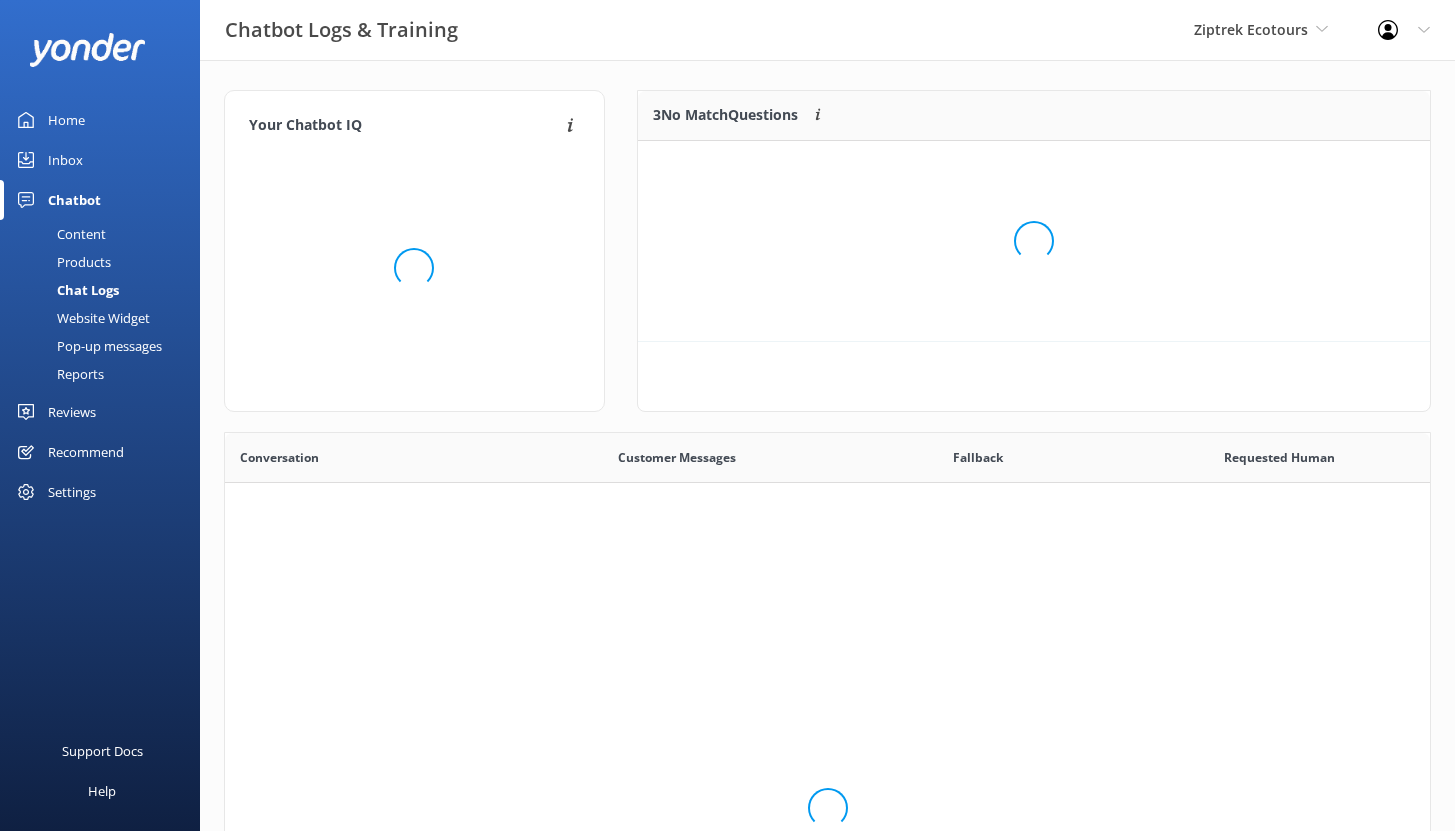 scroll, scrollTop: 16, scrollLeft: 16, axis: both 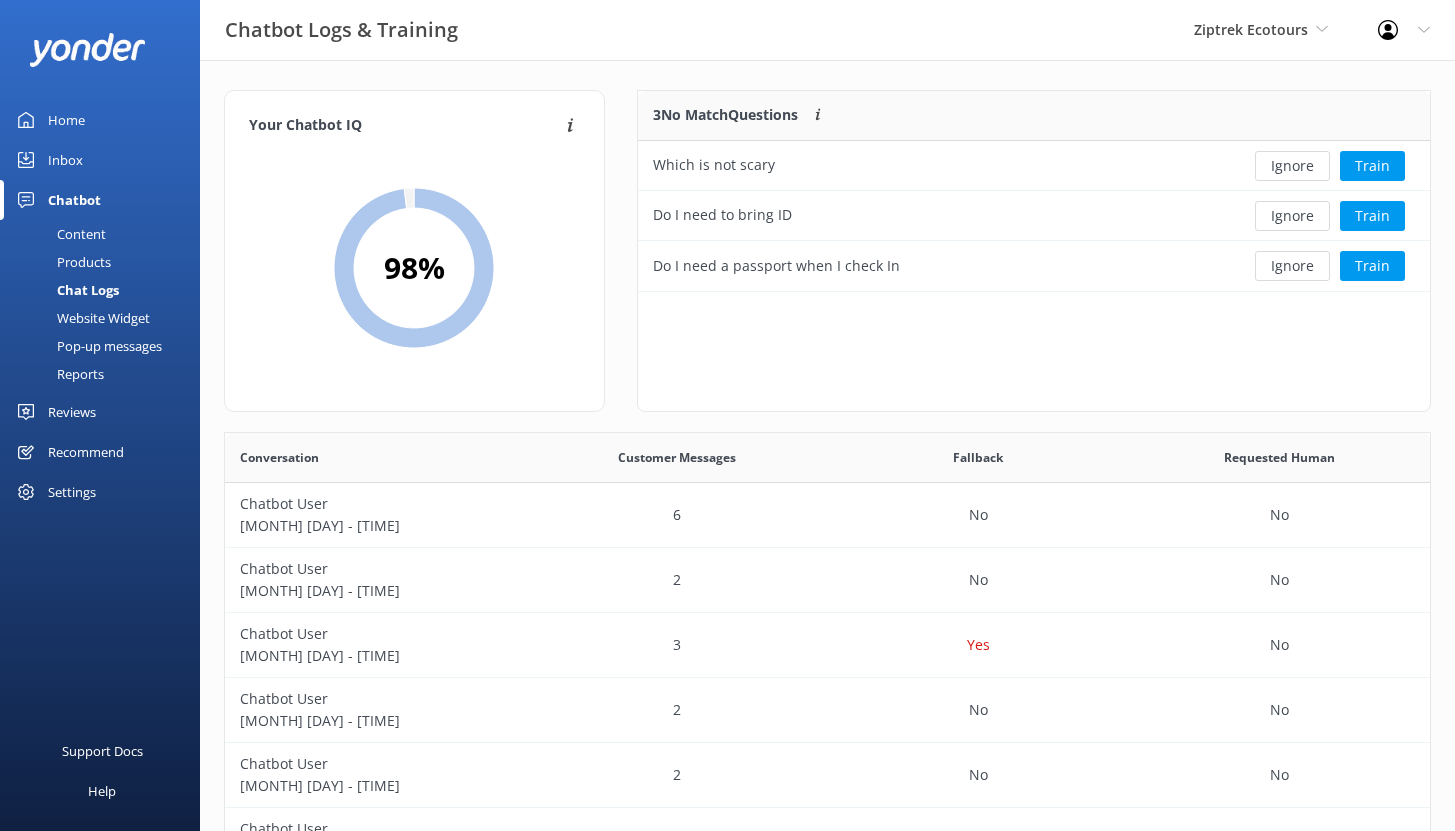 click on "Reviews" at bounding box center (72, 412) 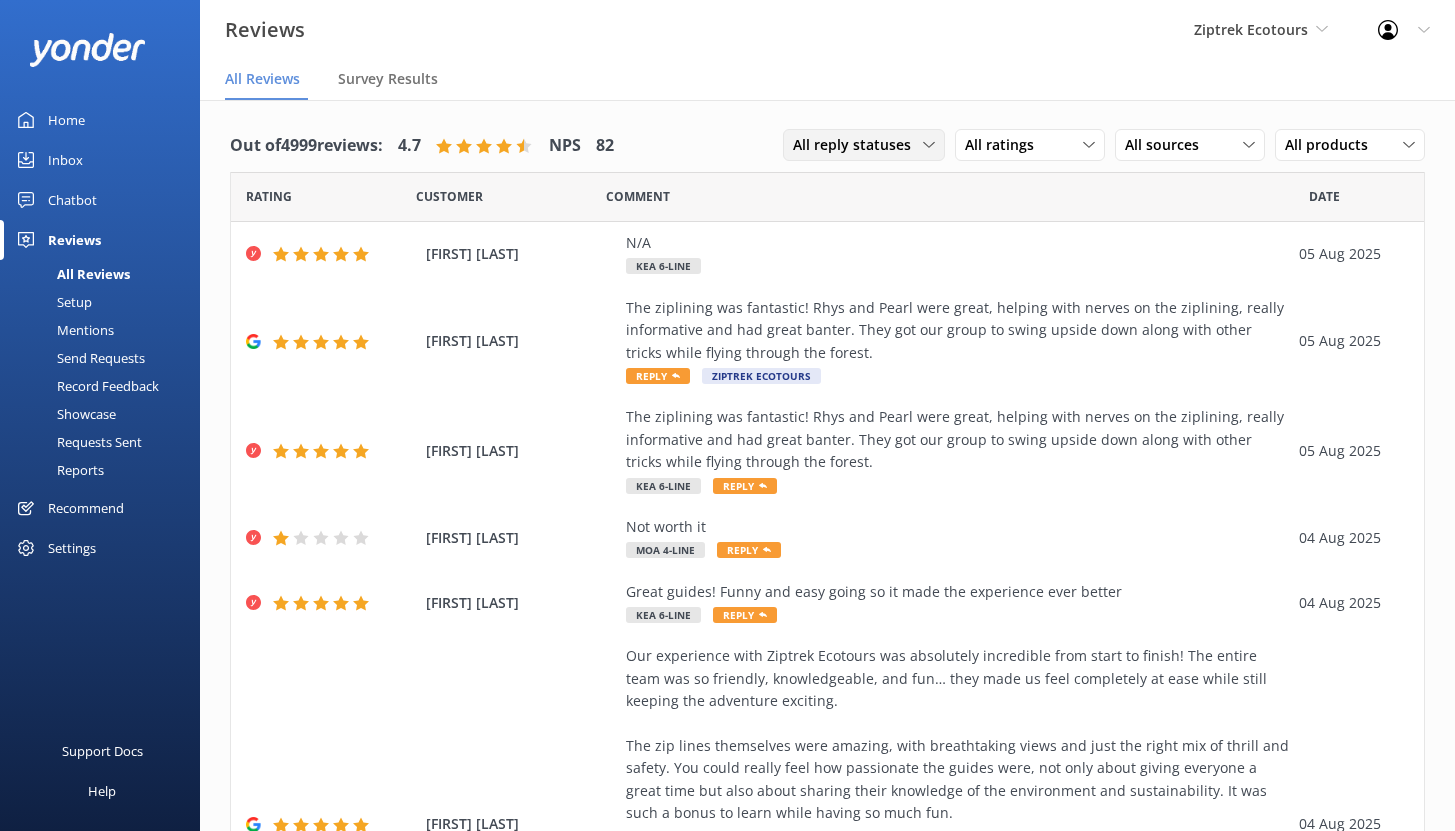 click on "All reply statuses" at bounding box center [858, 145] 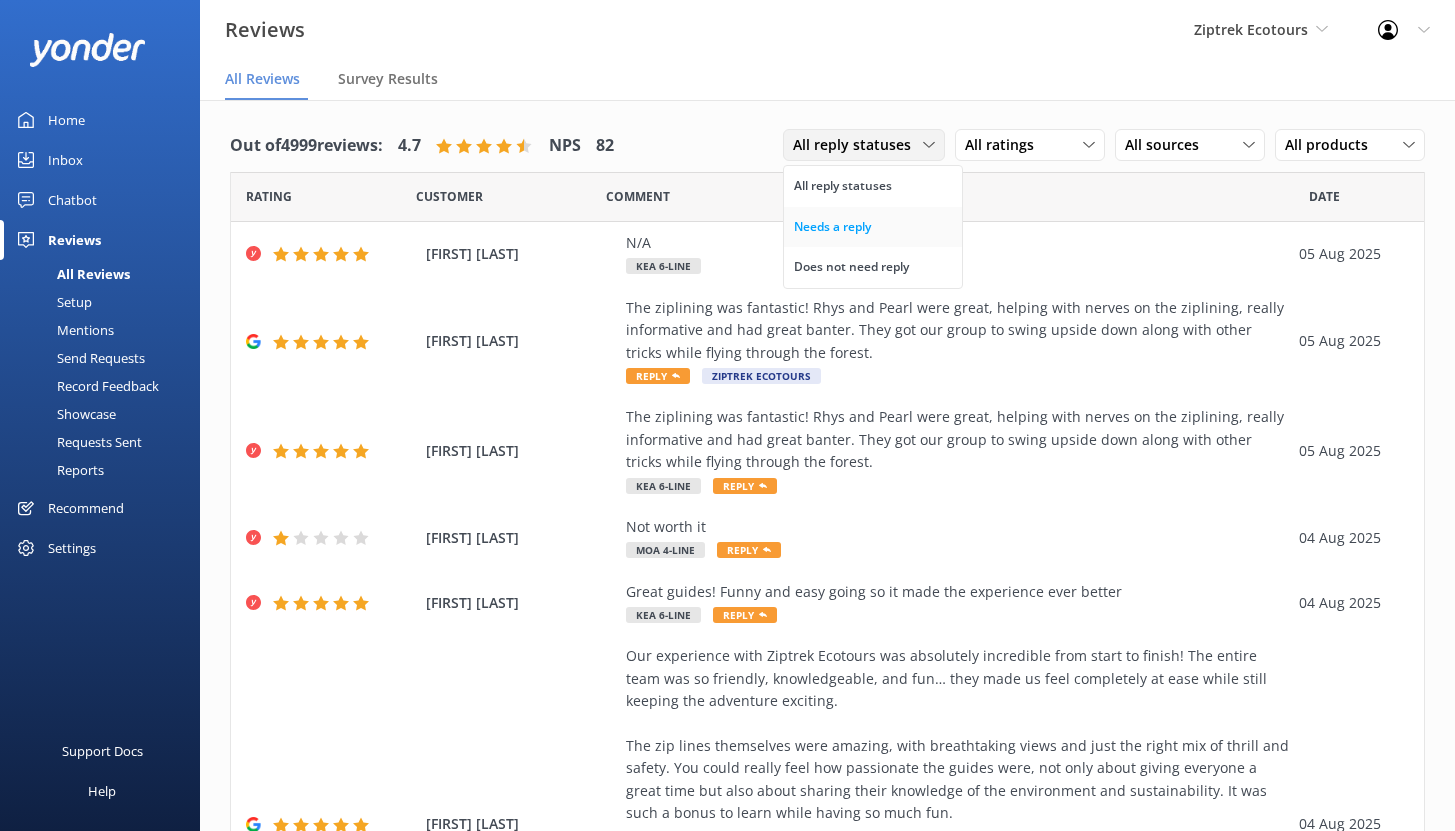 click on "Needs a reply" at bounding box center (832, 227) 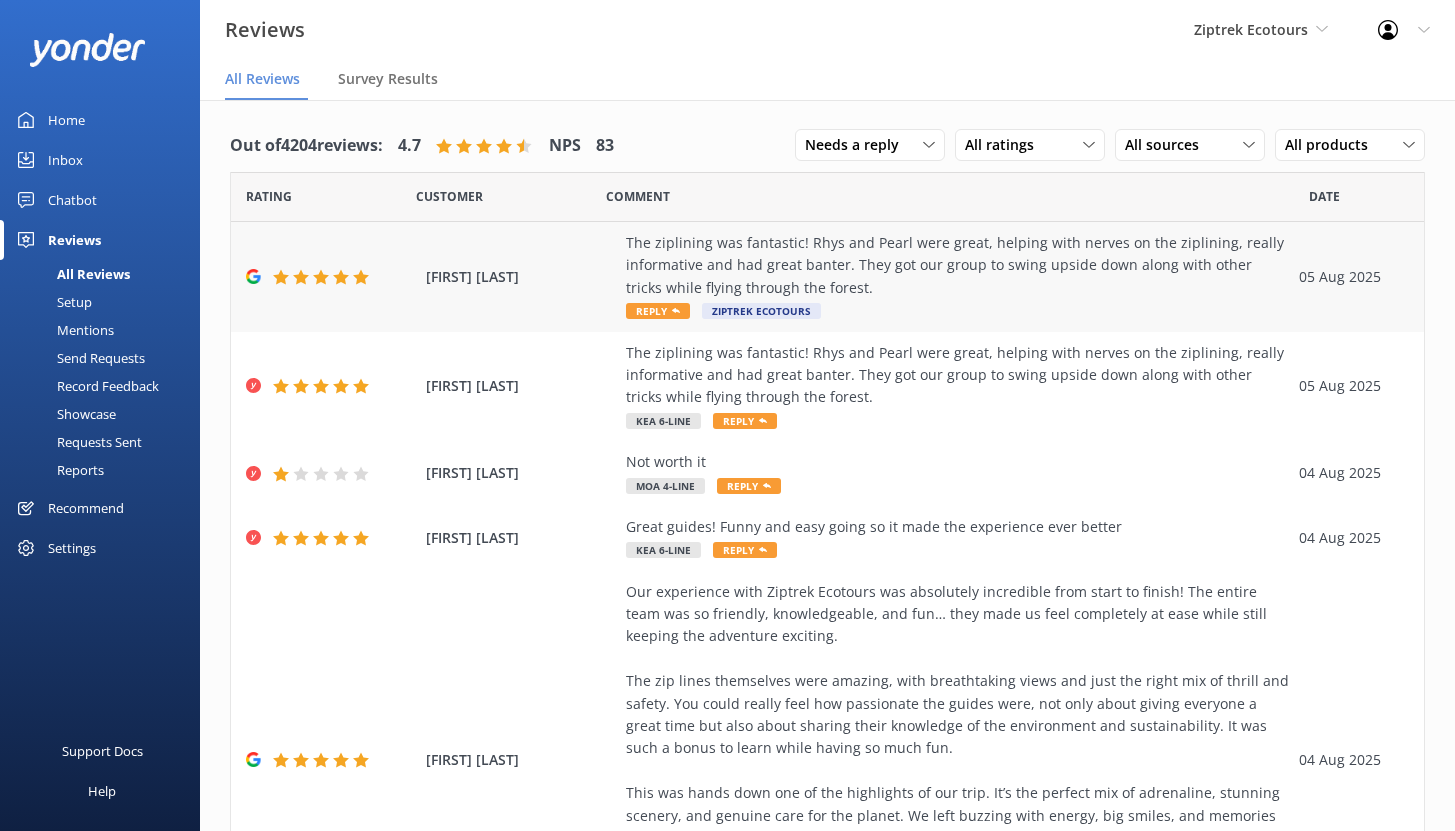 click on "The ziplining was fantastic! Rhys and Pearl were great, helping with nerves on the ziplining, really informative and had great banter. They got our group to swing upside down along with other tricks while flying through the forest." at bounding box center (957, 265) 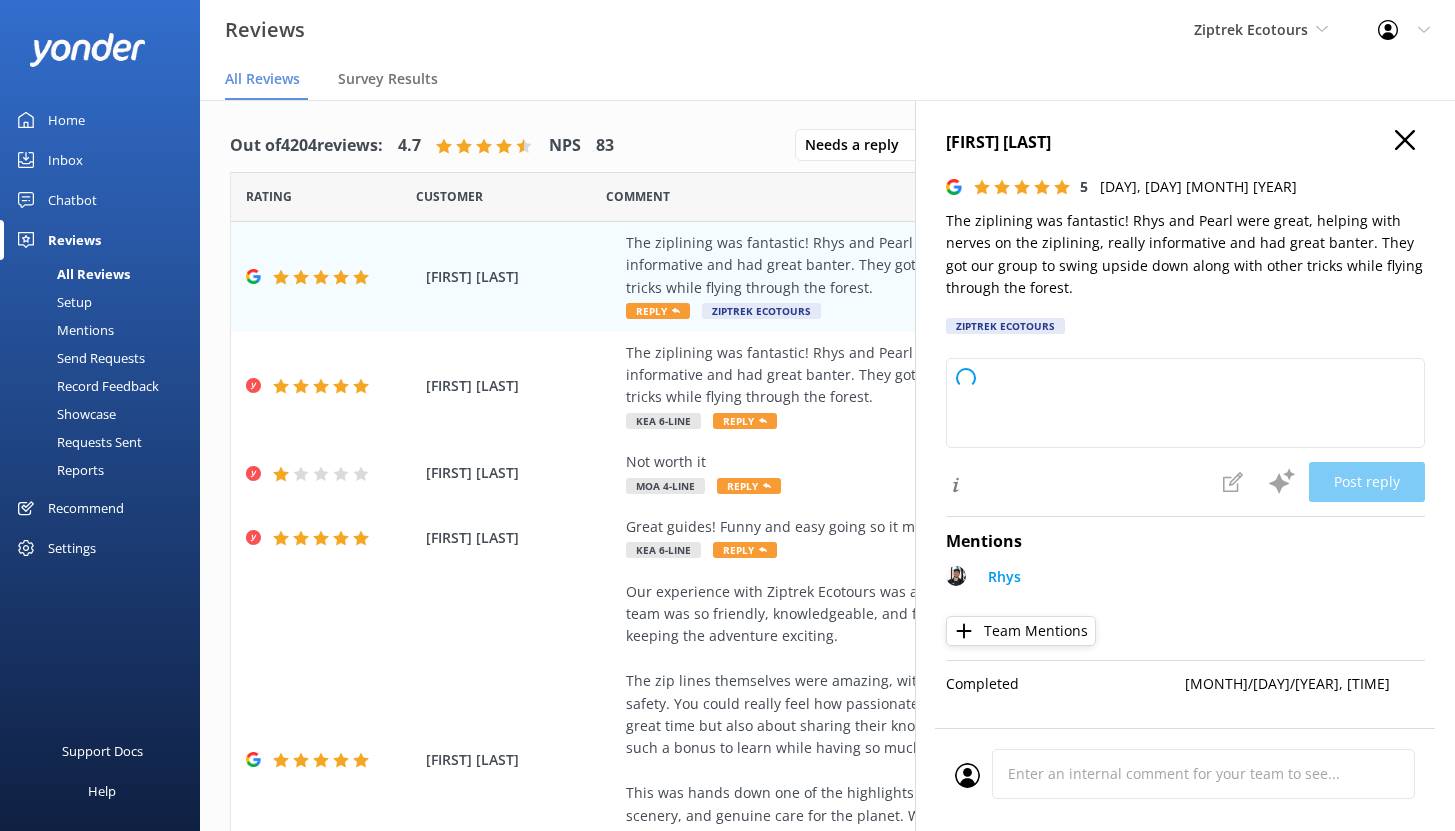 type on "Kia ora,
Thank you so much for your awesome review! We're delighted you had a fantastic time with [FIRST] and [FIRST], and that you enjoyed the fun tricks and great banter. We hope to see you zipping through the forest with us again soon!
-The Ziptrek Team" 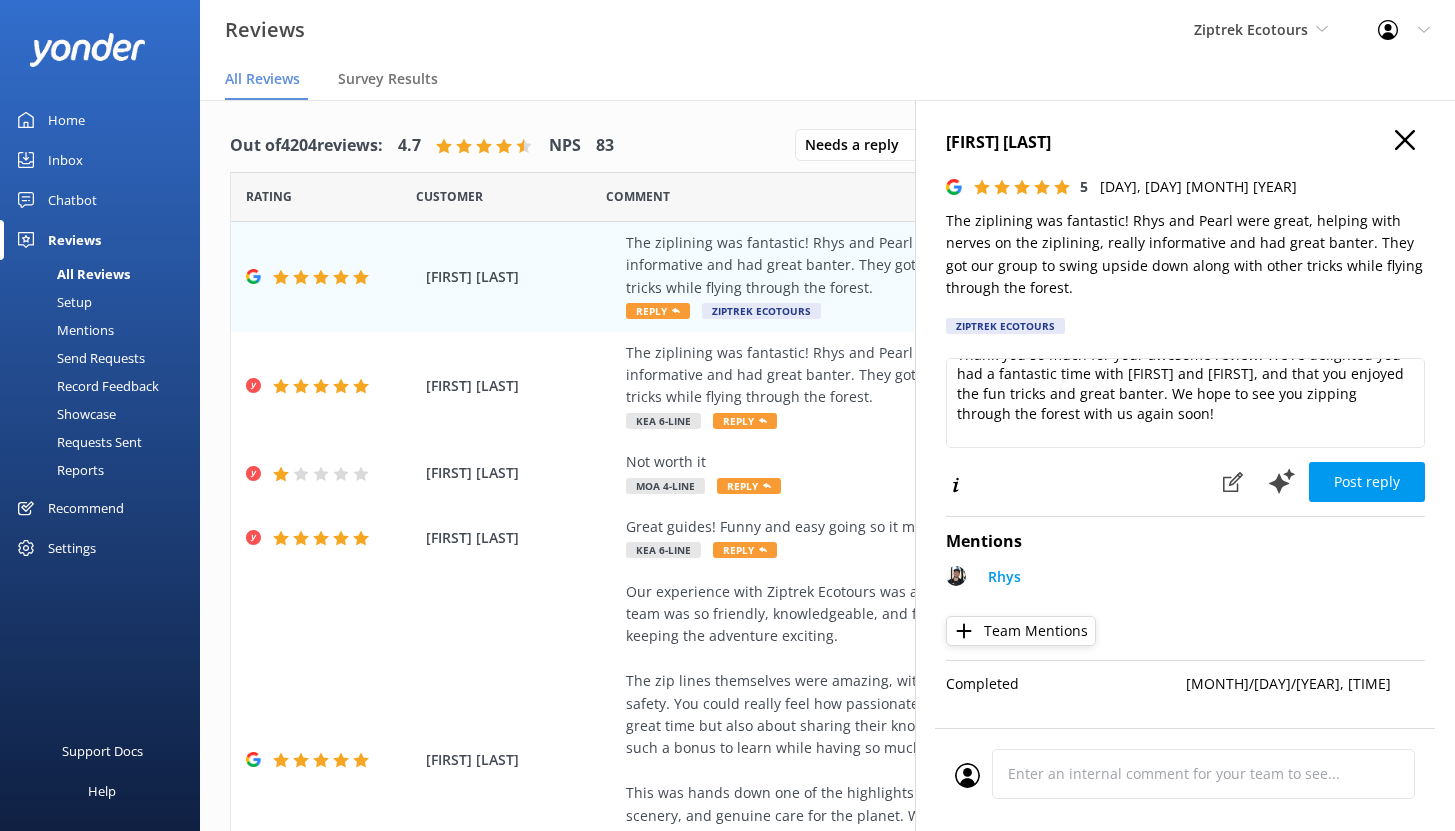 scroll, scrollTop: 67, scrollLeft: 0, axis: vertical 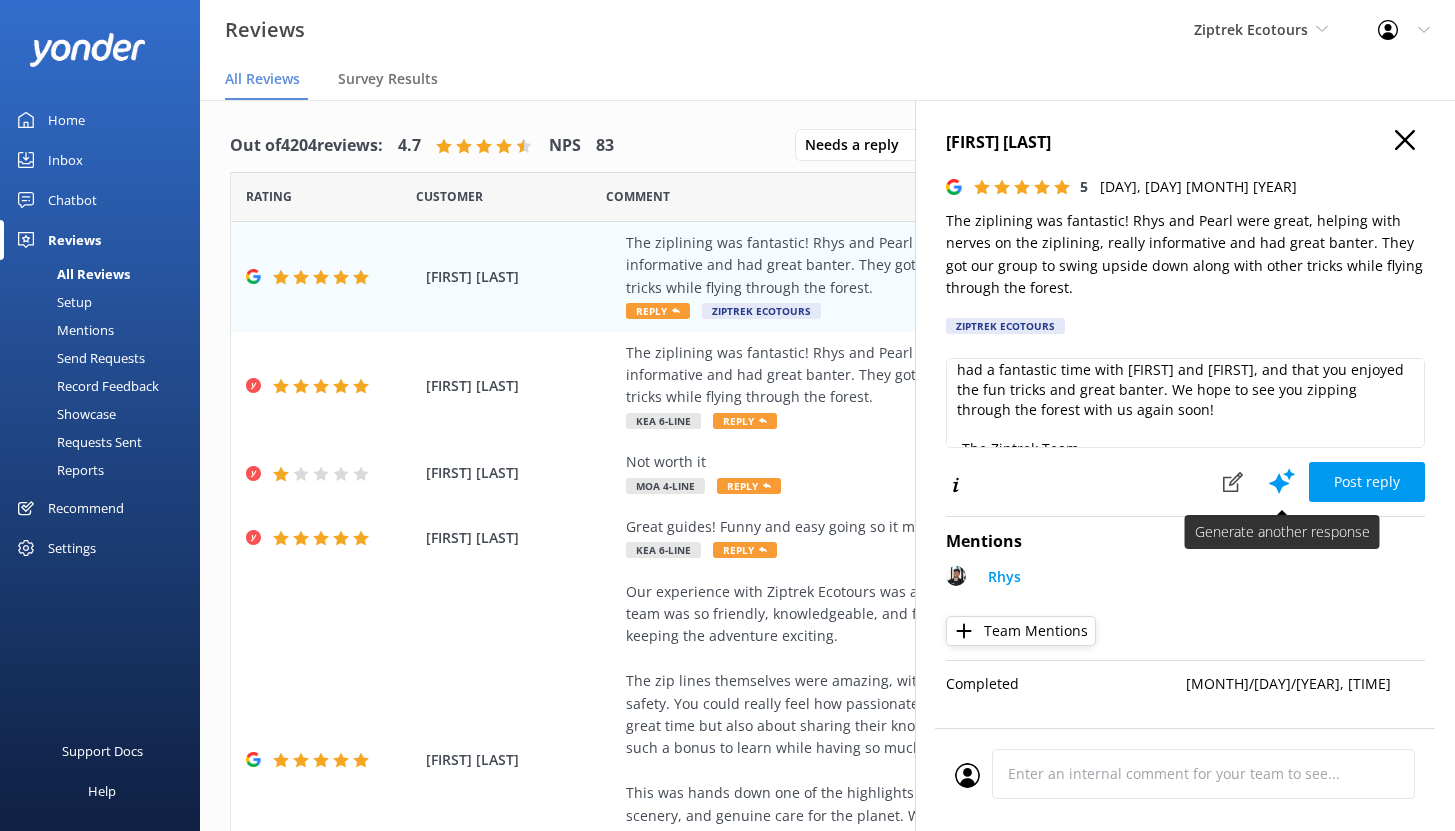 click 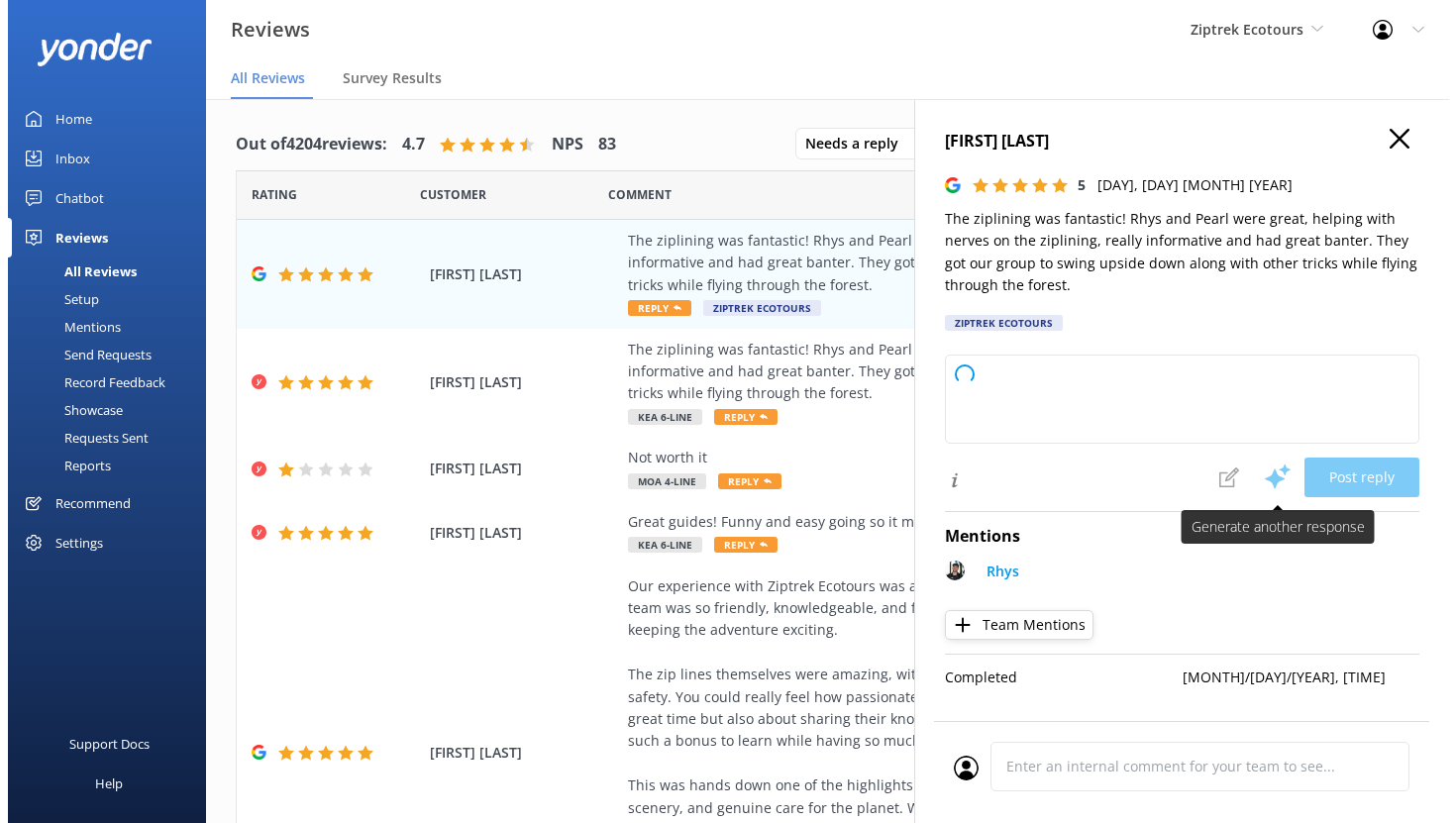 scroll, scrollTop: 0, scrollLeft: 0, axis: both 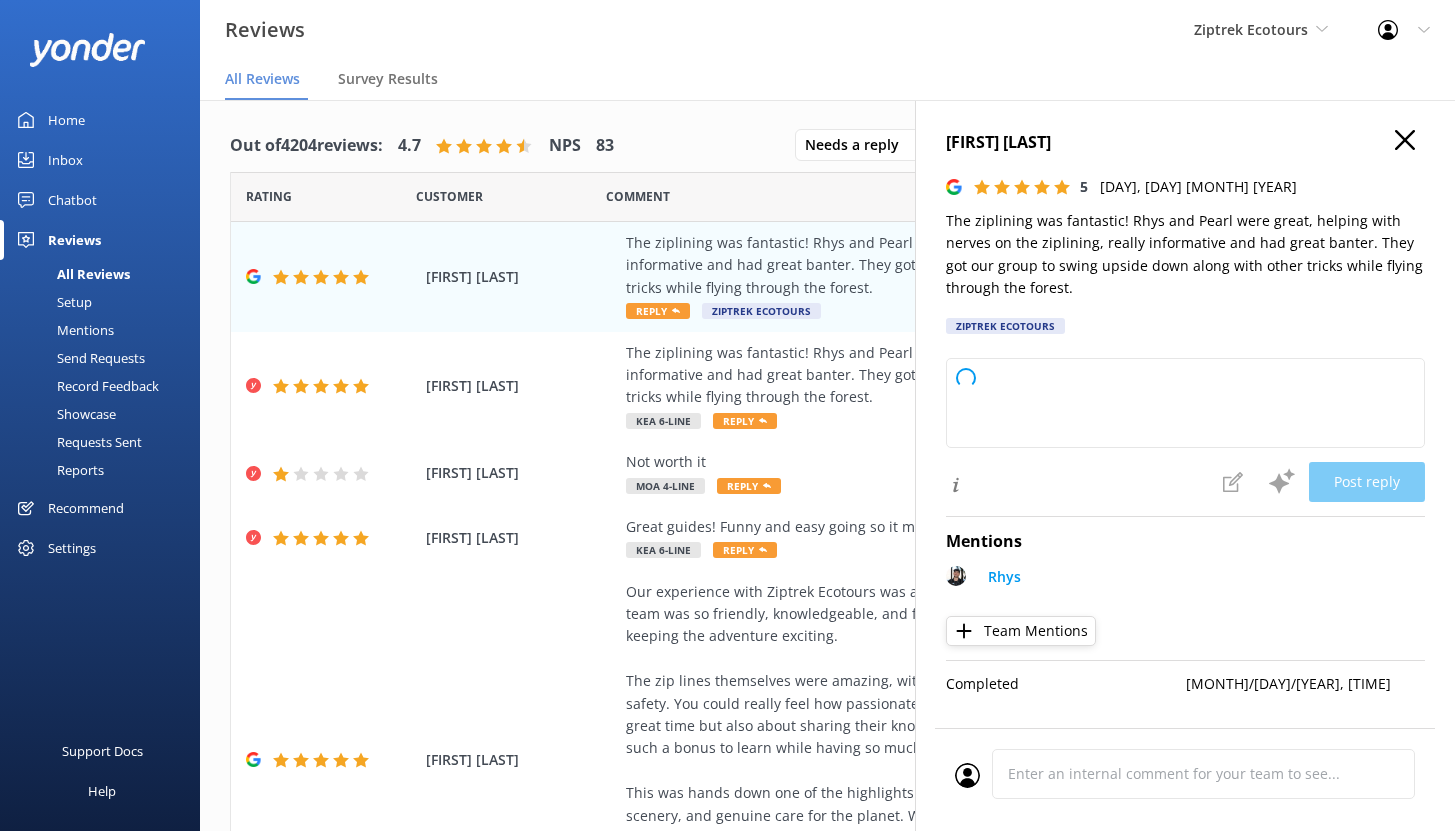 type on "Kia ora,
Thank you so much for your awesome review! We're so glad you had a fantastic time ziplining with [FIRST] and [FIRST]. It sounds like you made the most of every moment and really embraced the adventure. We hope to see you soaring through the trees with us again soon!
-The Ziptrek Team" 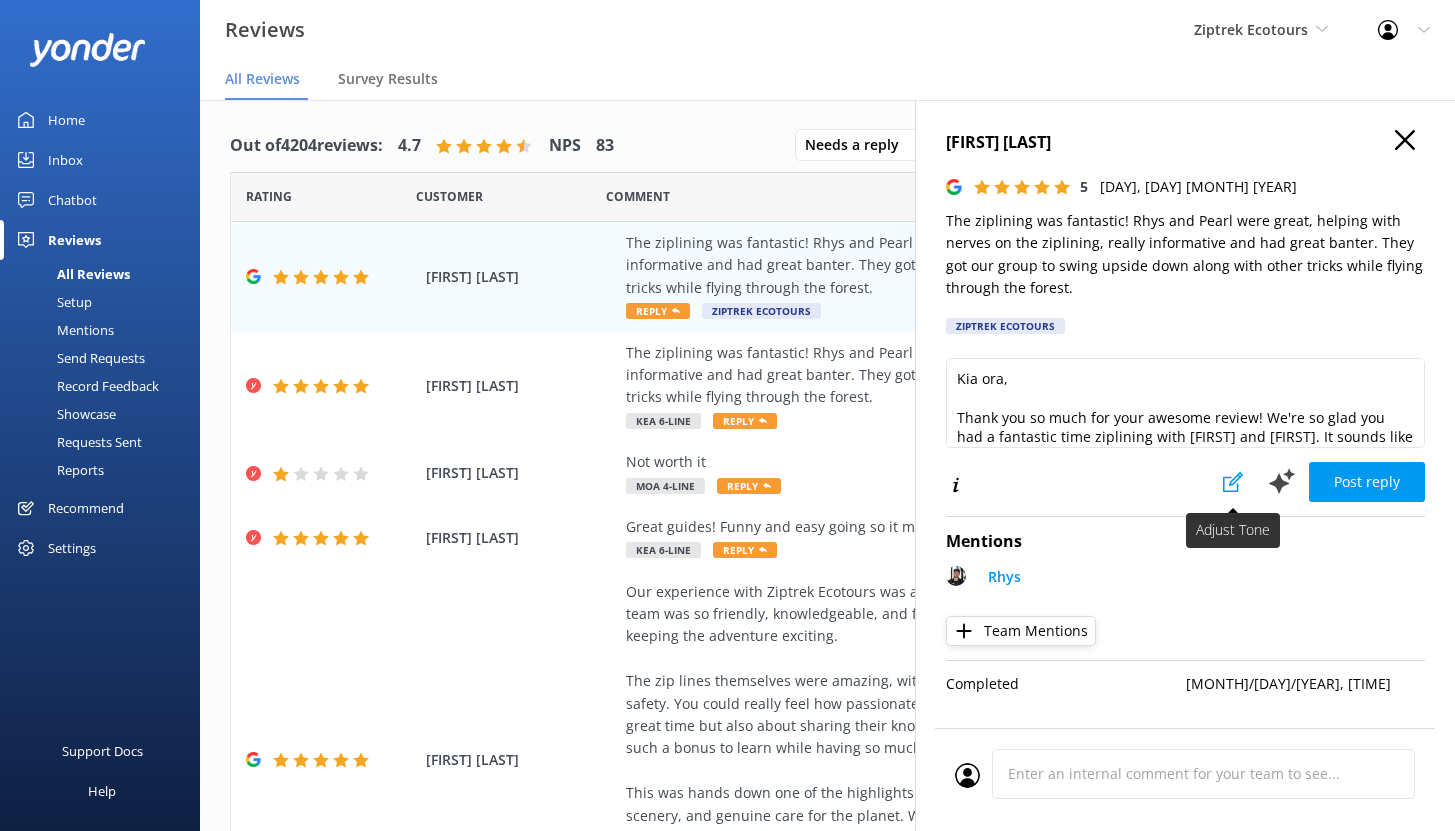 click 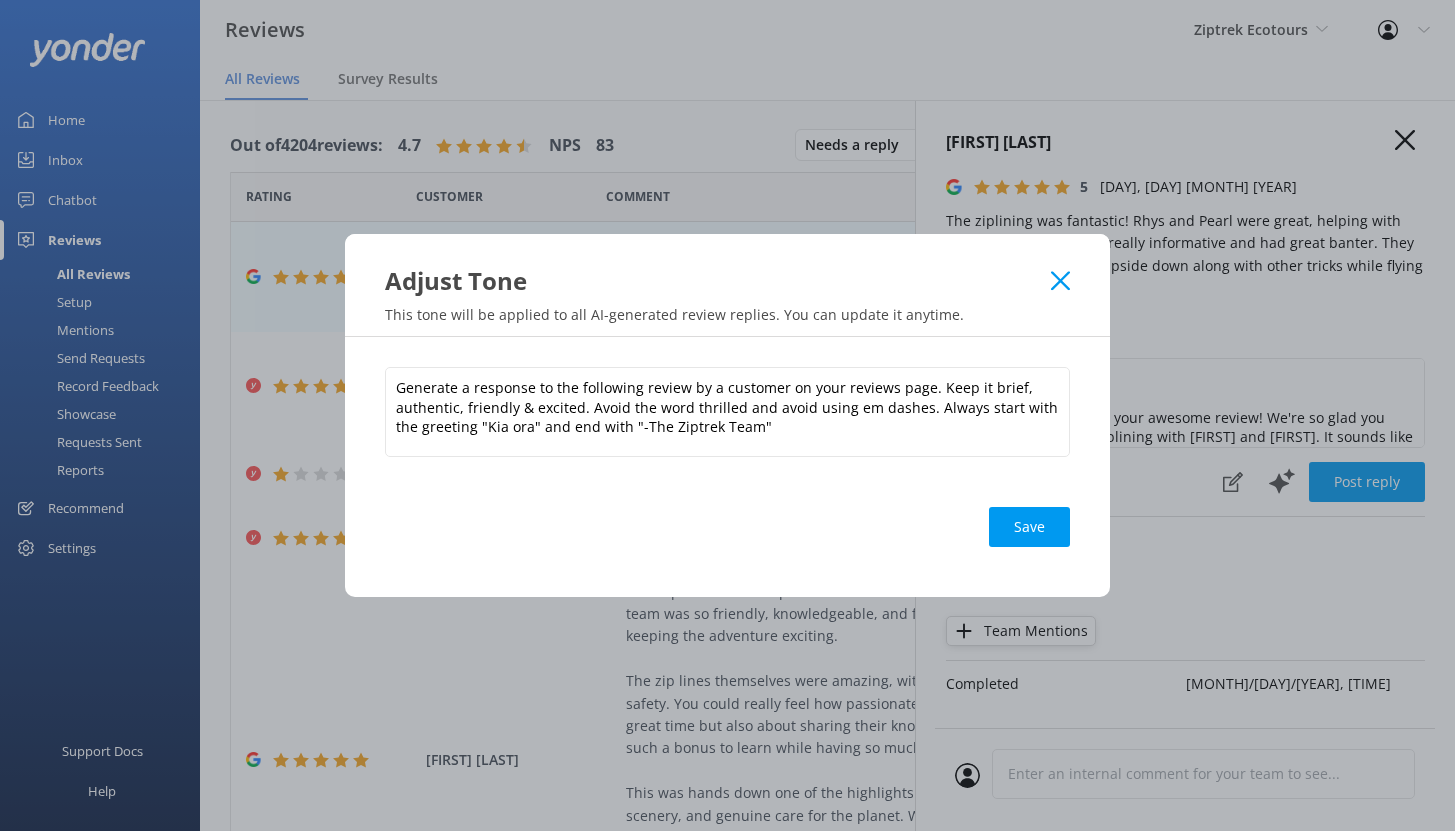 click 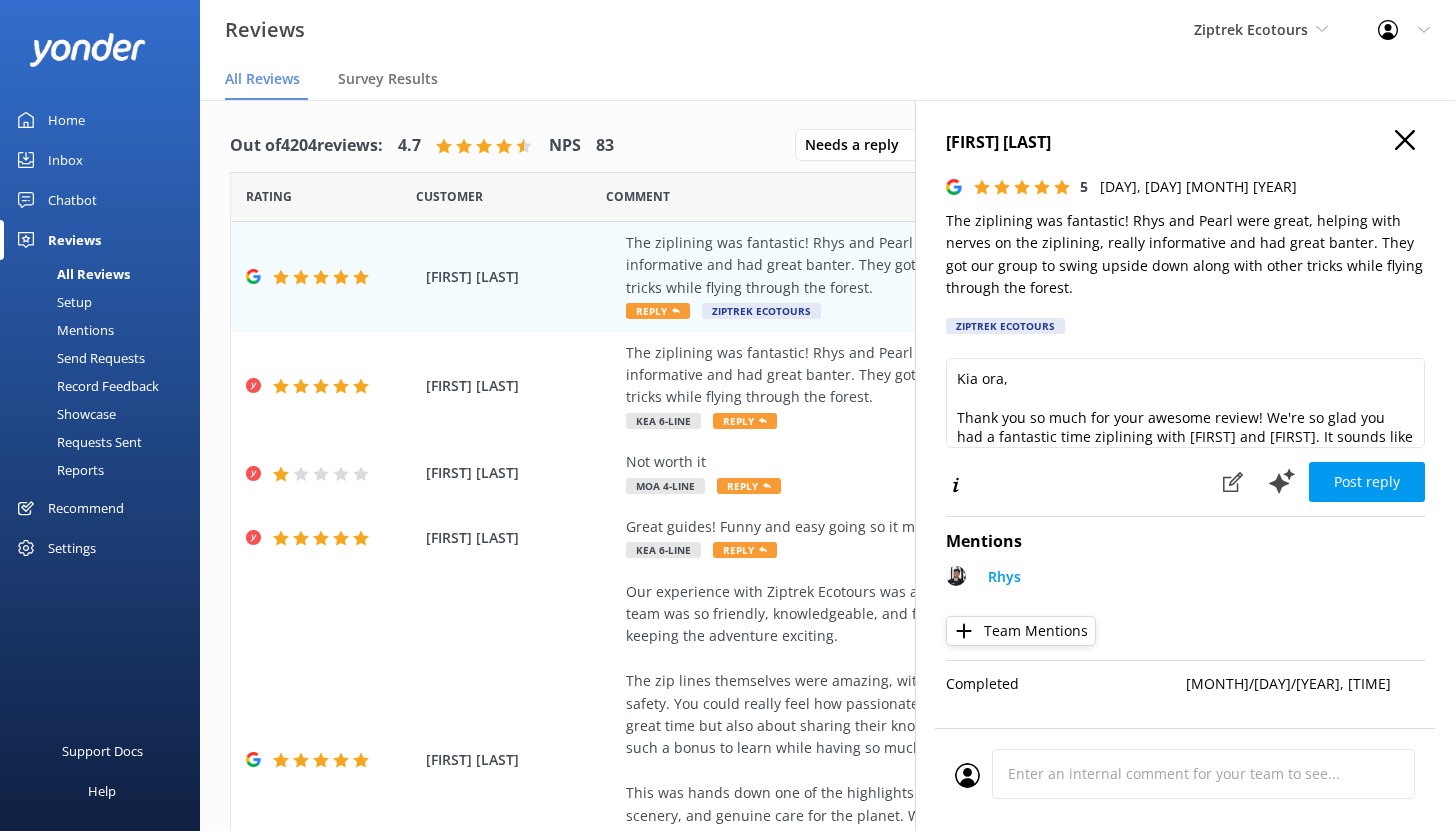 click on "Mentions" at bounding box center [63, 330] 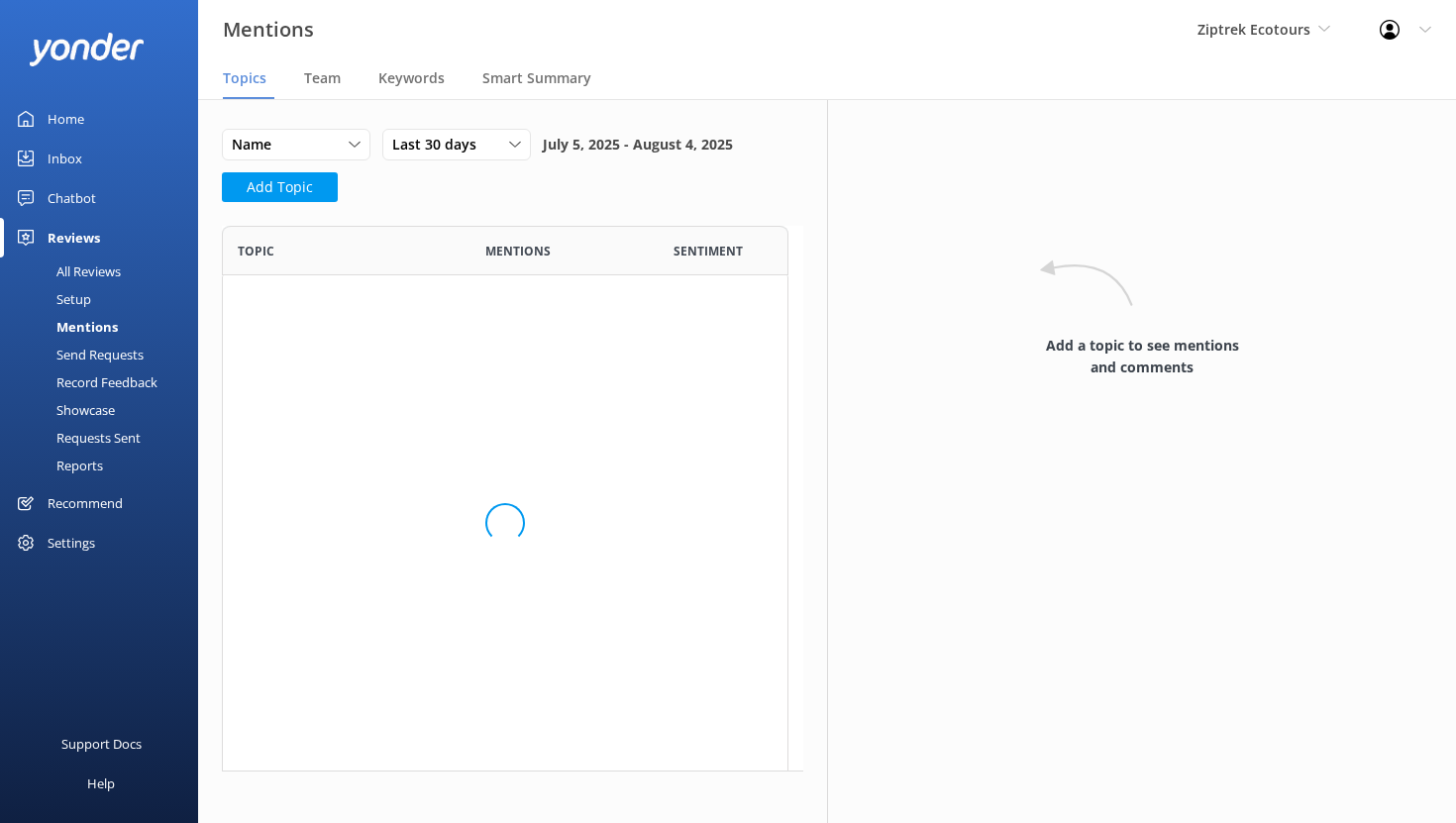 scroll, scrollTop: 16, scrollLeft: 16, axis: both 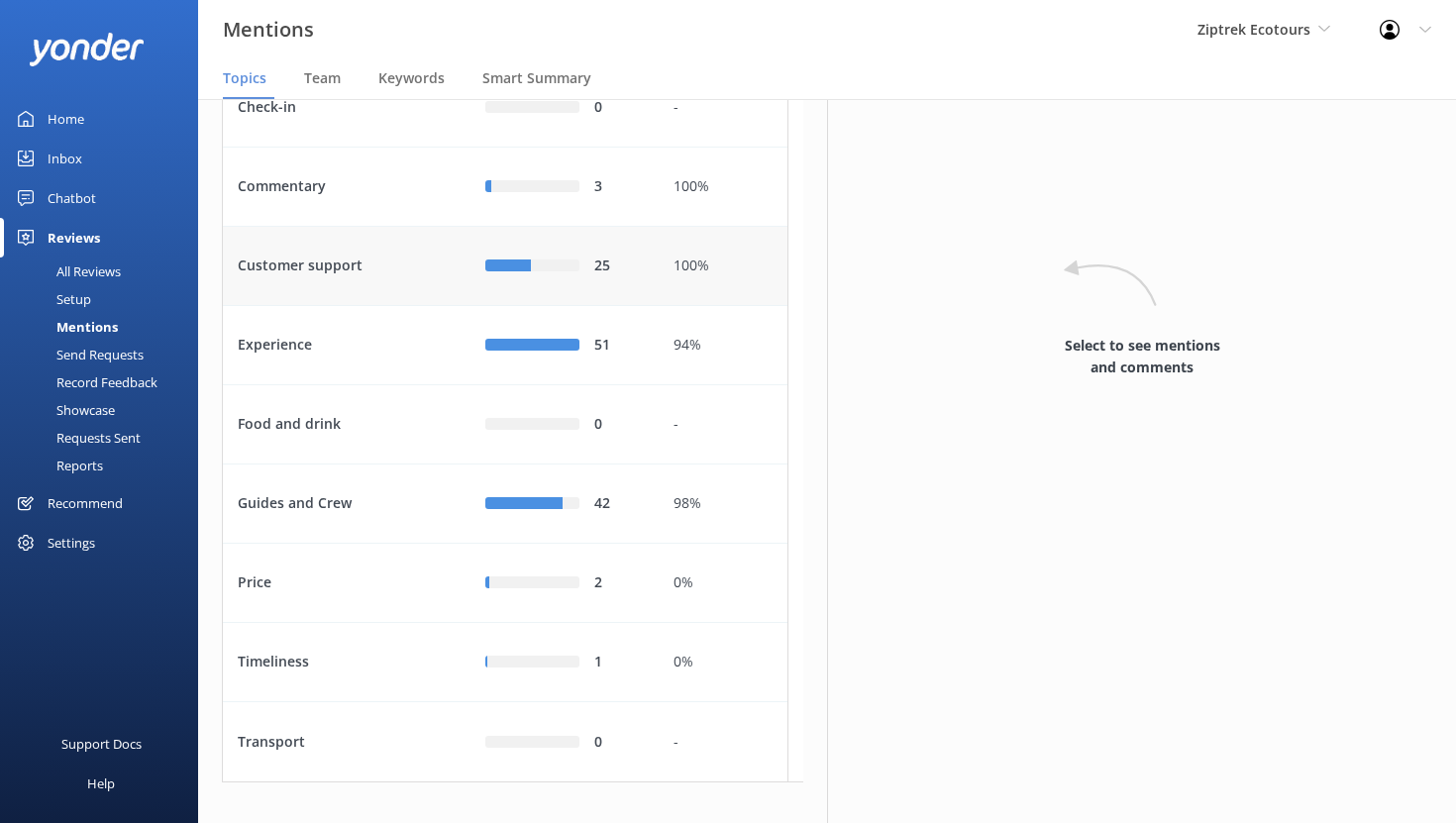 click on "Customer support" at bounding box center [347, 266] 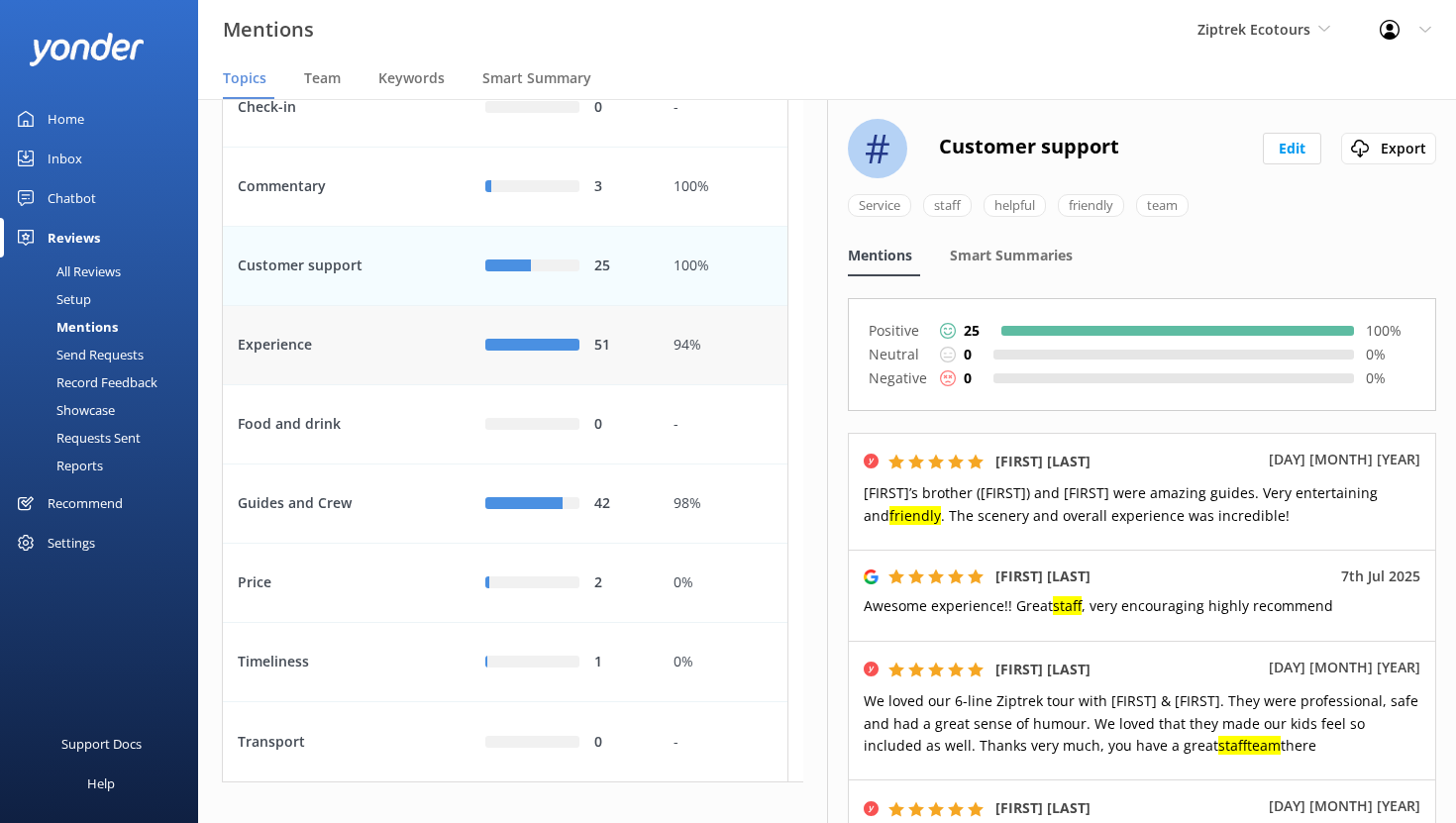 click on "Experience" at bounding box center (347, 346) 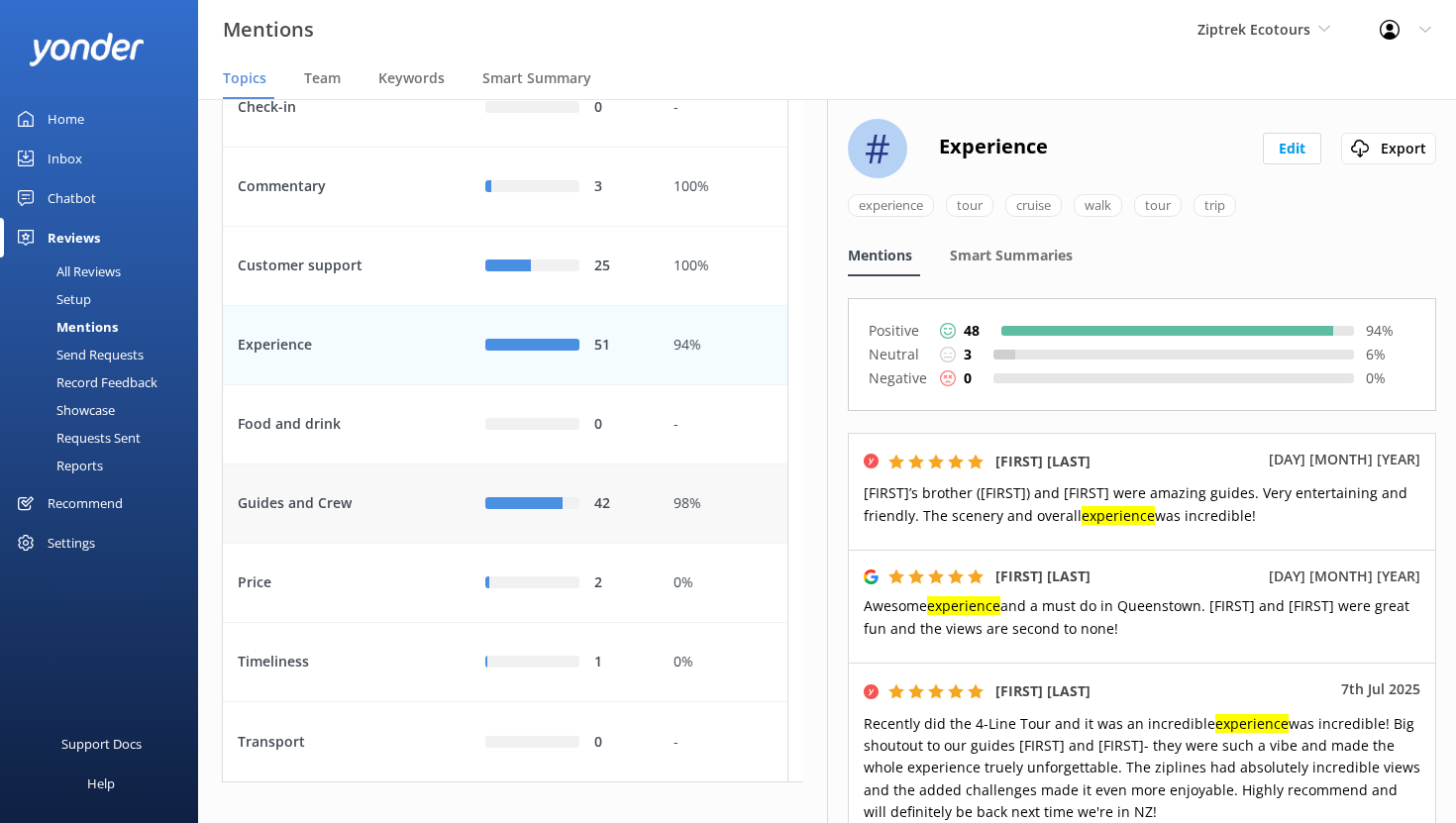 click on "Guides and Crew" at bounding box center (347, 504) 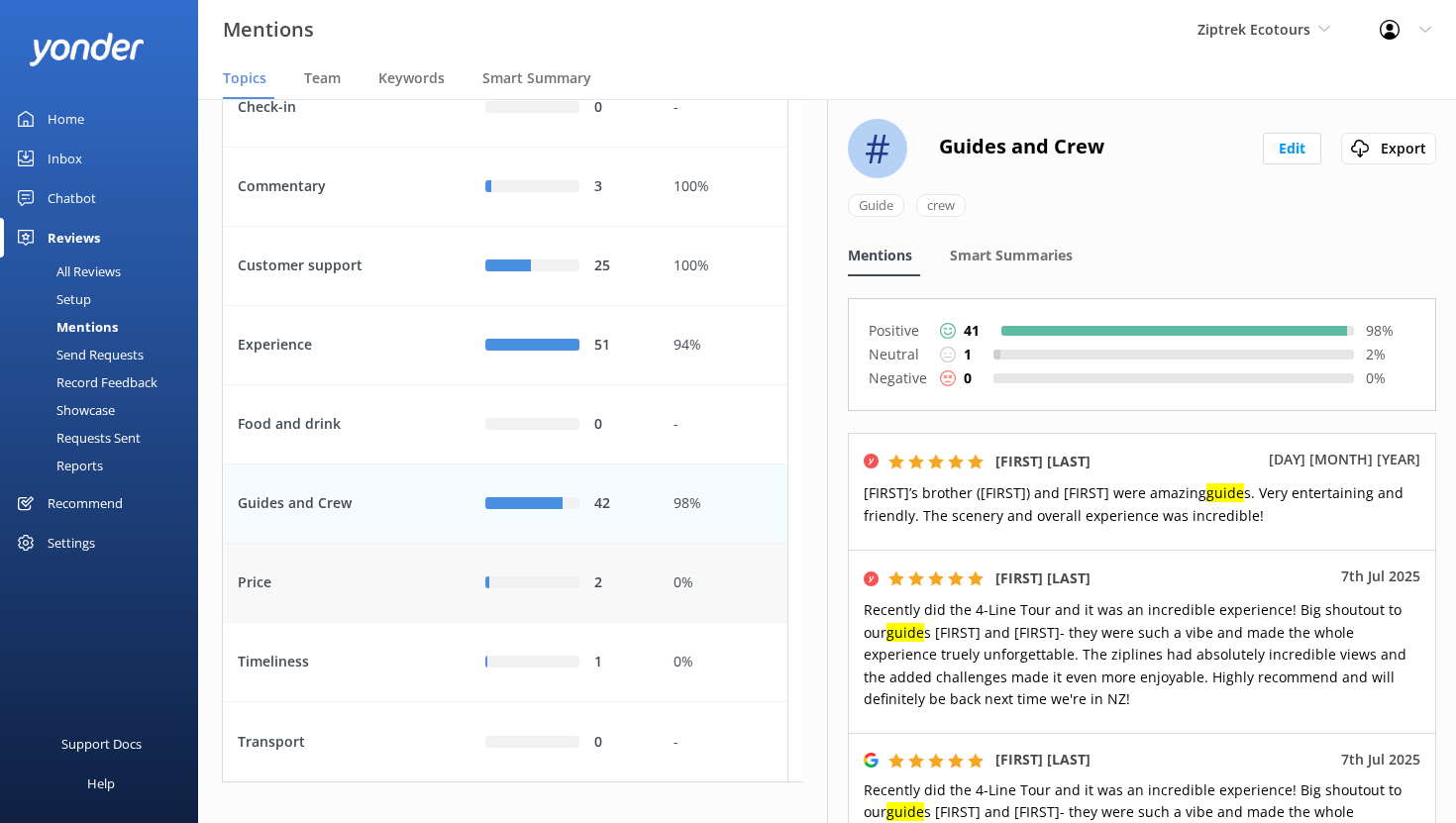click on "Price" at bounding box center (347, 583) 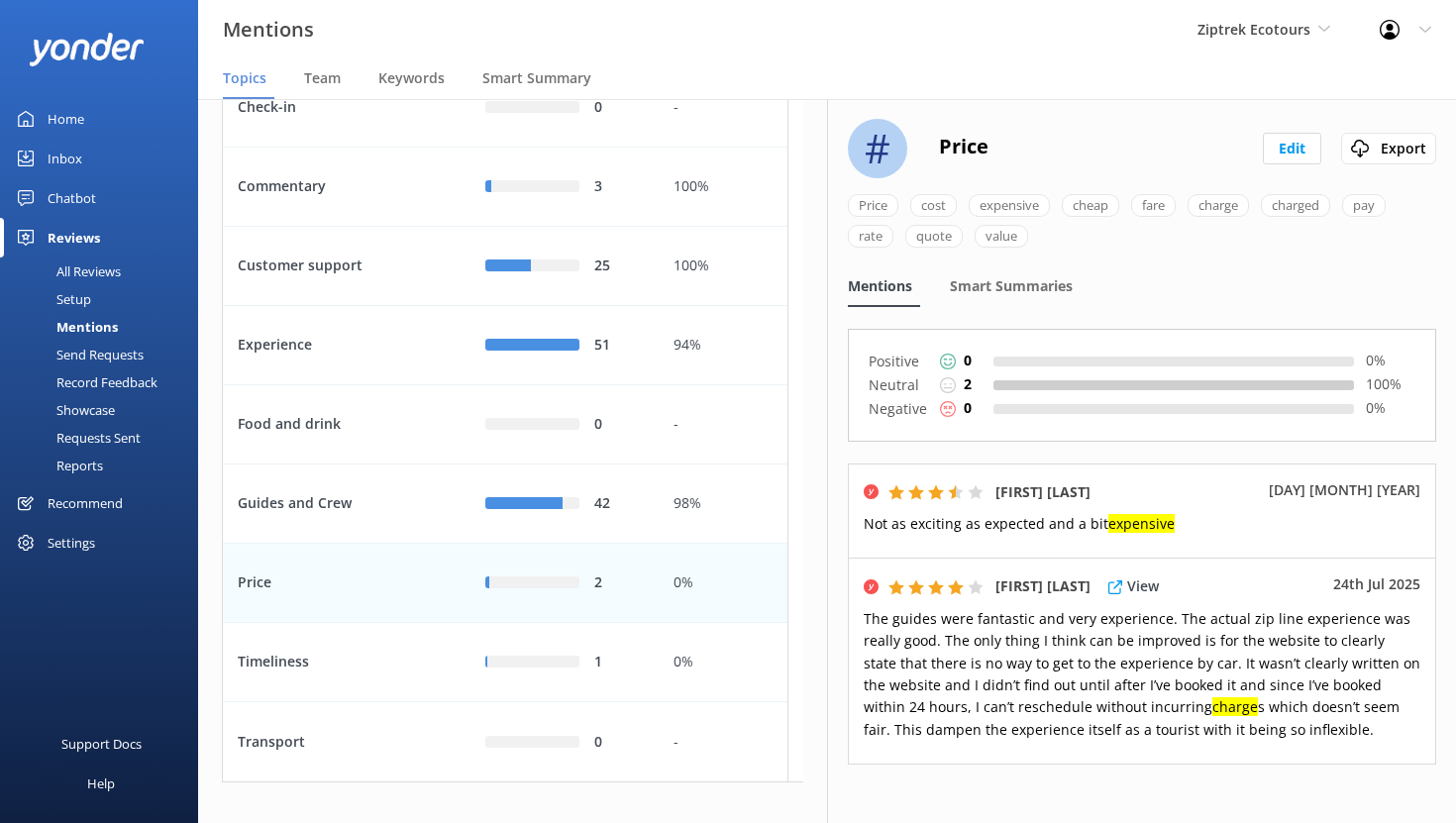 scroll, scrollTop: 112, scrollLeft: 0, axis: vertical 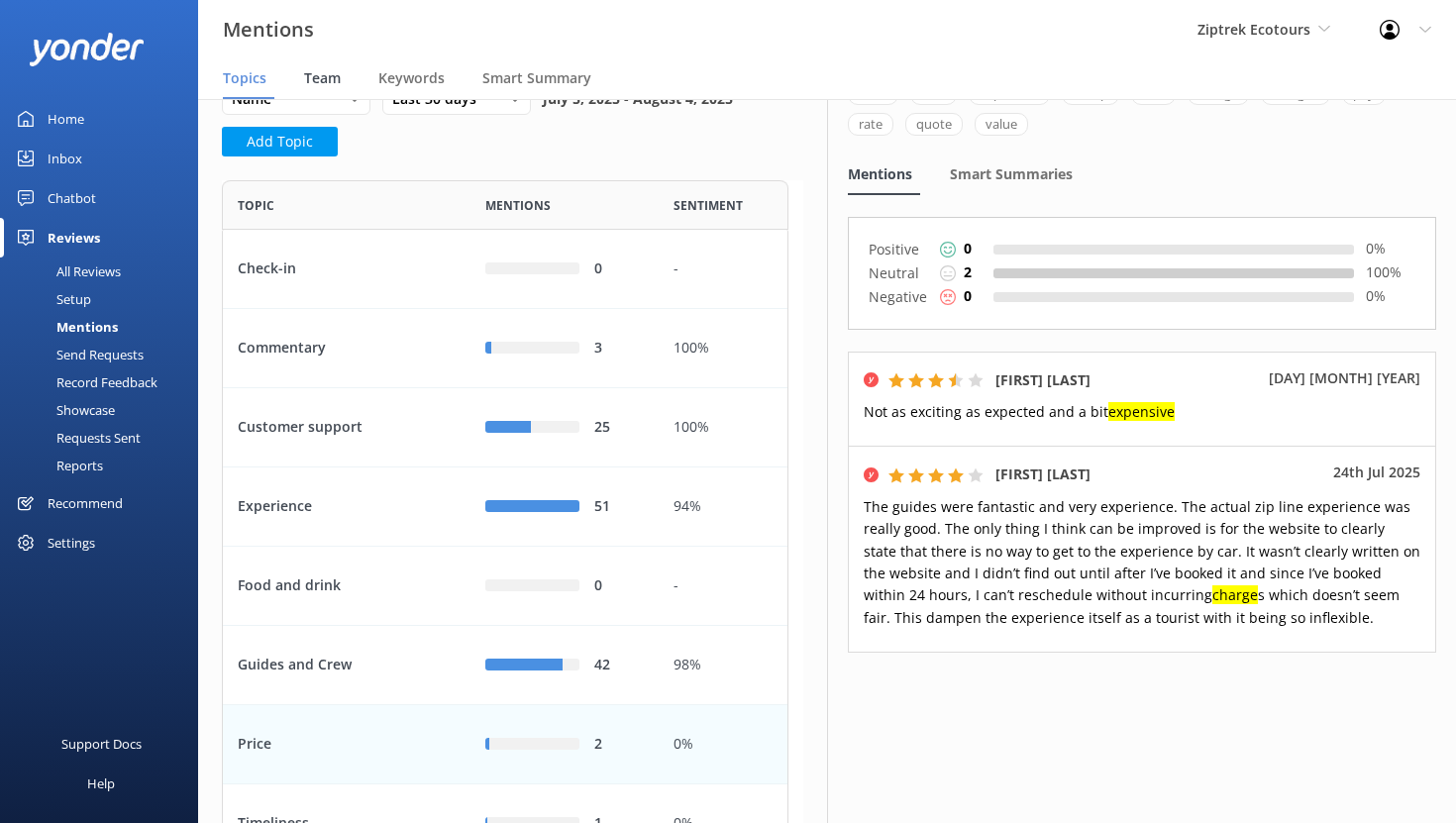 click on "Team" at bounding box center (322, 78) 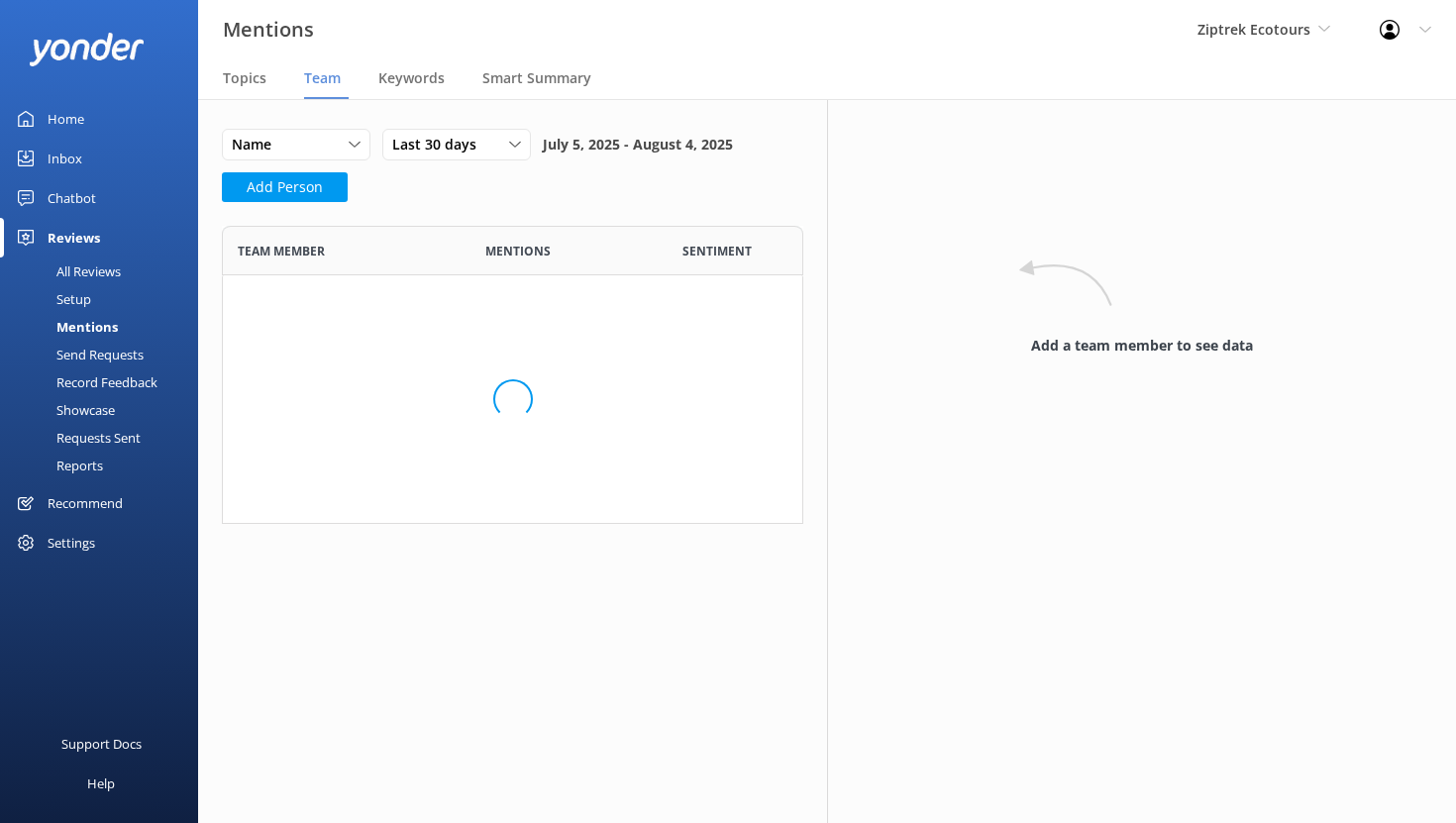 scroll, scrollTop: 16, scrollLeft: 16, axis: both 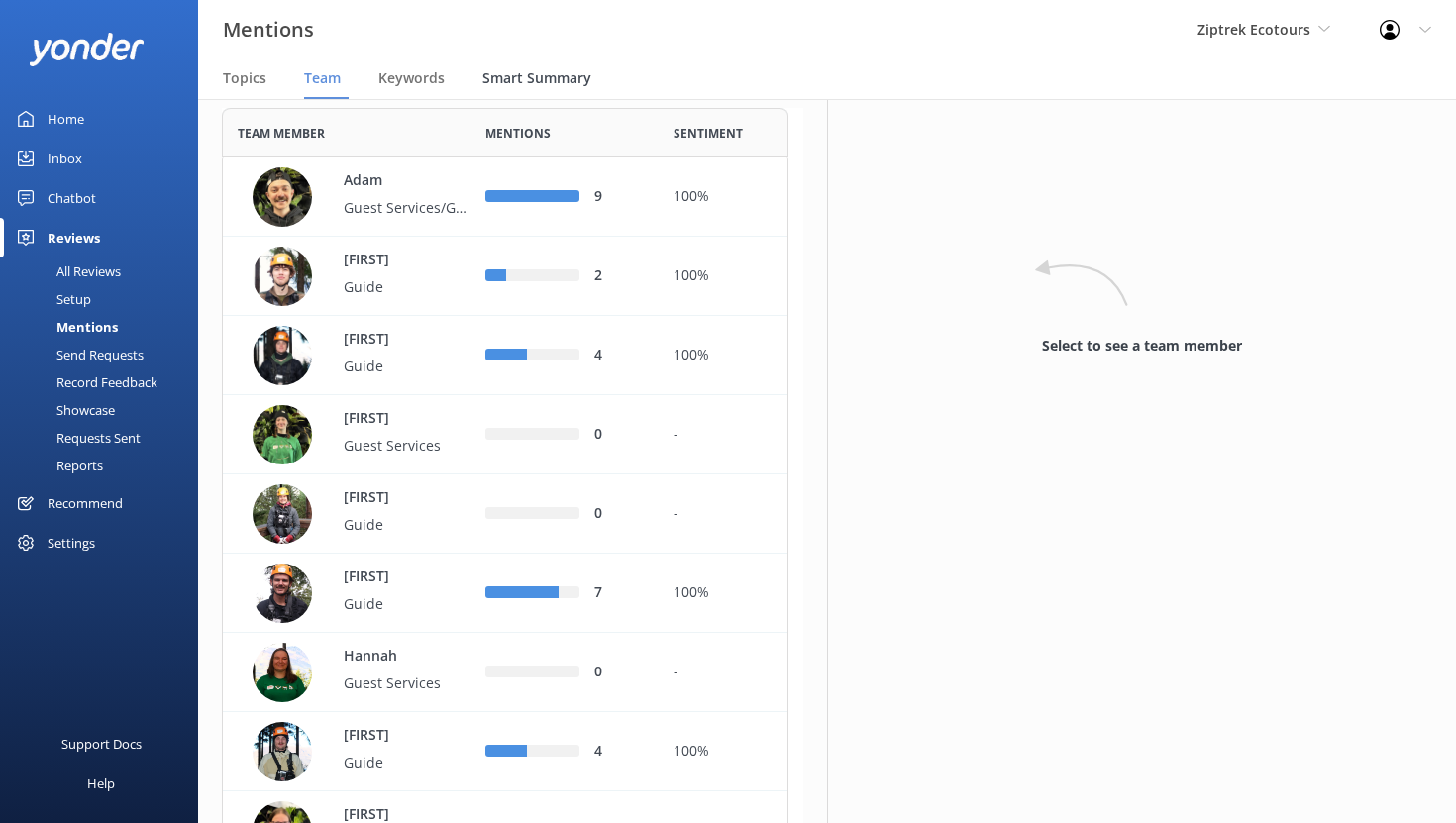click on "Smart Summary" at bounding box center [537, 78] 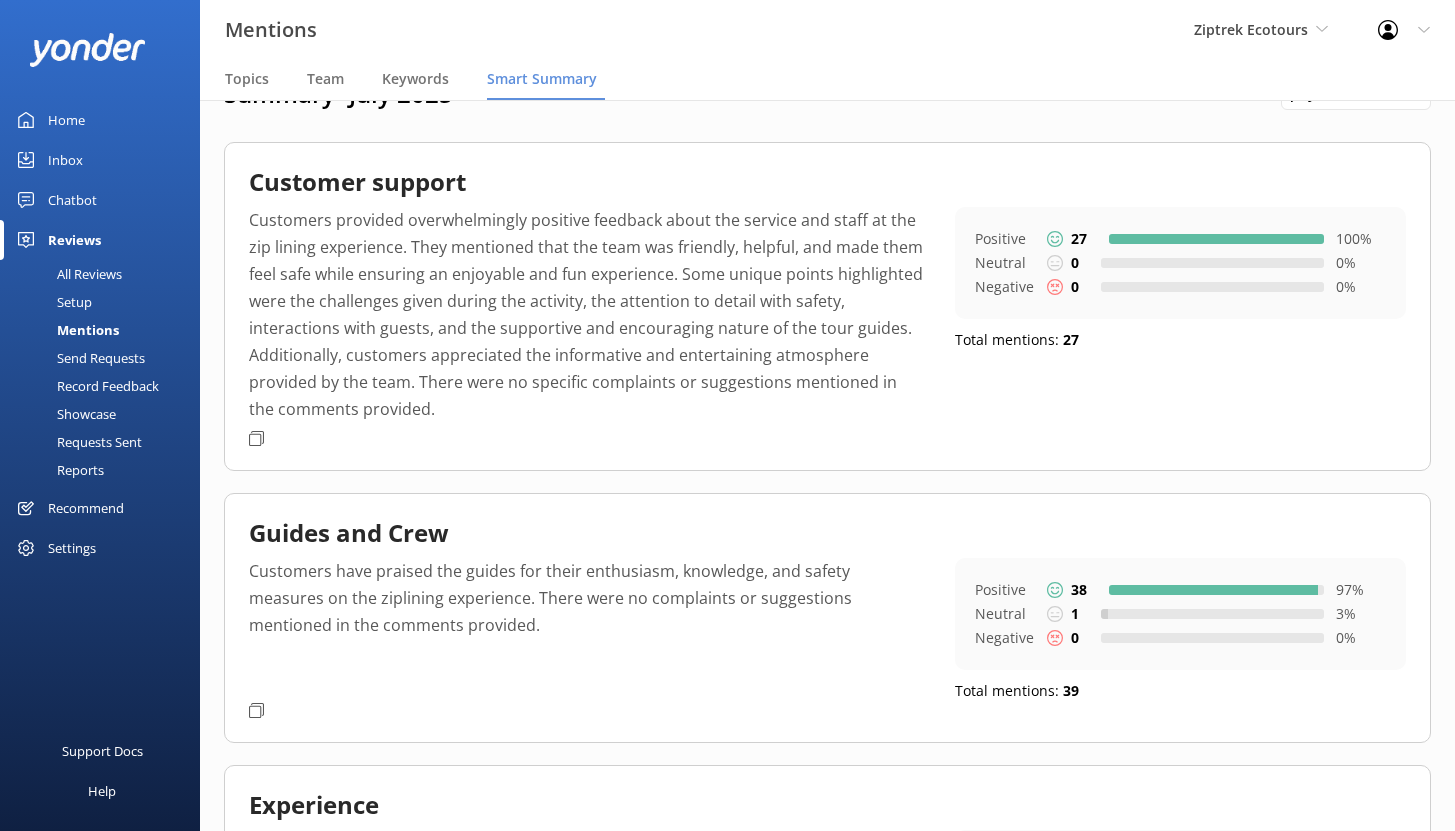 scroll, scrollTop: 58, scrollLeft: 0, axis: vertical 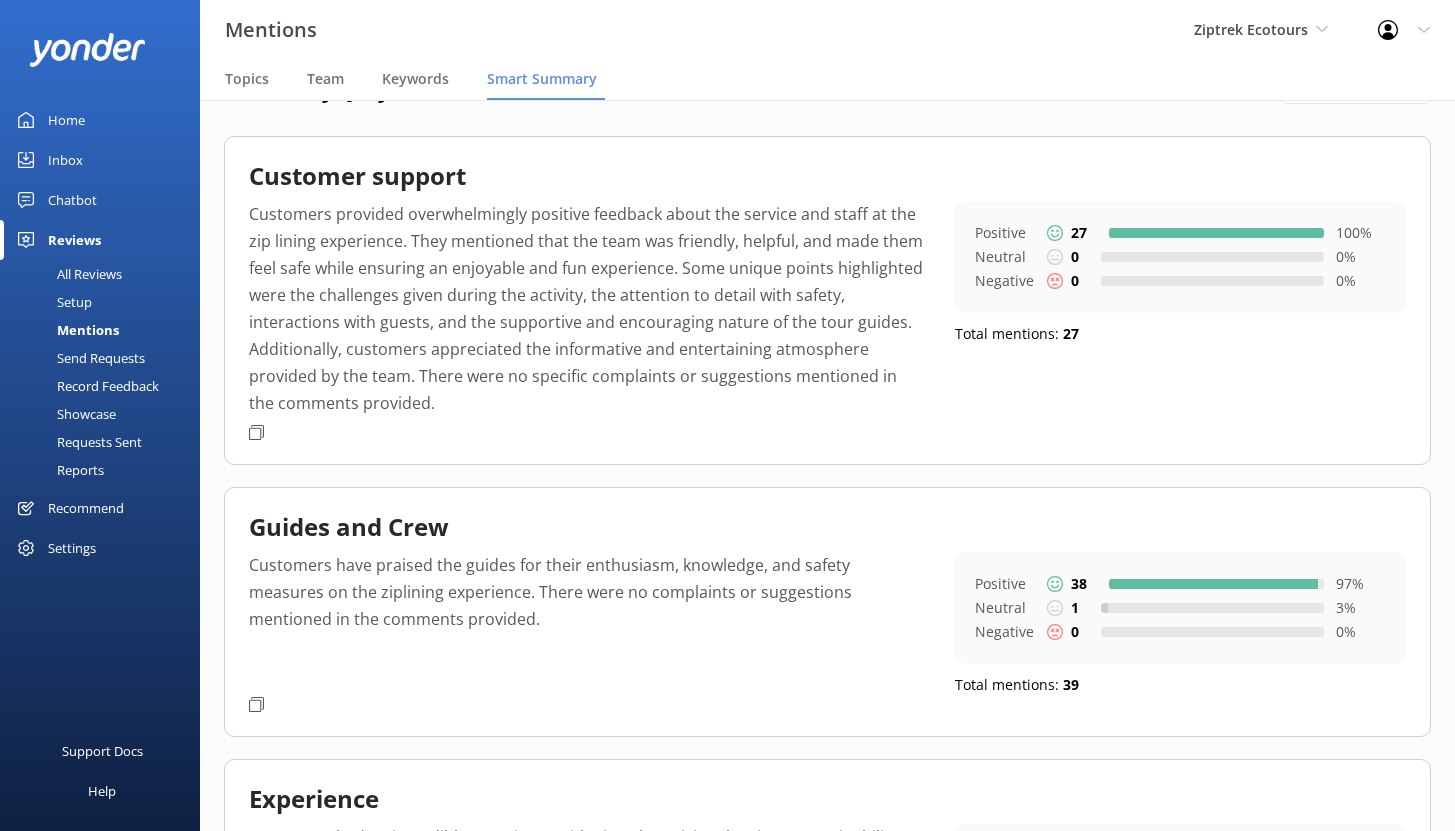 click on "Recommend" at bounding box center (86, 508) 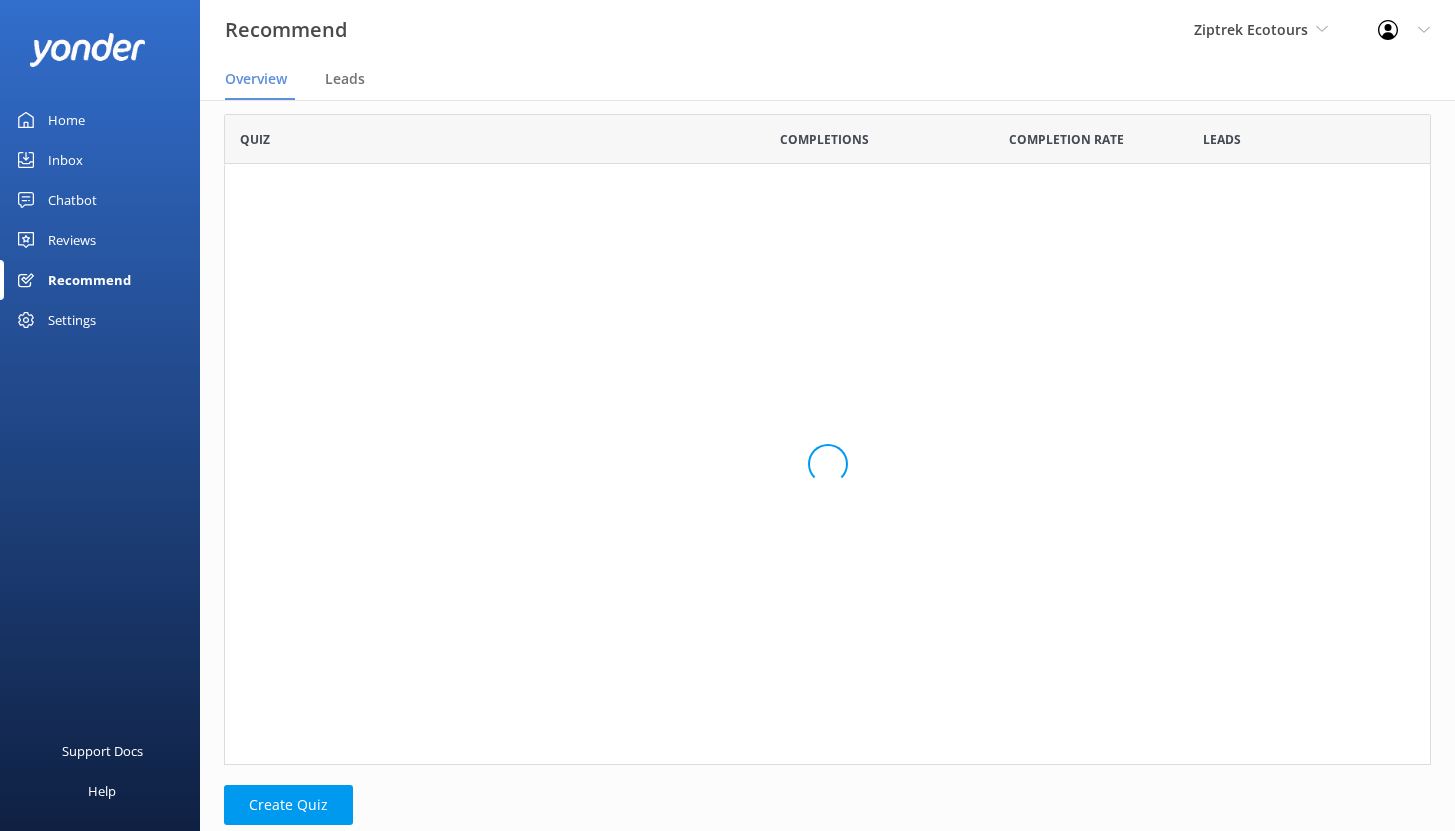 scroll, scrollTop: 16, scrollLeft: 16, axis: both 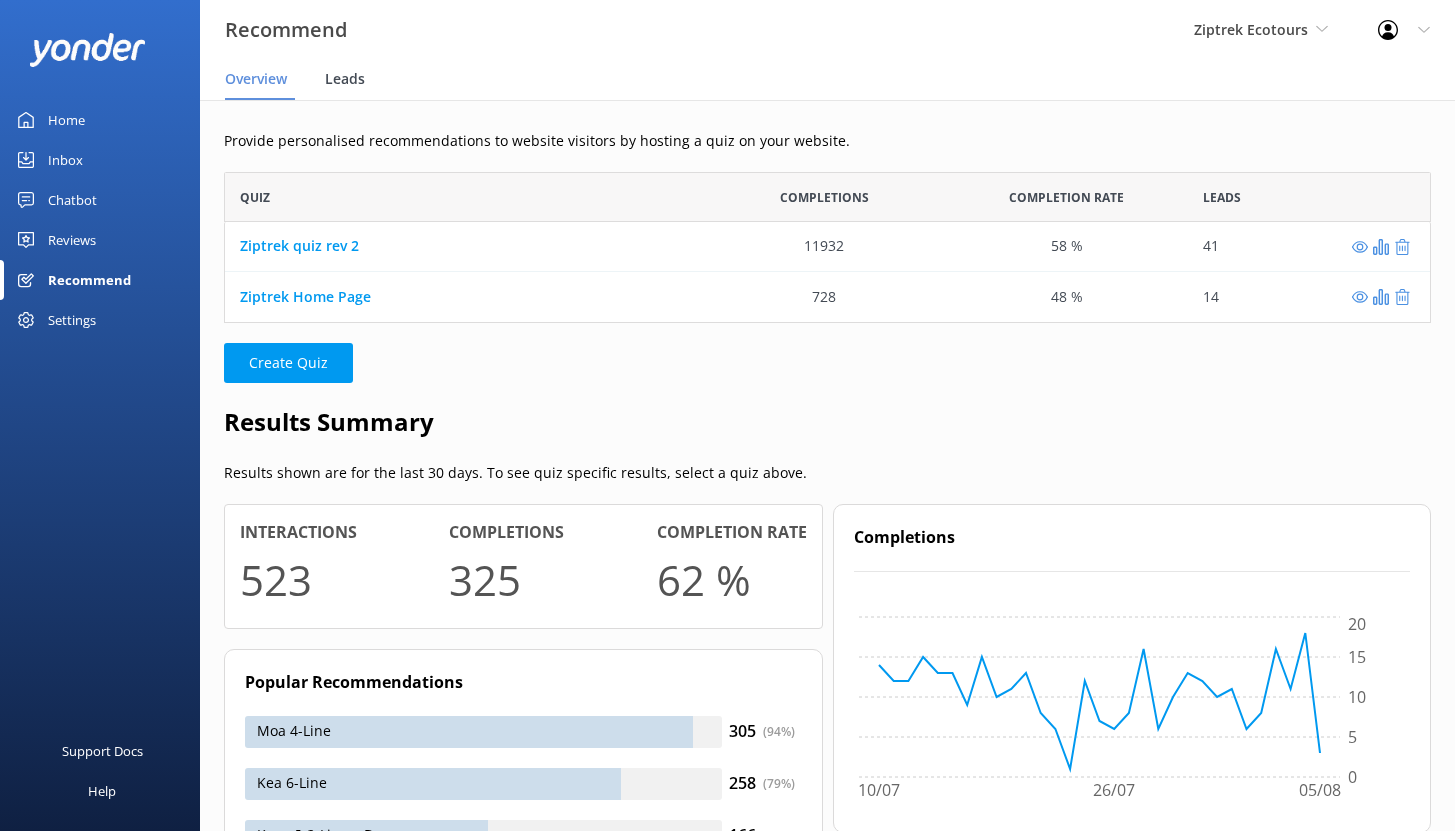 click on "Leads" at bounding box center [345, 79] 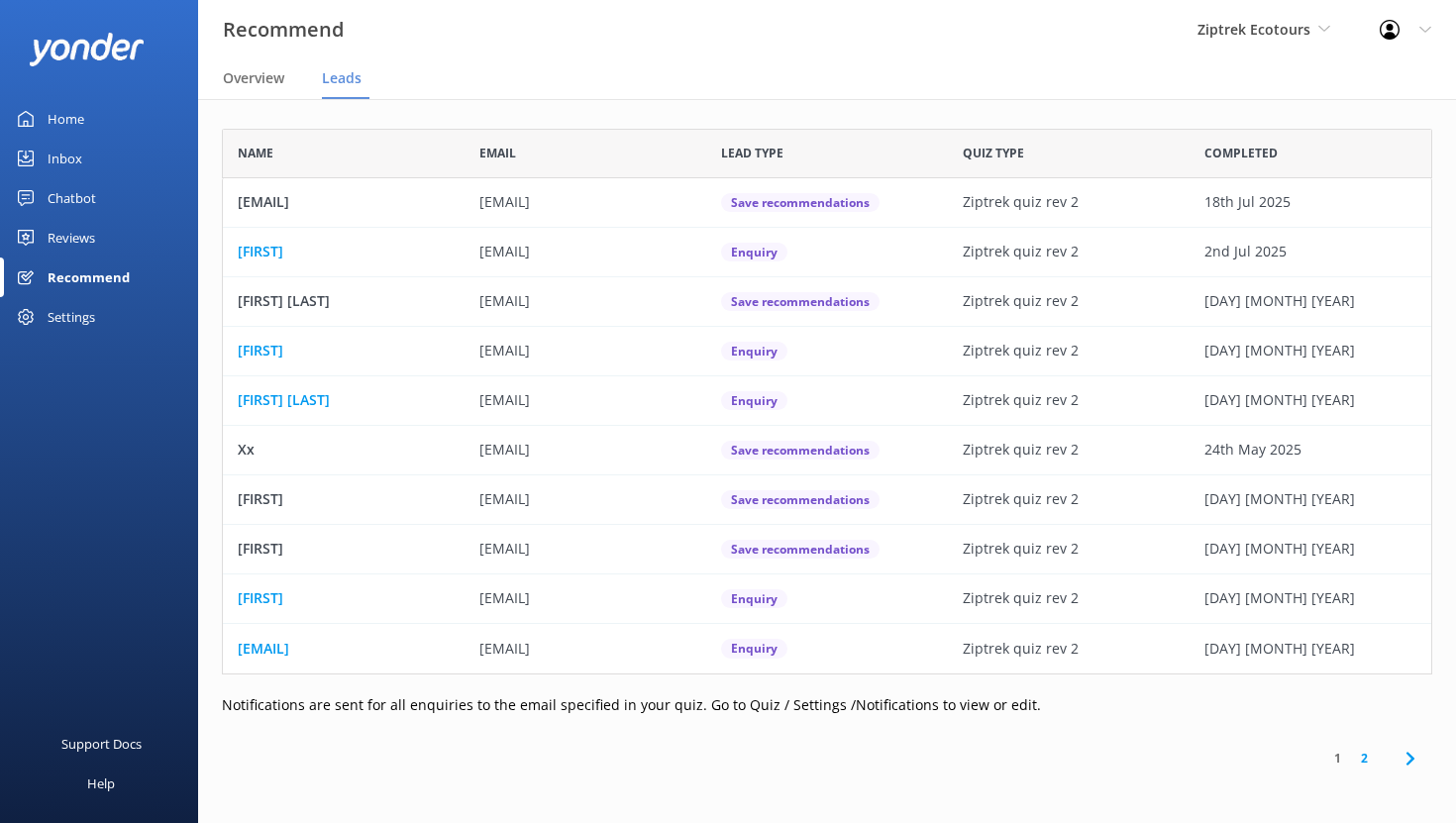 scroll, scrollTop: 16, scrollLeft: 16, axis: both 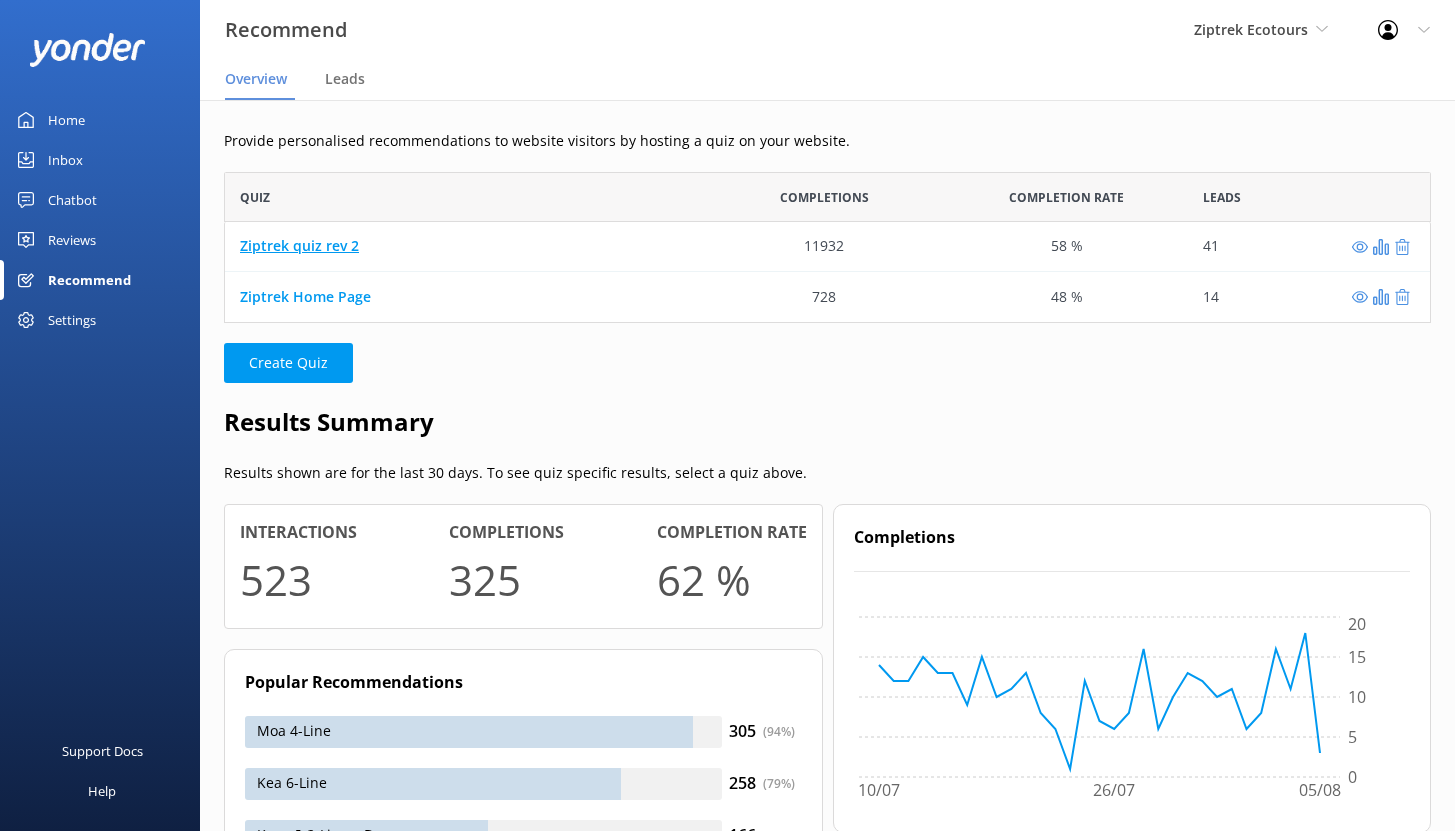 click on "Ziptrek quiz rev 2" at bounding box center [299, 246] 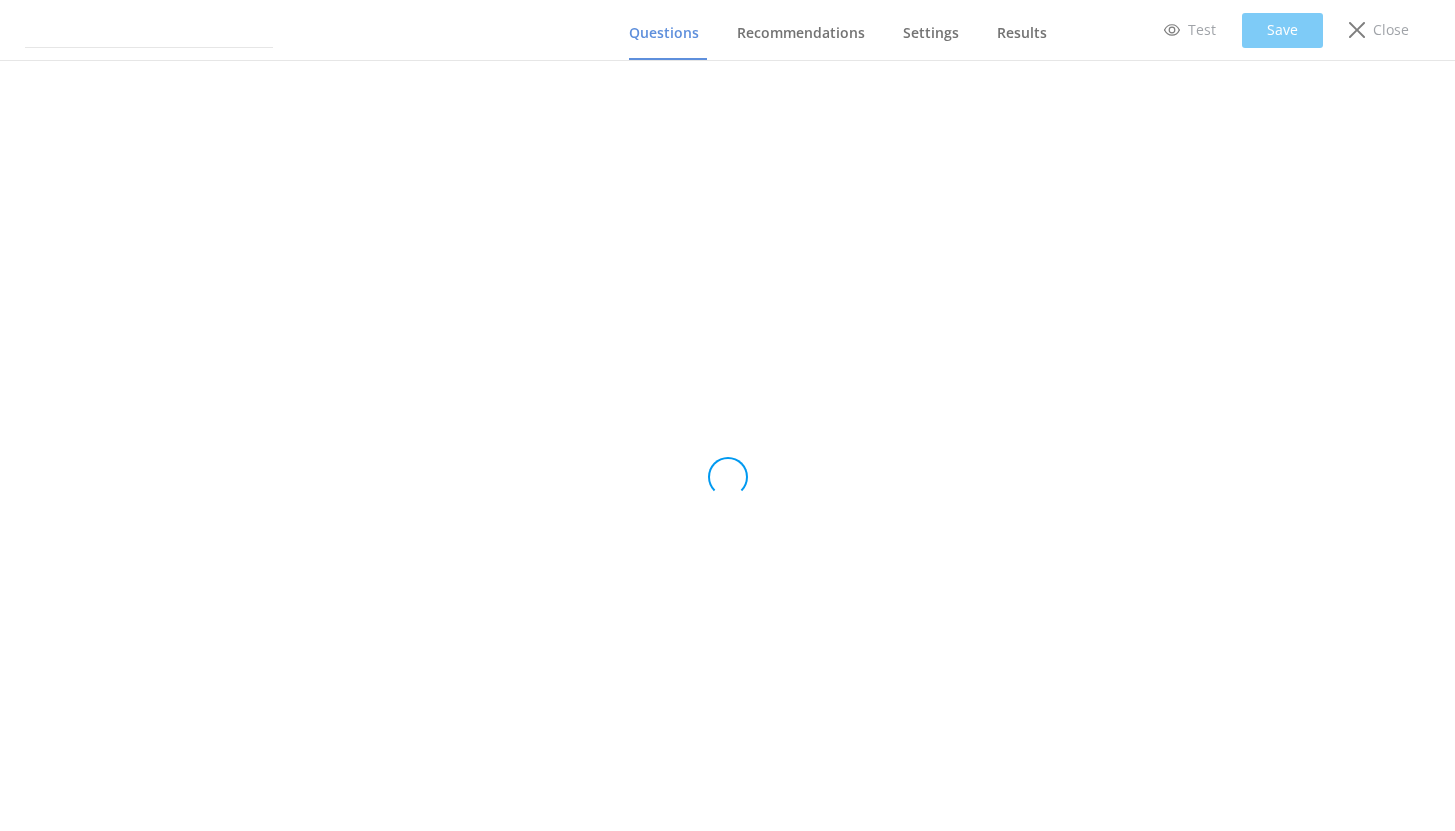 type on "Ziptrek quiz rev 2" 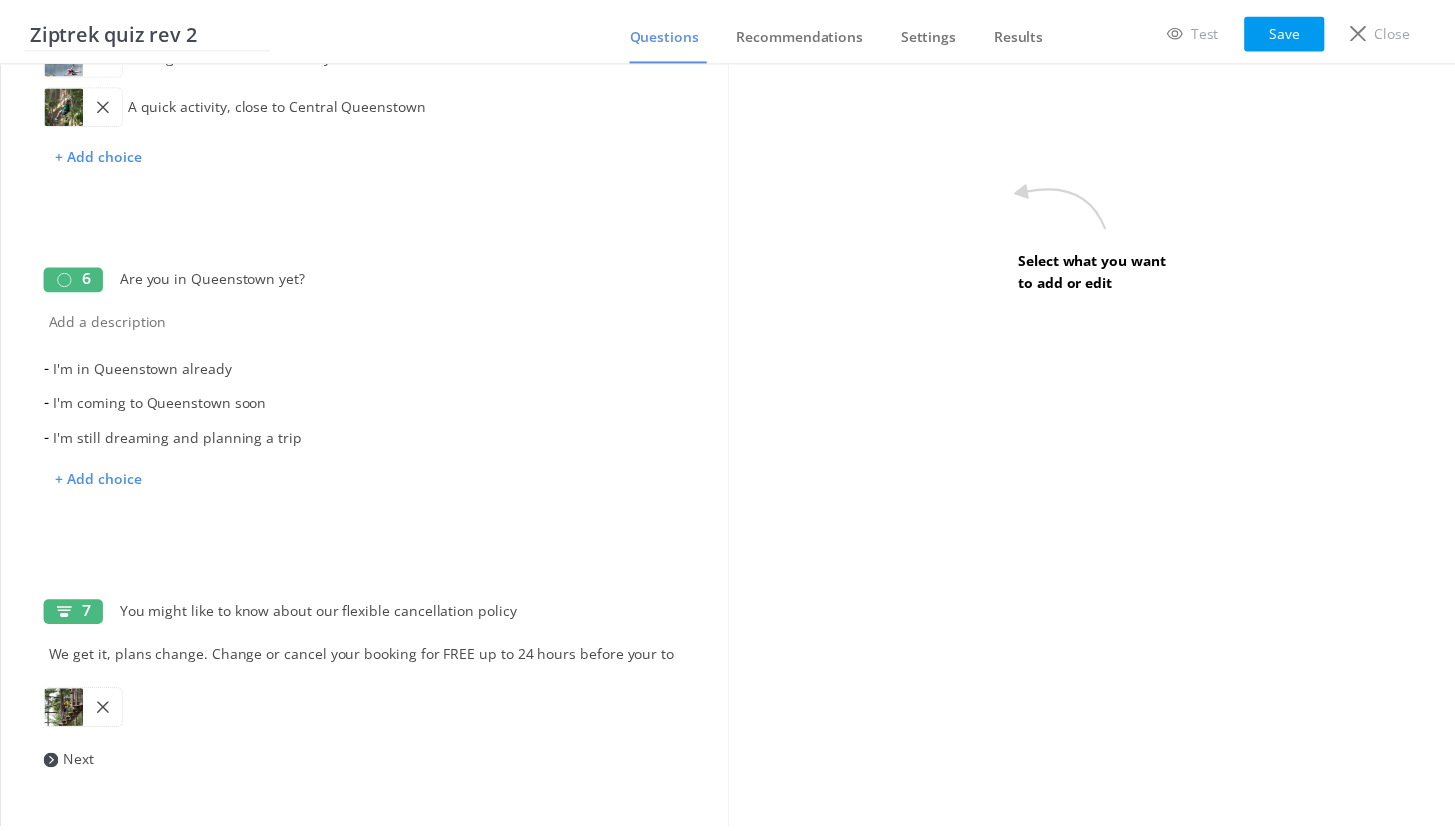 scroll, scrollTop: 1554, scrollLeft: 0, axis: vertical 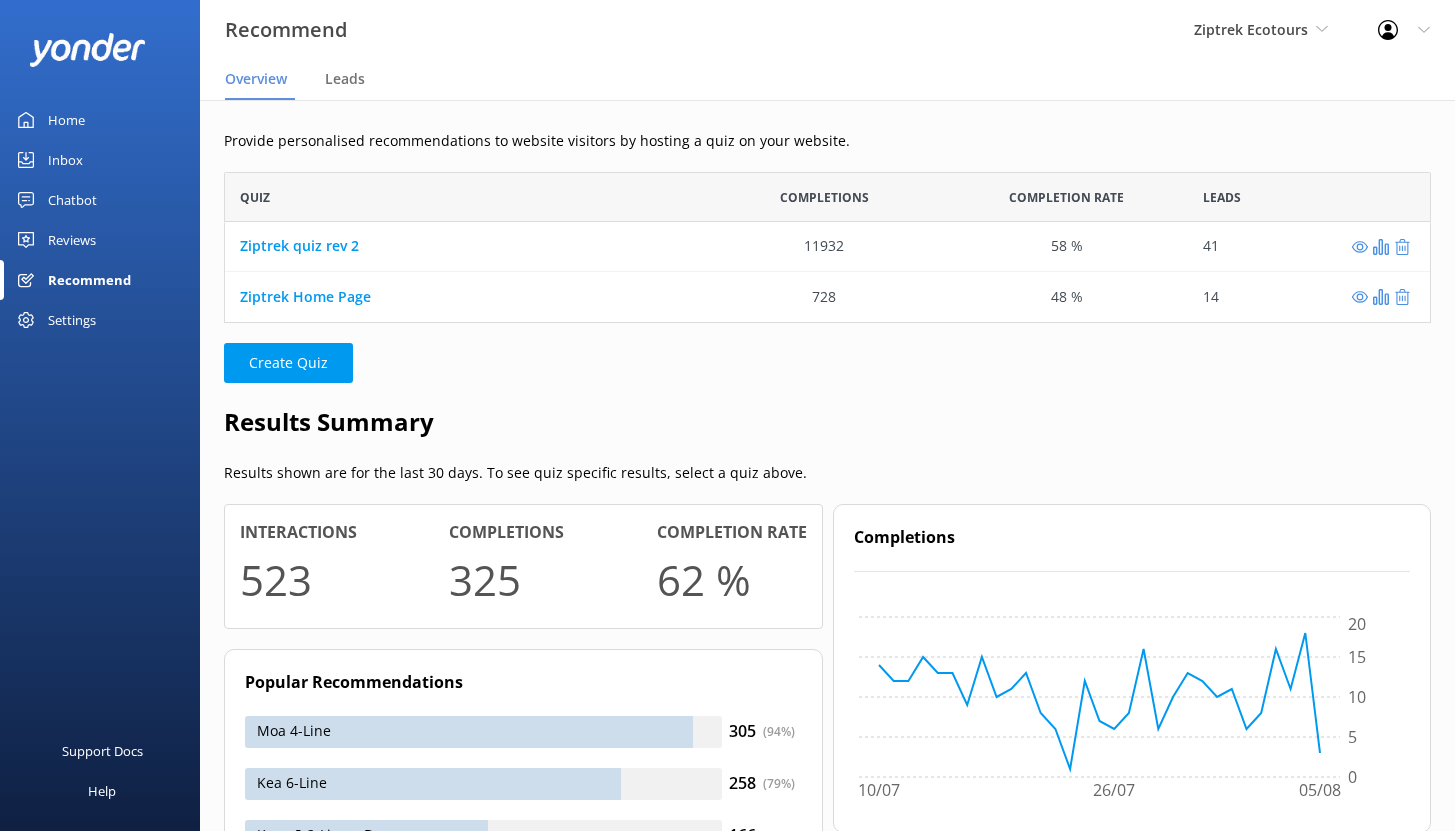 click on "Chatbot" at bounding box center (72, 200) 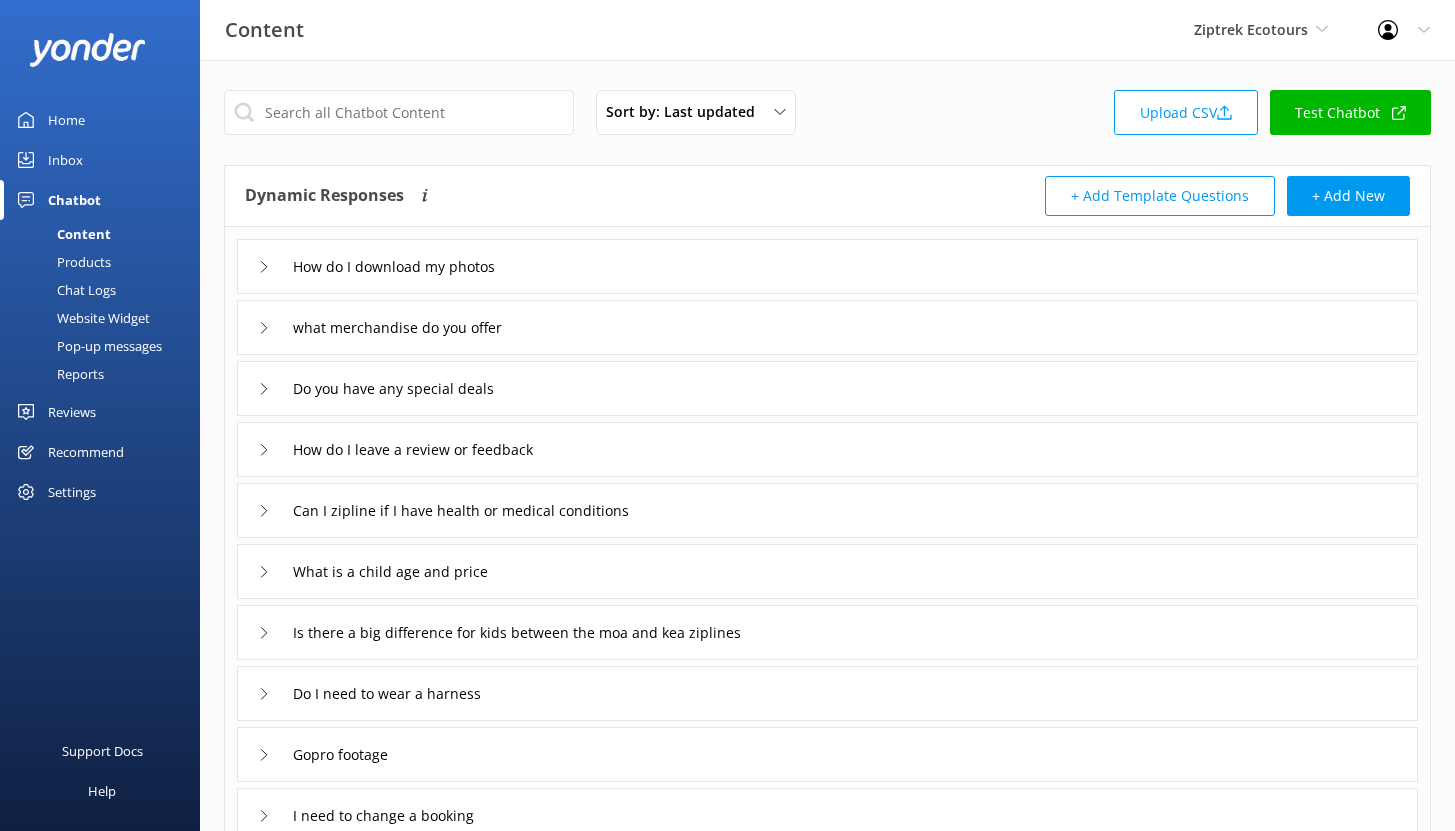 click on "Reviews" at bounding box center [72, 412] 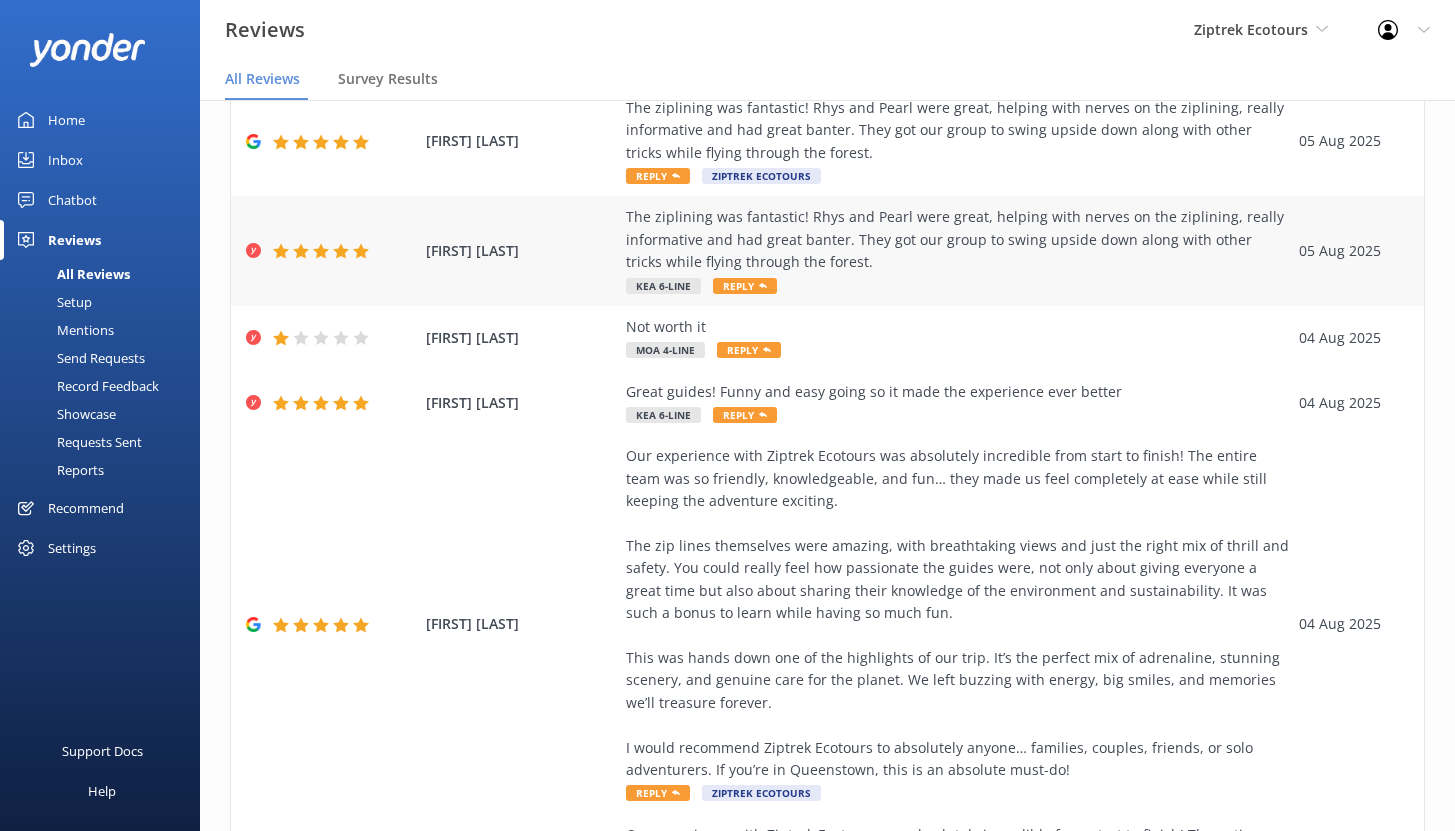 scroll, scrollTop: 0, scrollLeft: 0, axis: both 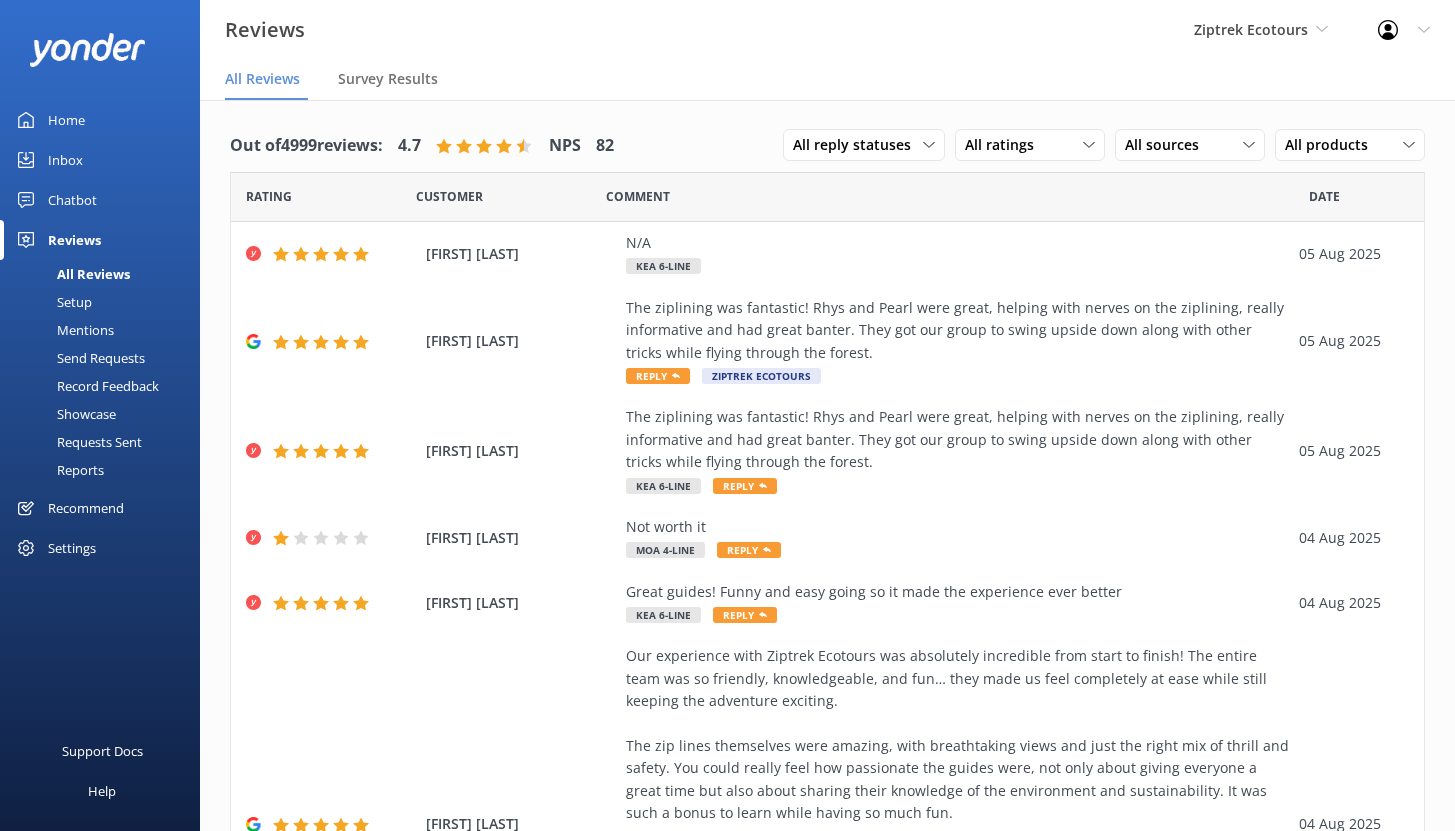 click on "Inbox" at bounding box center [100, 160] 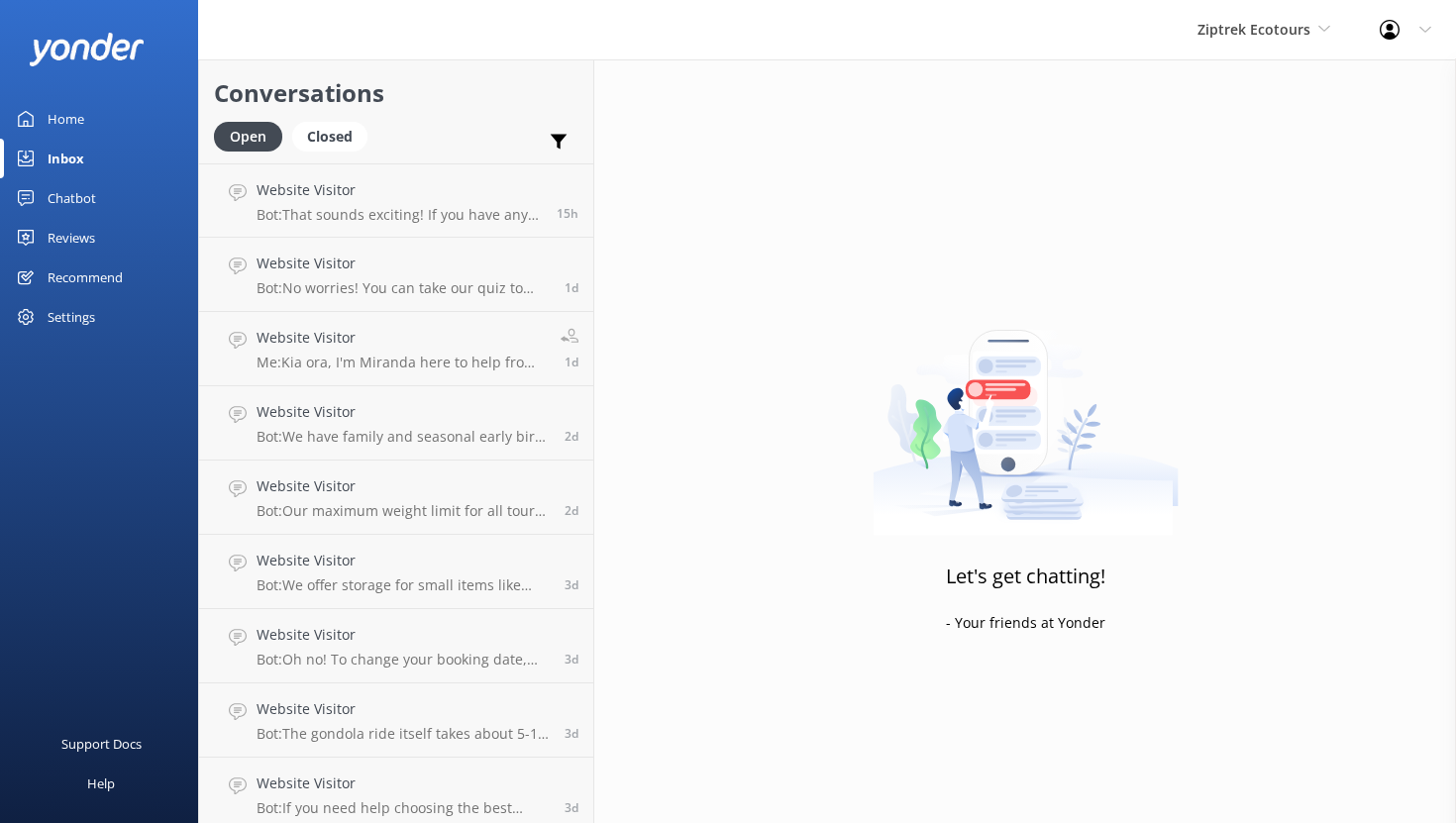click on "Home" at bounding box center [99, 119] 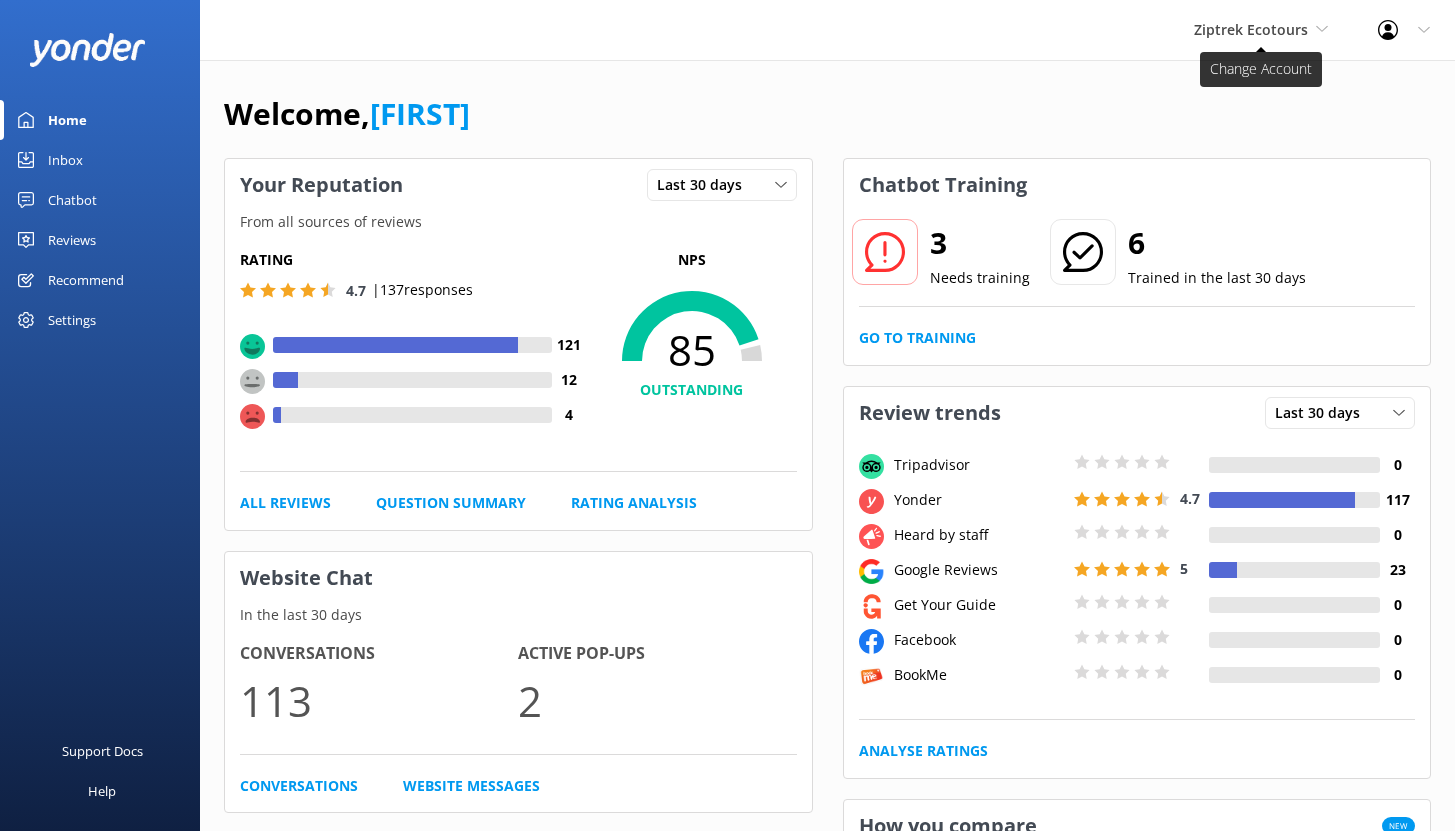 click on "Ziptrek Ecotours" at bounding box center [1251, 29] 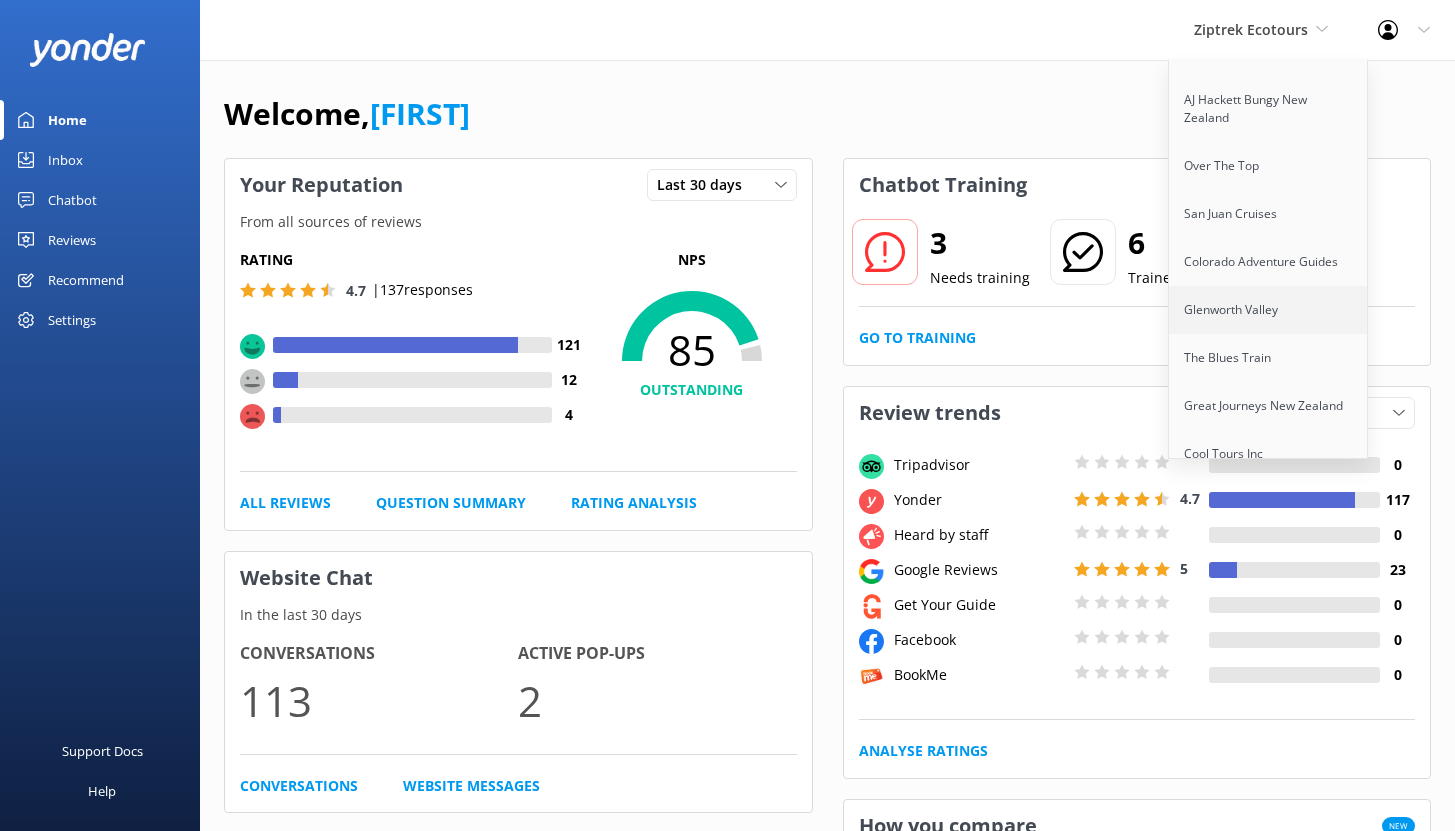 scroll, scrollTop: 244, scrollLeft: 0, axis: vertical 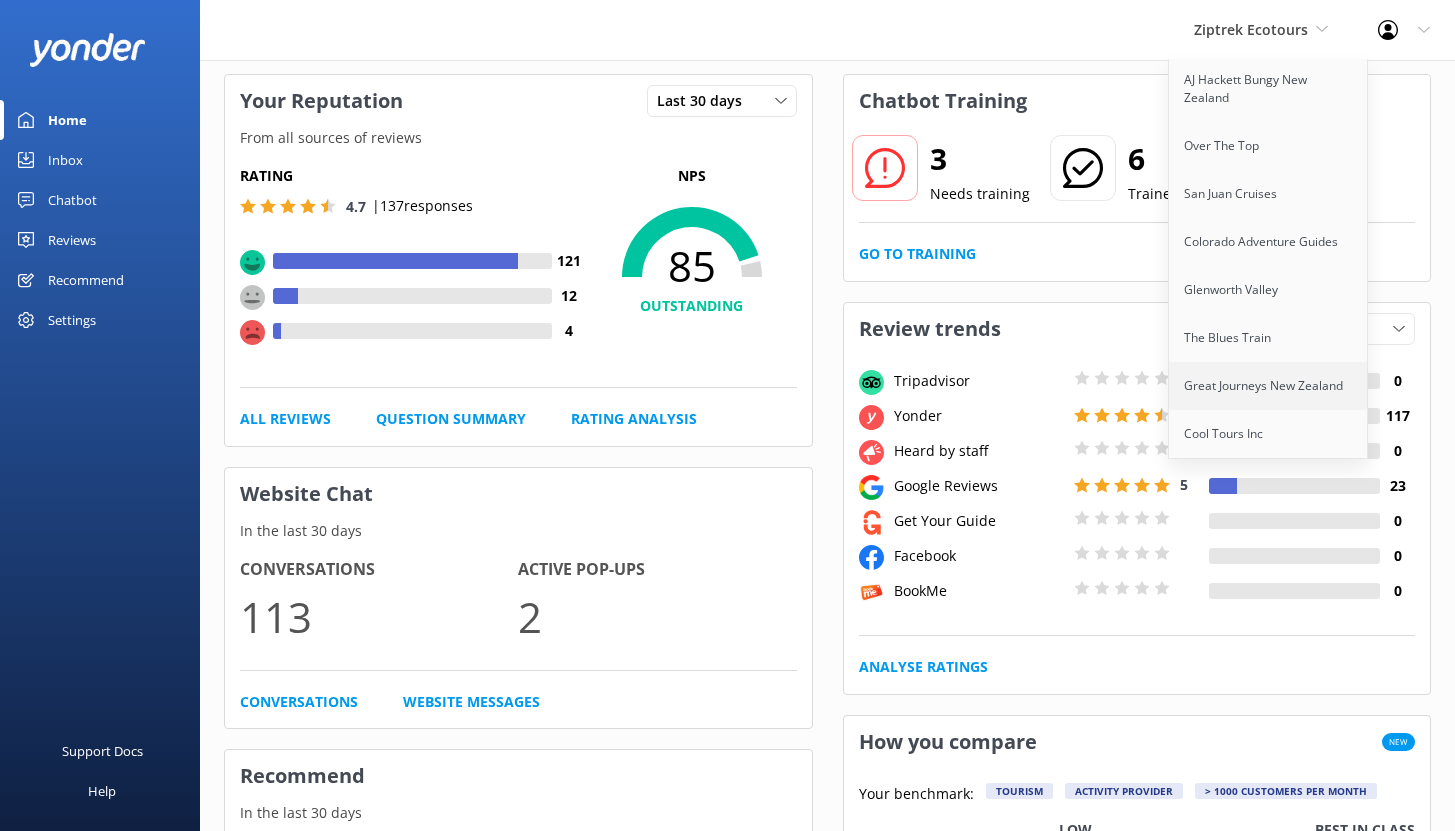 click on "Great Journeys New Zealand" at bounding box center [1269, 386] 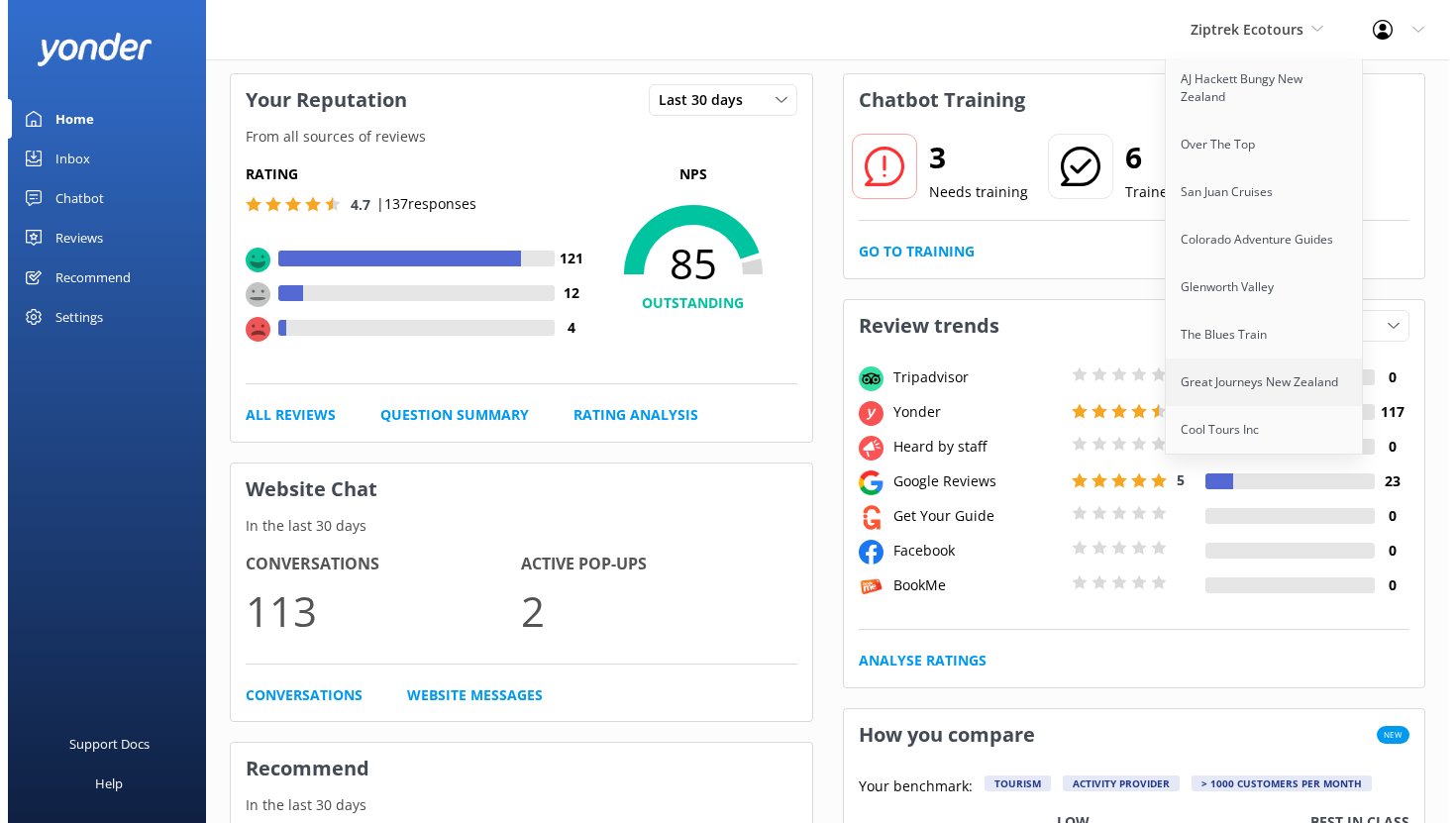 scroll, scrollTop: 0, scrollLeft: 0, axis: both 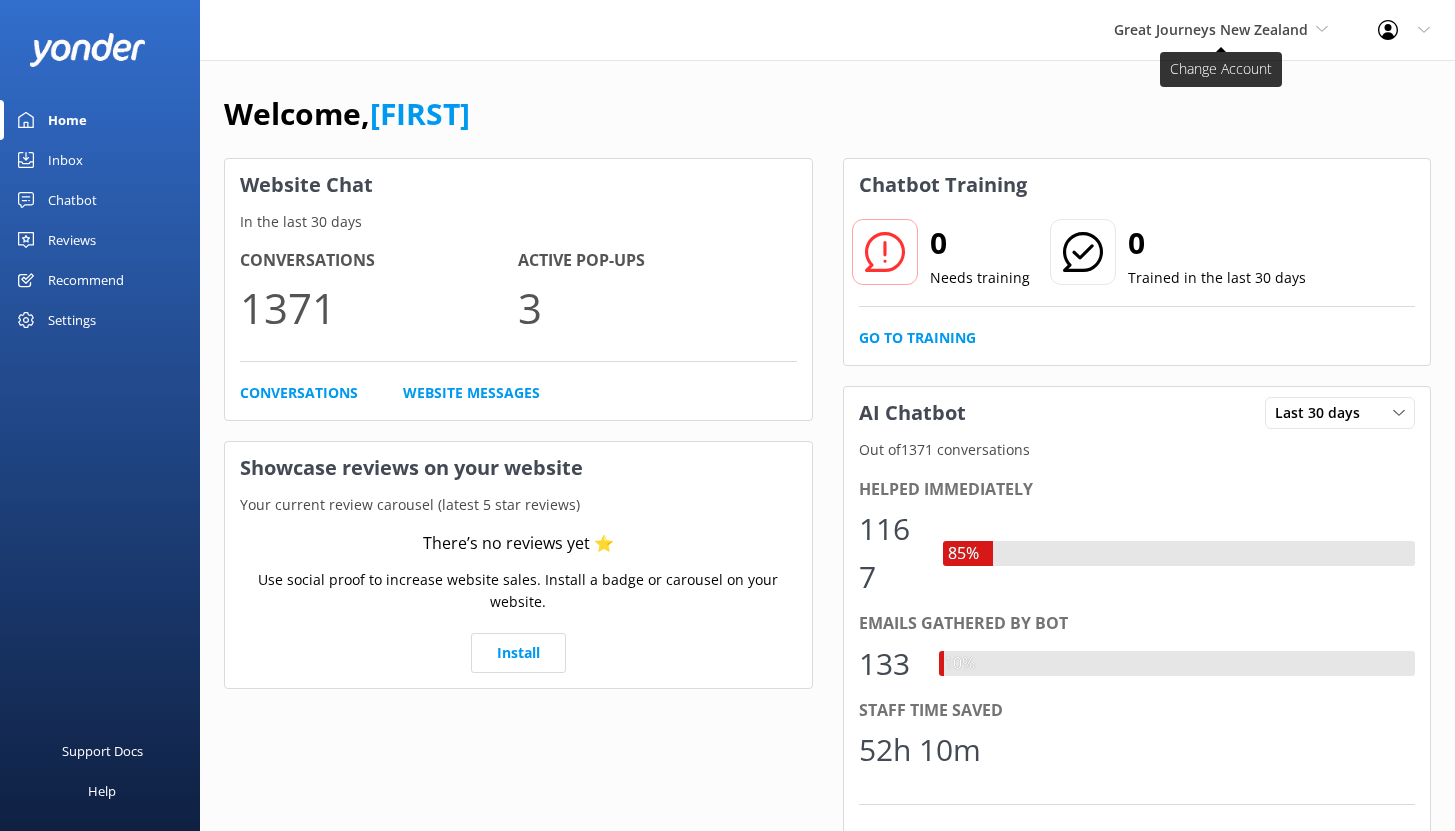 click on "Great Journeys New Zealand" at bounding box center [1211, 29] 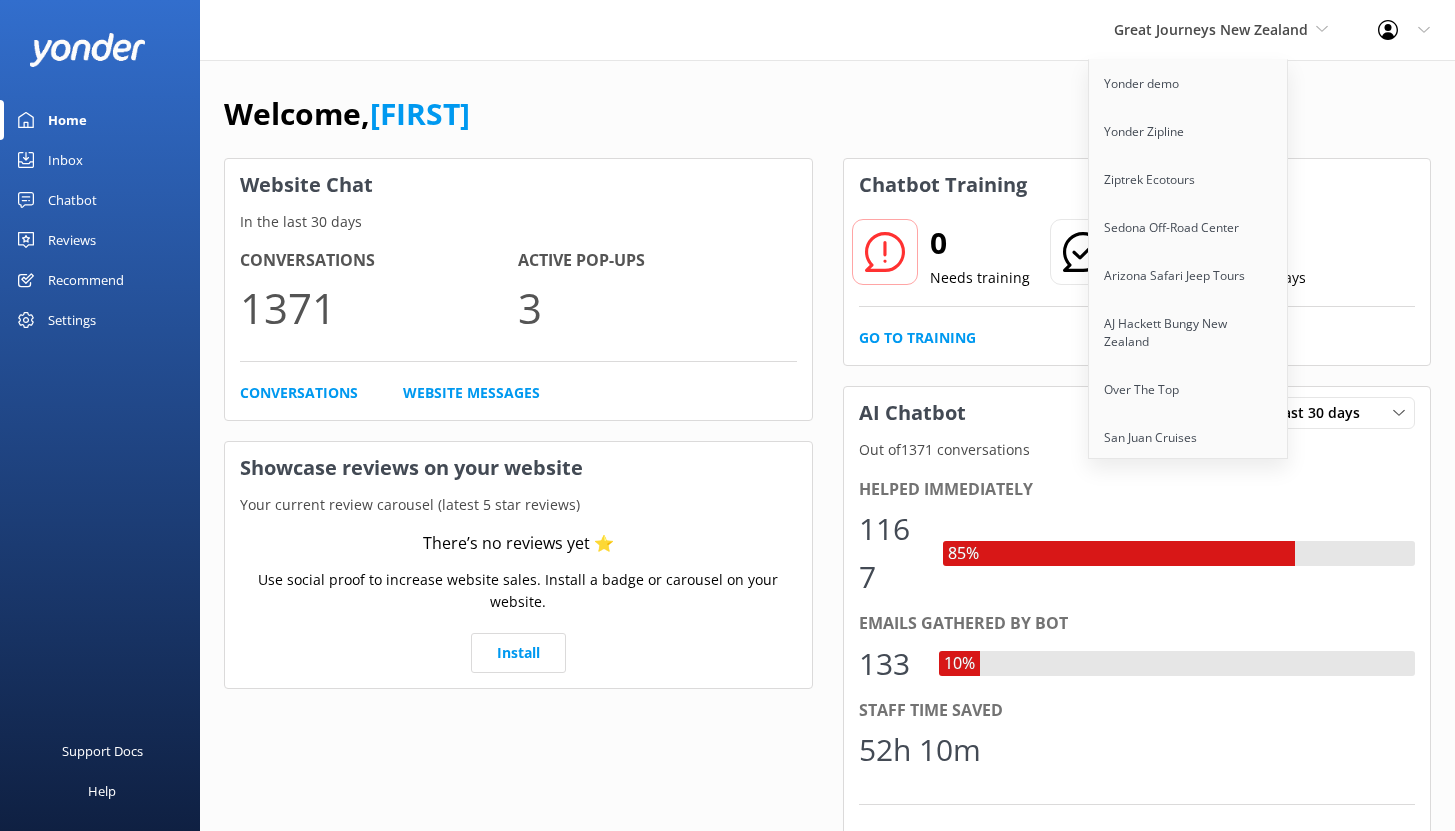 click on "Welcome,  Noah Website Chat In the last 30 days Conversations 1371 Active Pop-ups 3 Conversations Website Messages Showcase reviews on your website Your current review carousel (latest 5 star reviews) There’s no reviews yet ⭐ Use social proof to increase website sales. Install a badge or carousel on your website. Install Chatbot Training 0 Needs training 0 Trained in the last 30 days Go to Training AI Chatbot Last 30 days Last 7 days Last 30 days Out of  1371   conversations Helped immediately 1167 85% Emails gathered by bot 133 10% Staff time saved 52h 10m Detailed Performance Edit Responses Surveys In the last 30 days Sent 0 Completed 0 Completion Rate 0.0 % Your plan Surveys sent Monthly usage resets in  13   days 0  /  0  this month Upgrade plan" at bounding box center (827, 712) 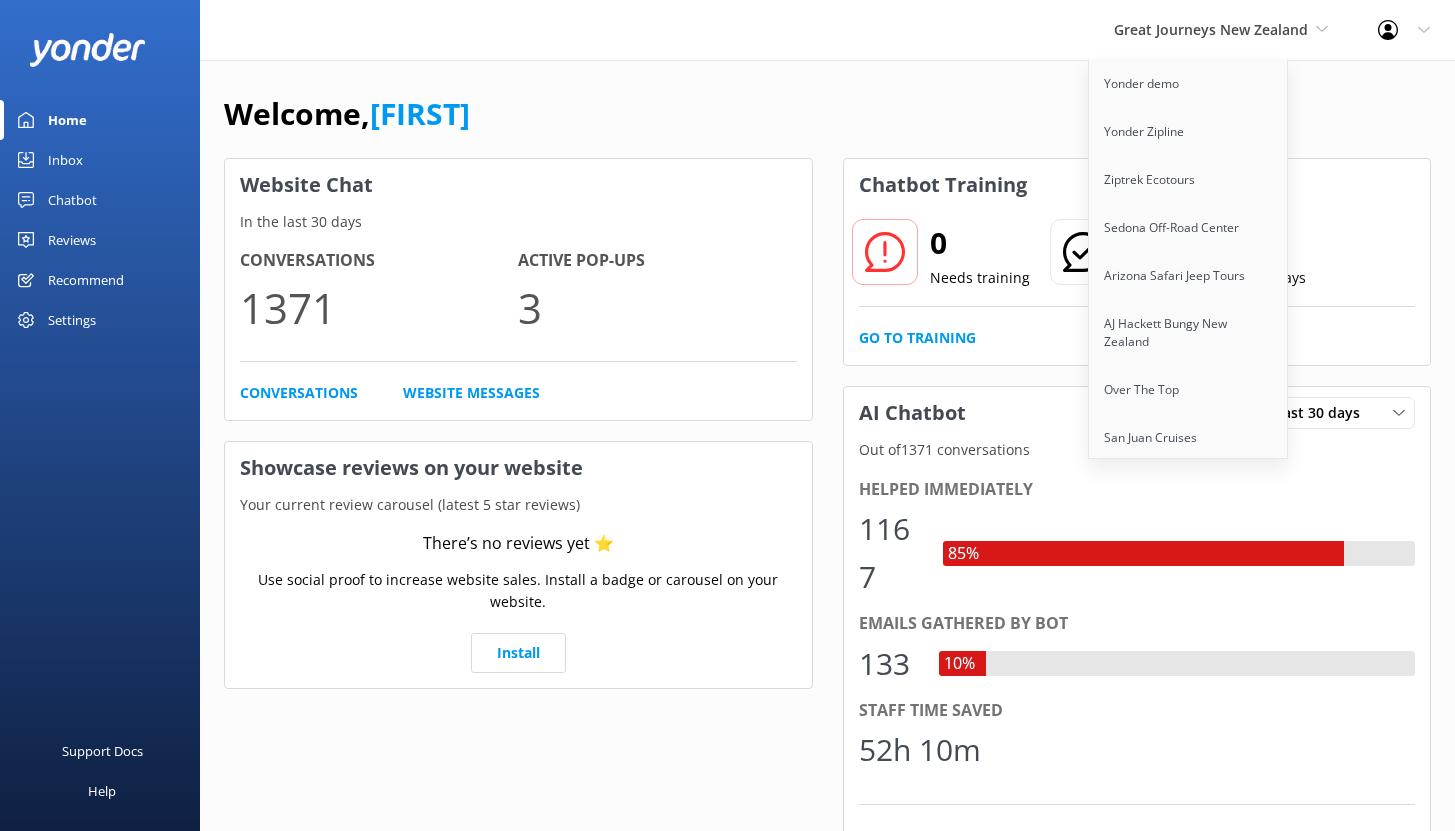 click on "Welcome,  Noah" at bounding box center [827, 124] 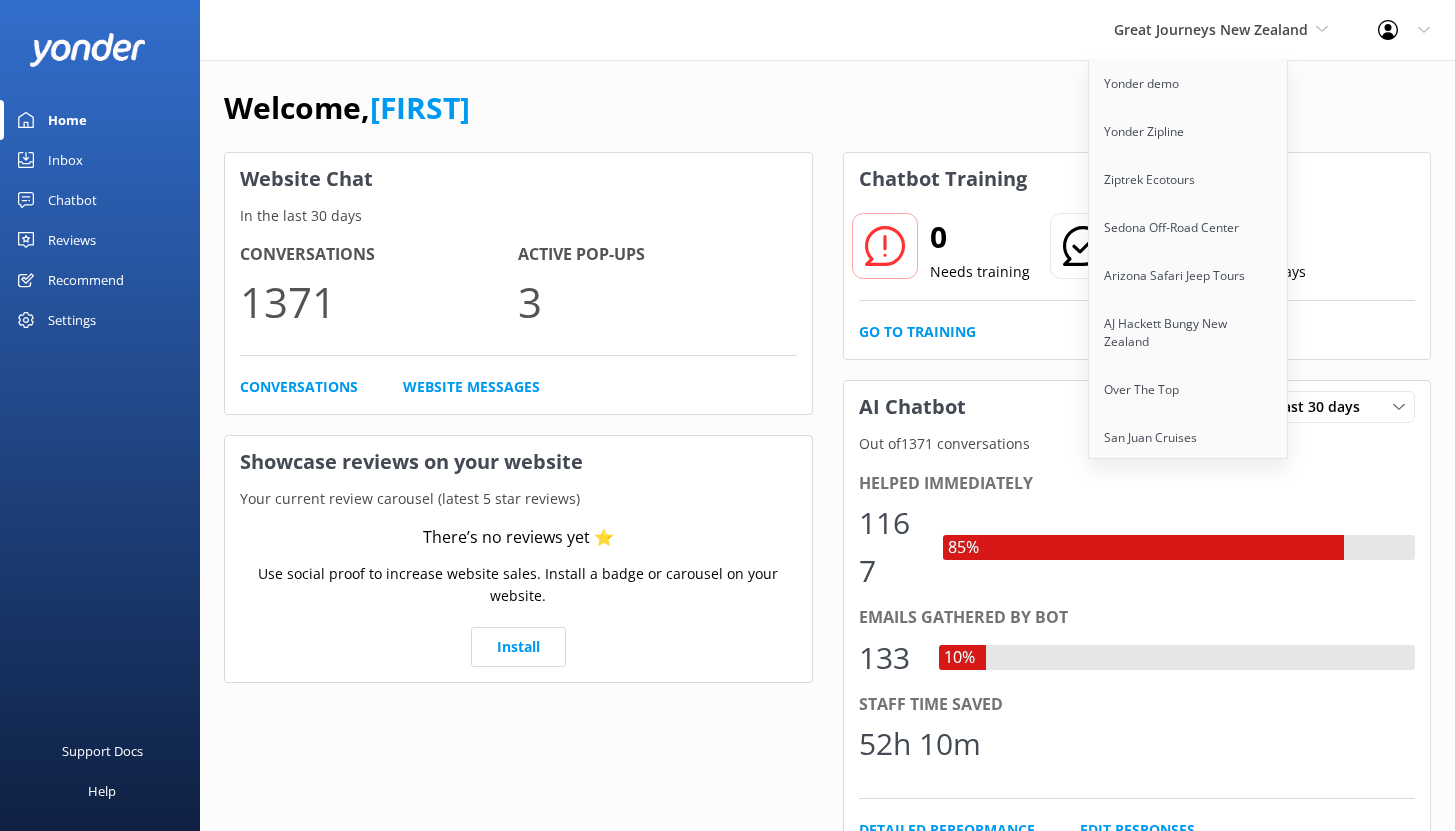 scroll, scrollTop: 0, scrollLeft: 0, axis: both 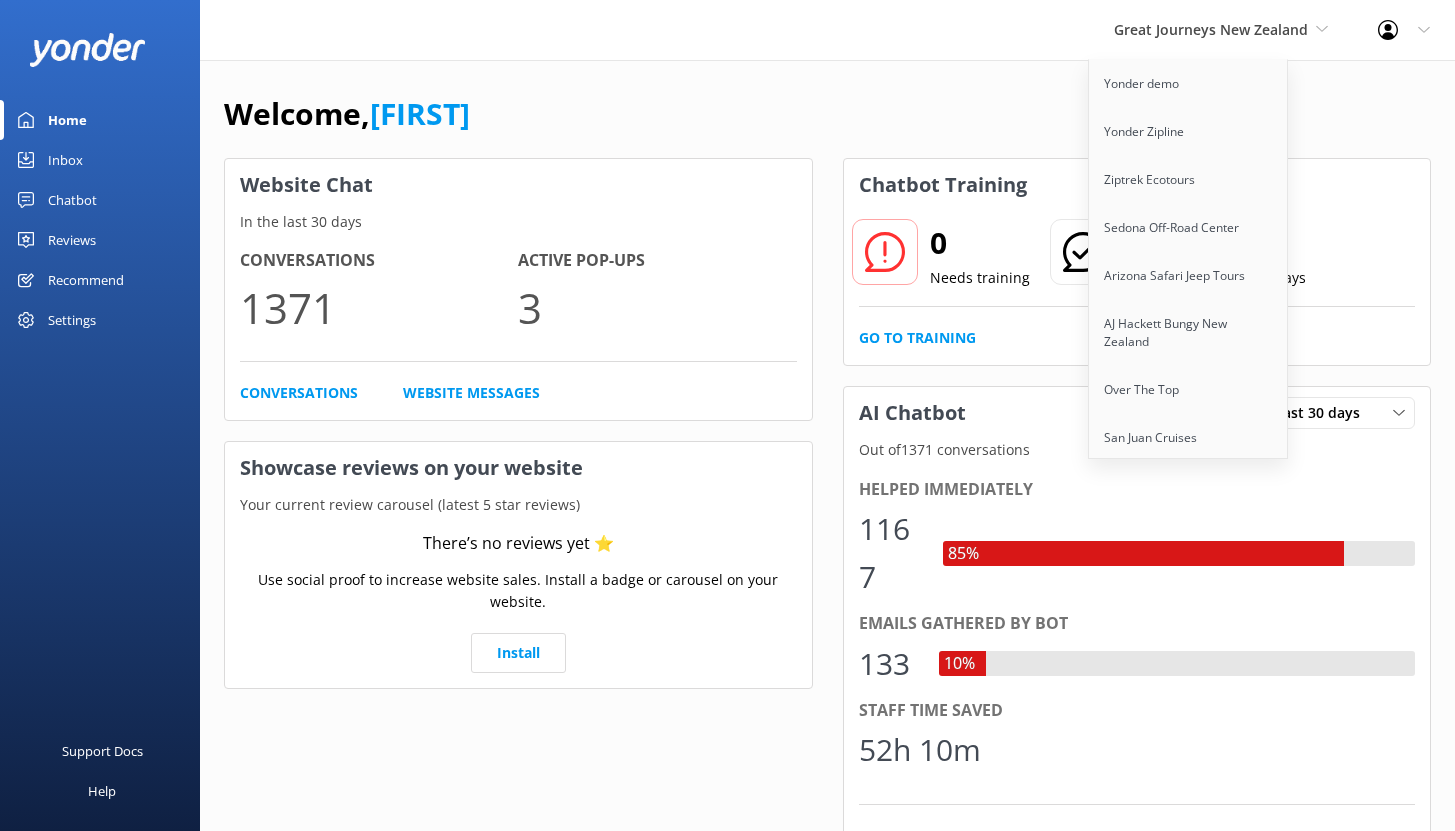click on "Welcome,  Noah" at bounding box center [827, 124] 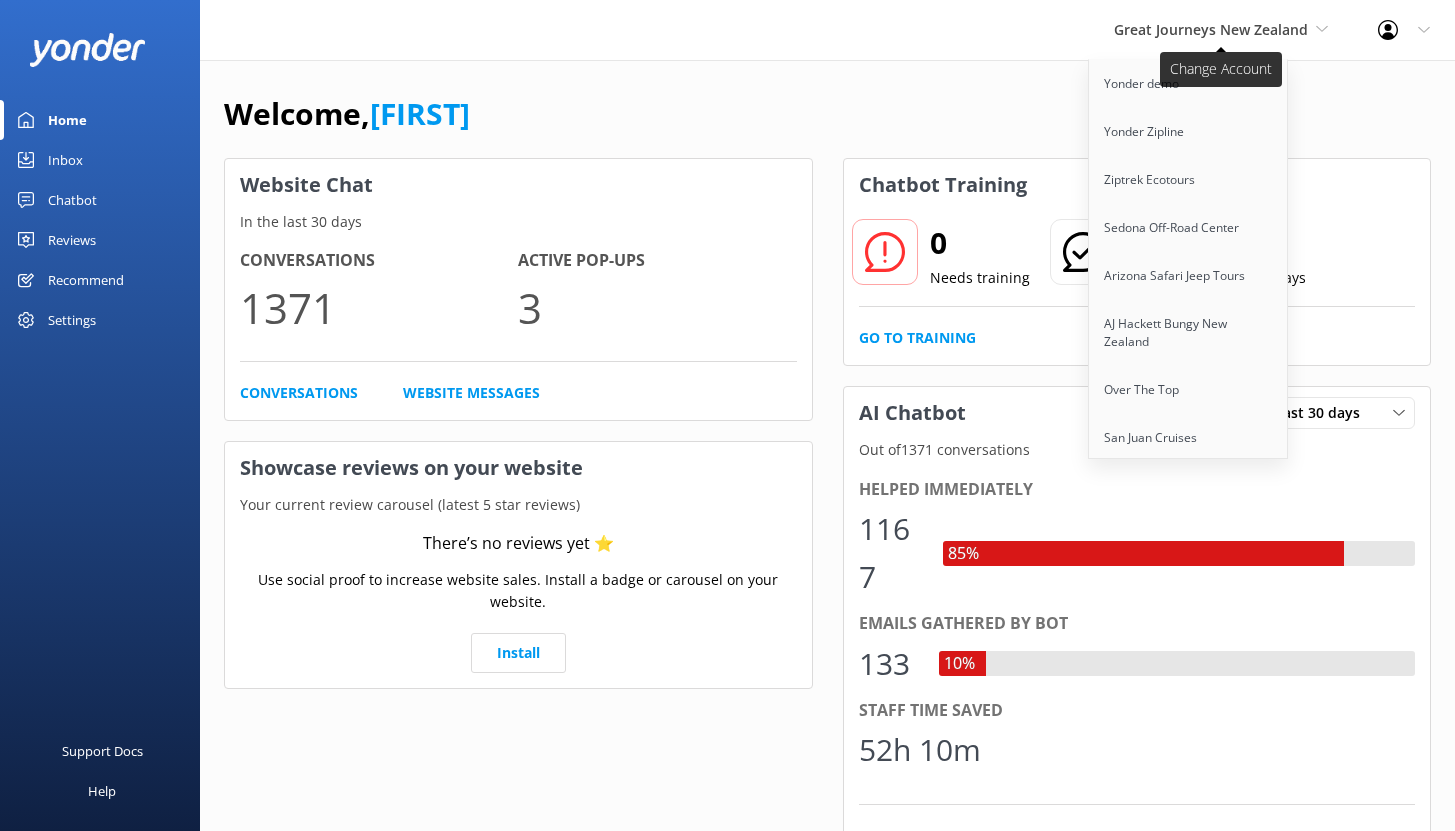 click on "Great Journeys New Zealand" at bounding box center (1211, 29) 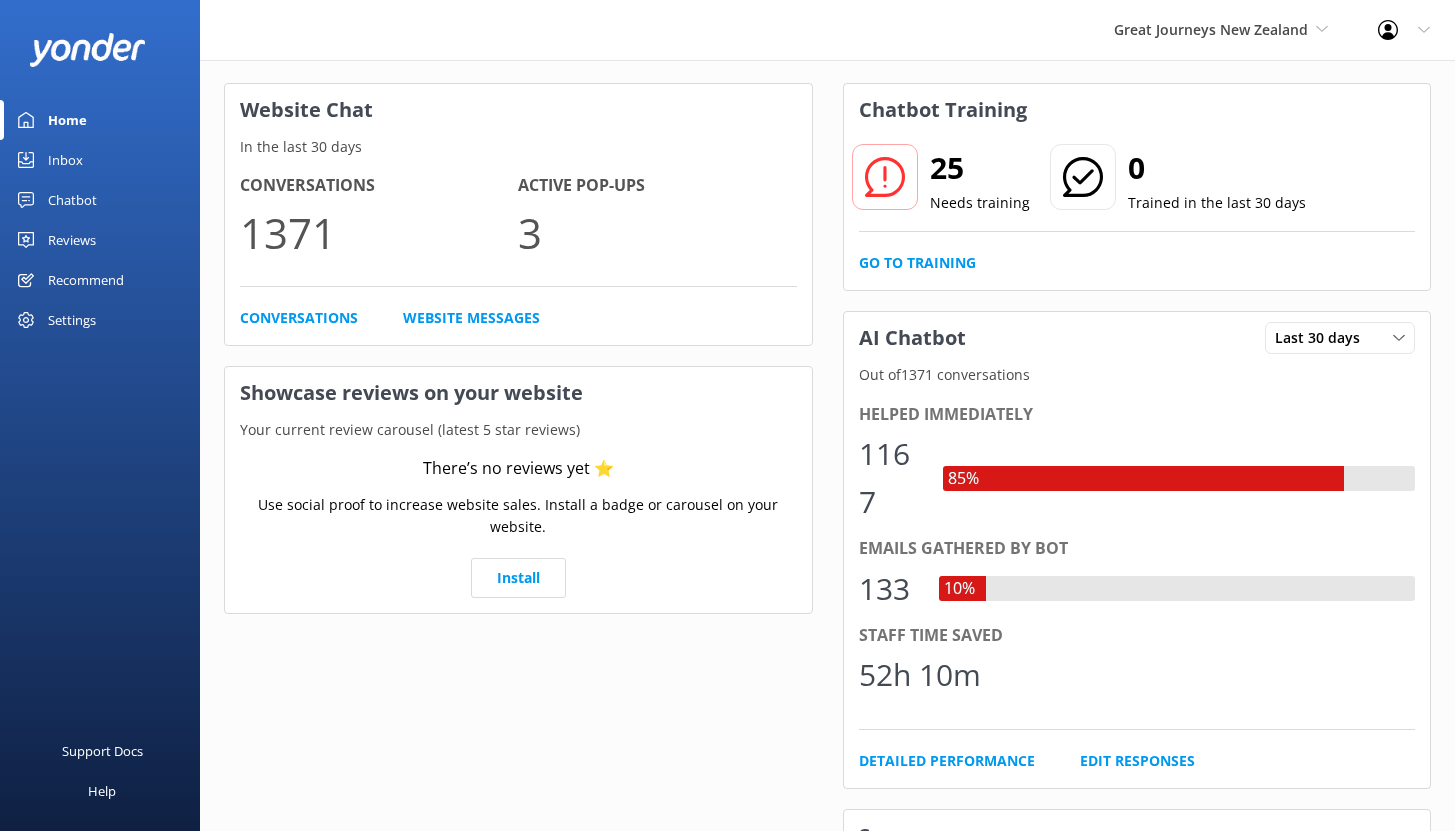 scroll, scrollTop: 0, scrollLeft: 0, axis: both 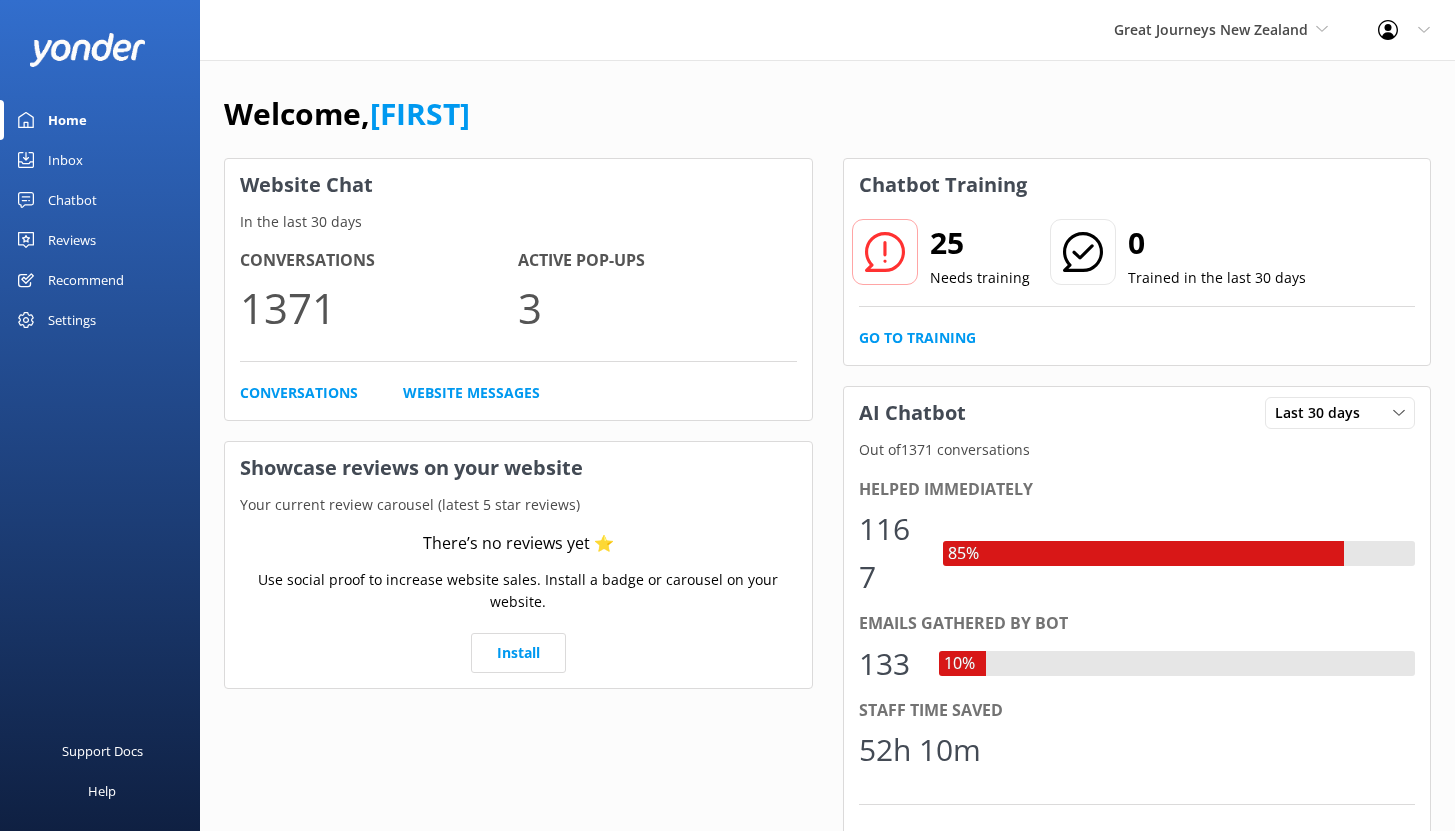 click on "Chatbot" at bounding box center (72, 200) 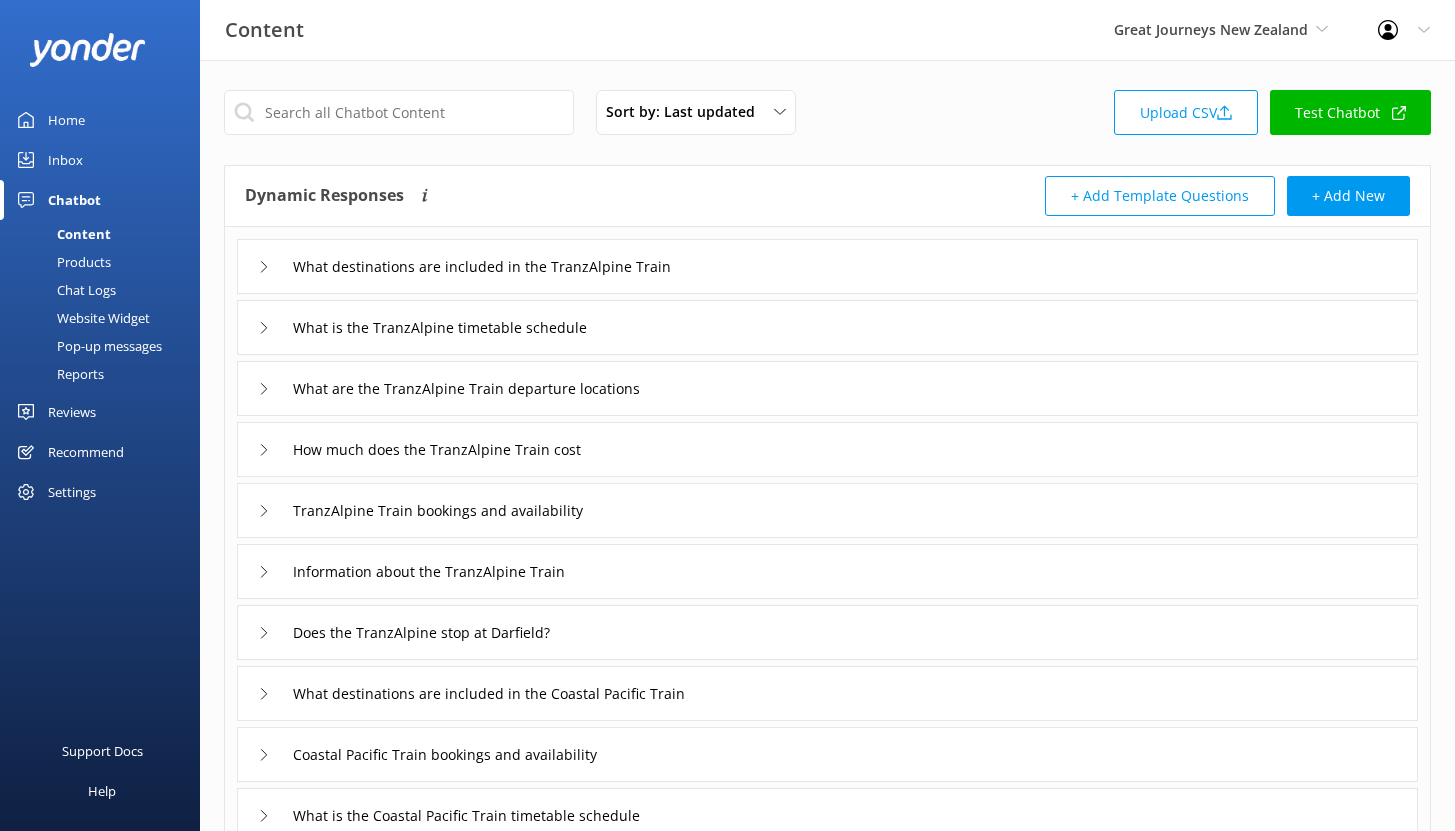 click on "Reports" at bounding box center (58, 374) 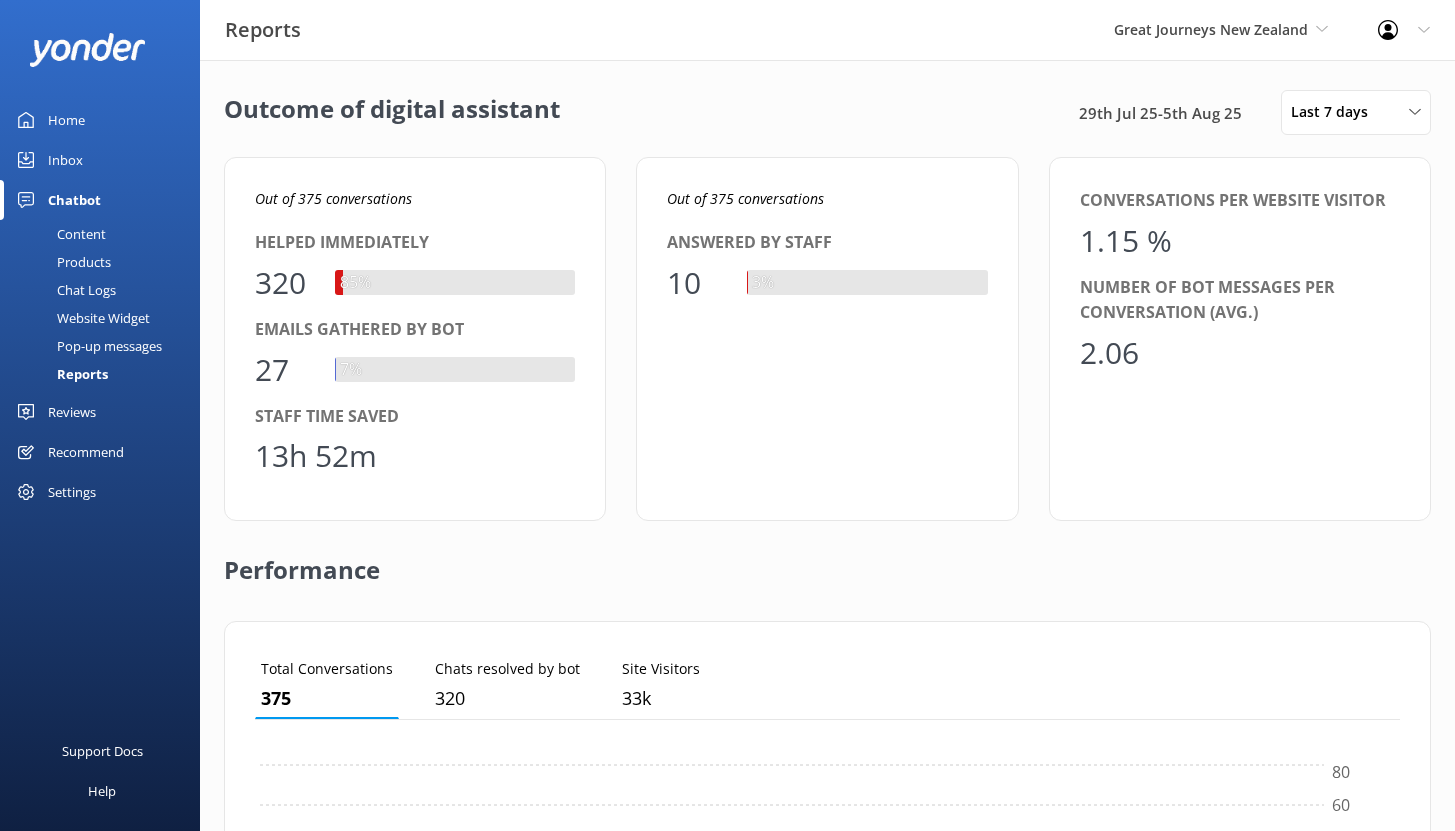 scroll, scrollTop: 16, scrollLeft: 16, axis: both 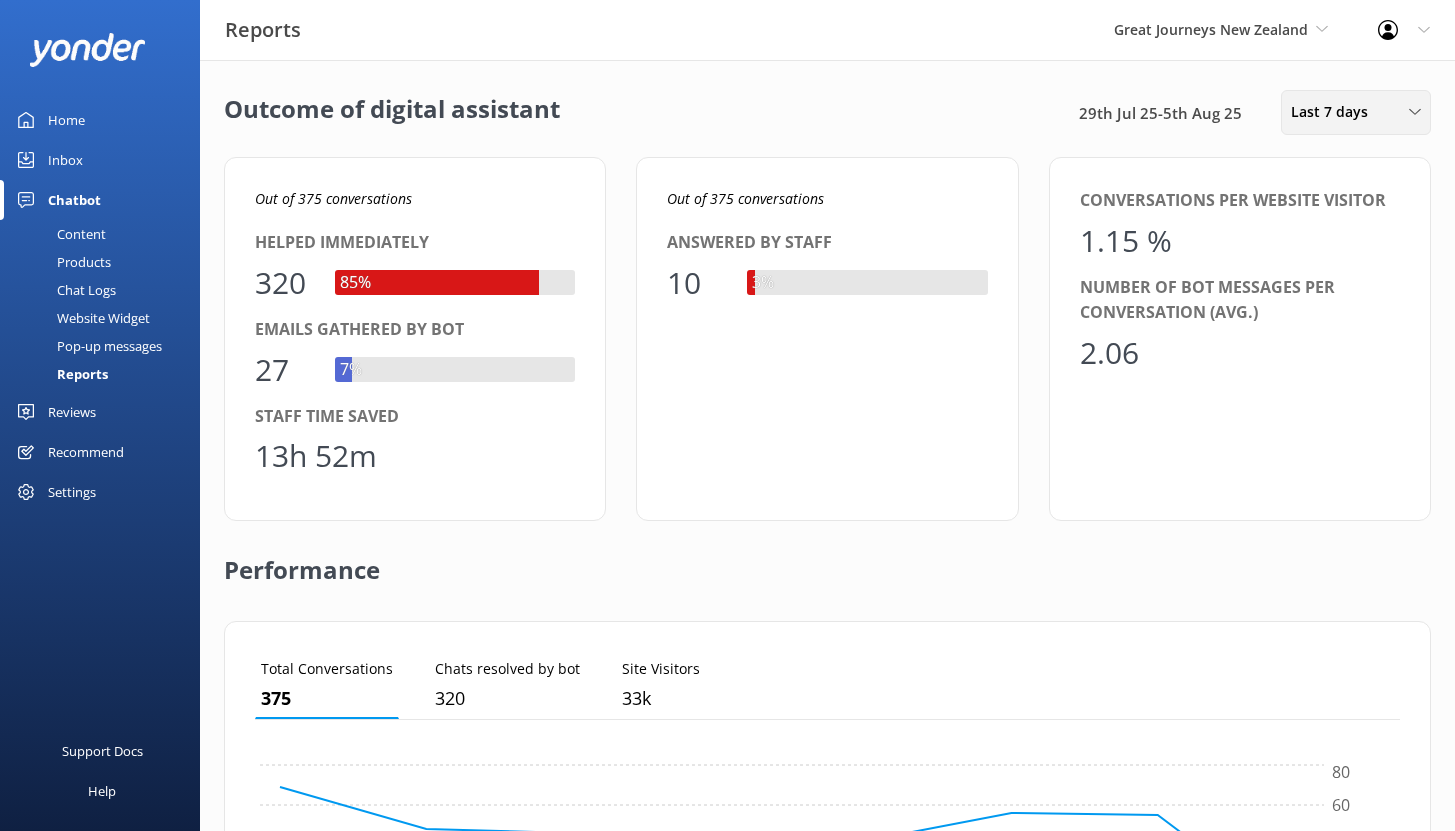 click on "Last 7 days" at bounding box center (1335, 112) 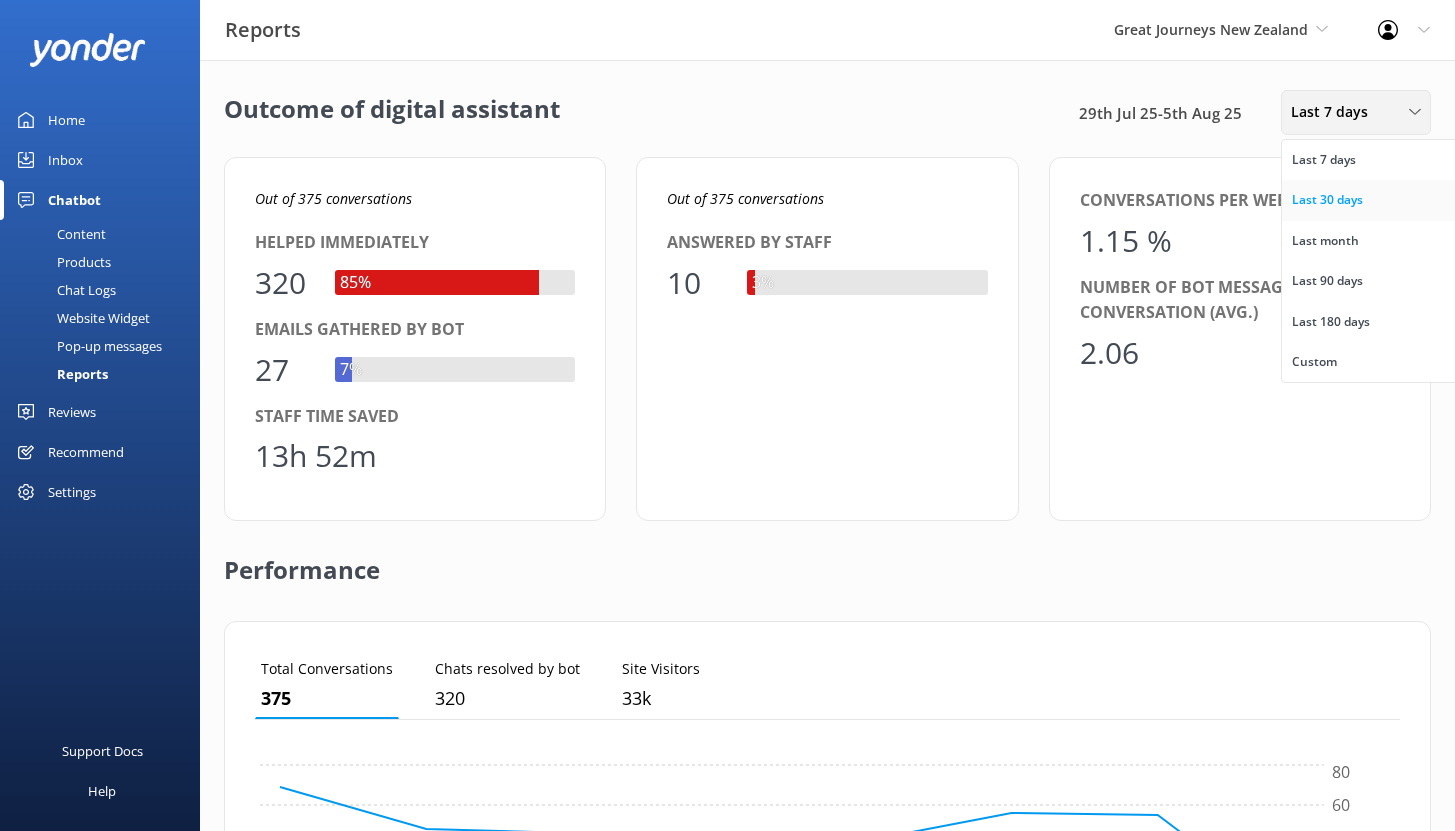 click on "Last 30 days" at bounding box center (1327, 200) 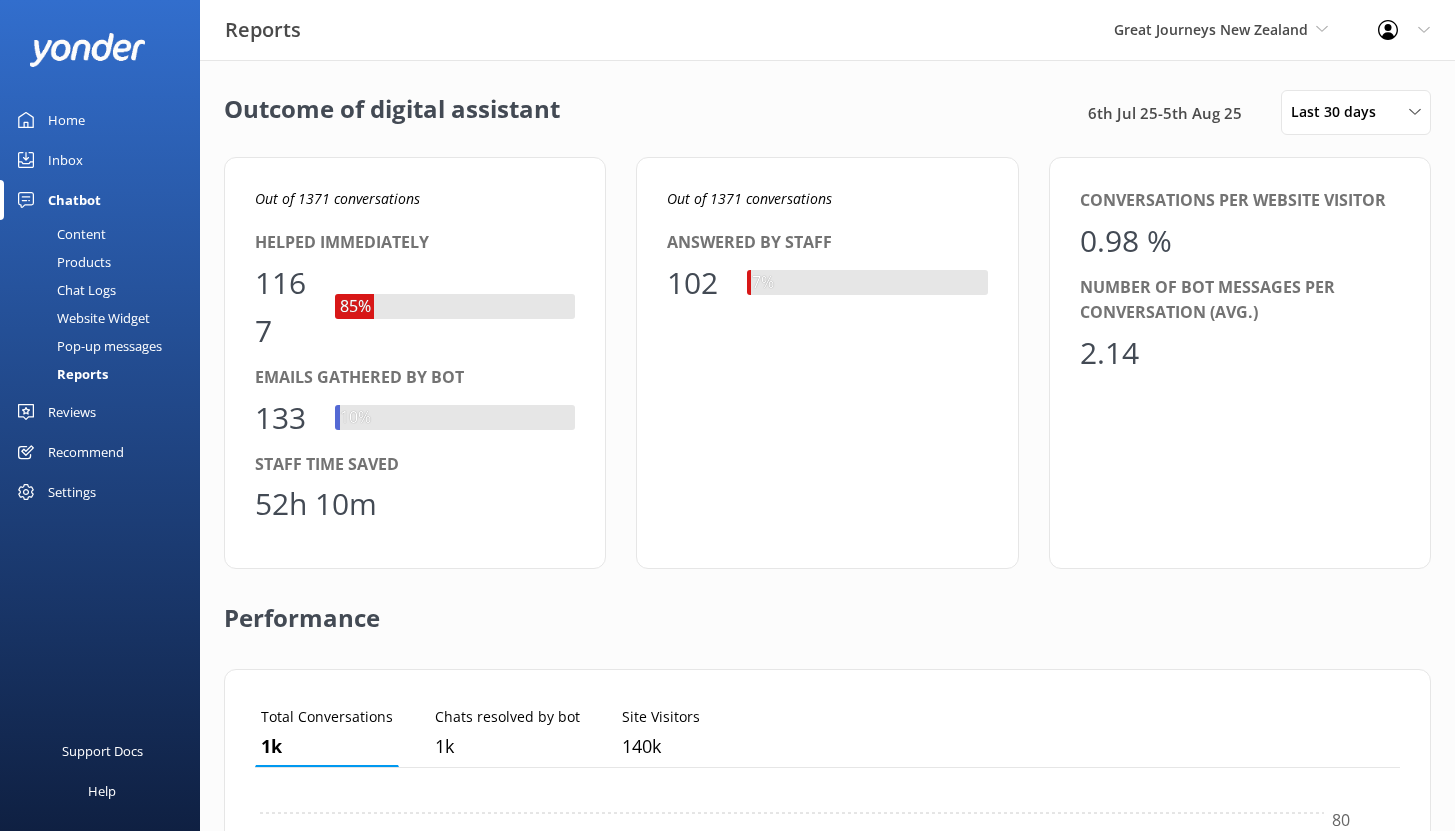 scroll, scrollTop: 16, scrollLeft: 16, axis: both 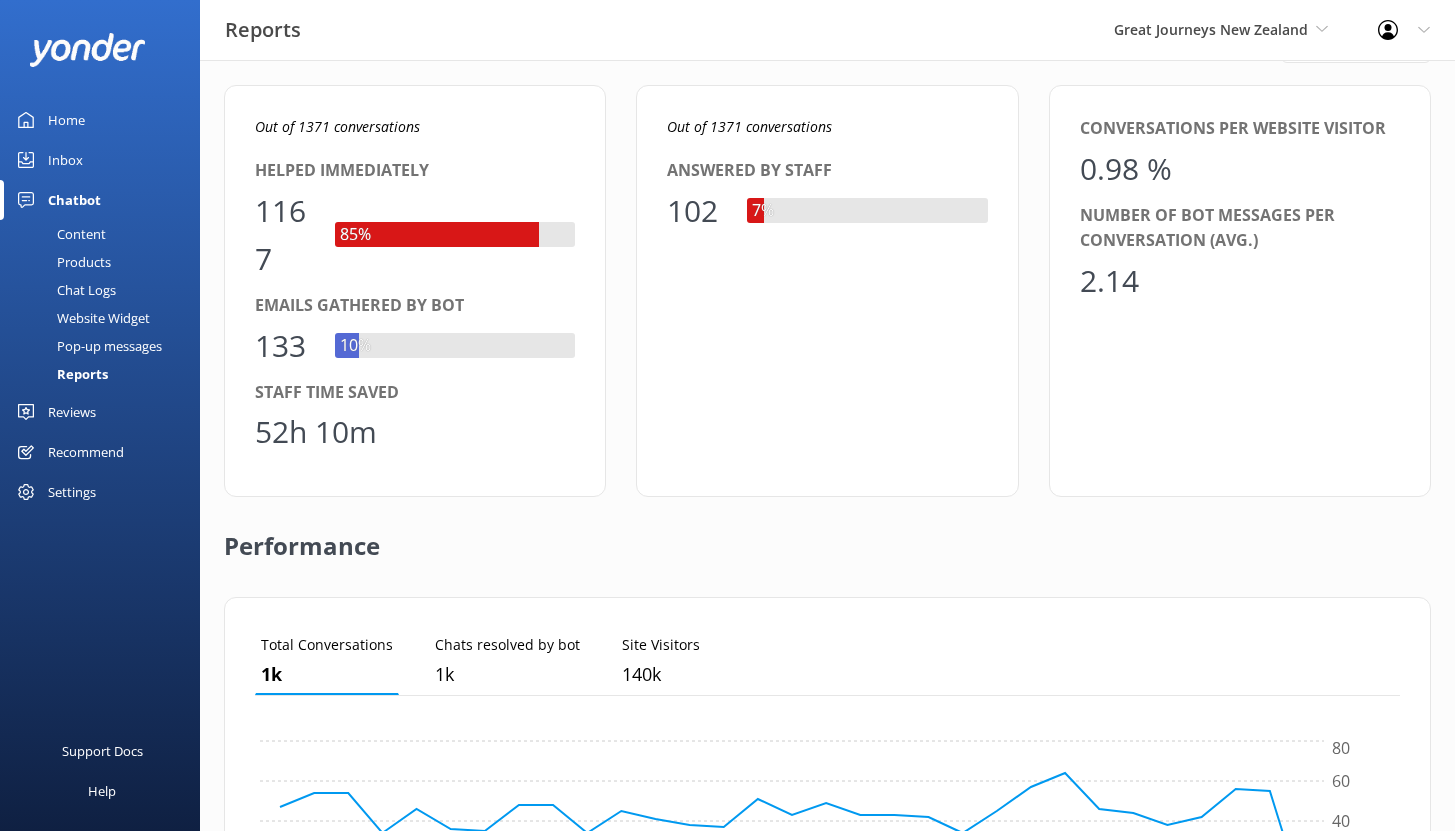 click on "Content" at bounding box center [106, 234] 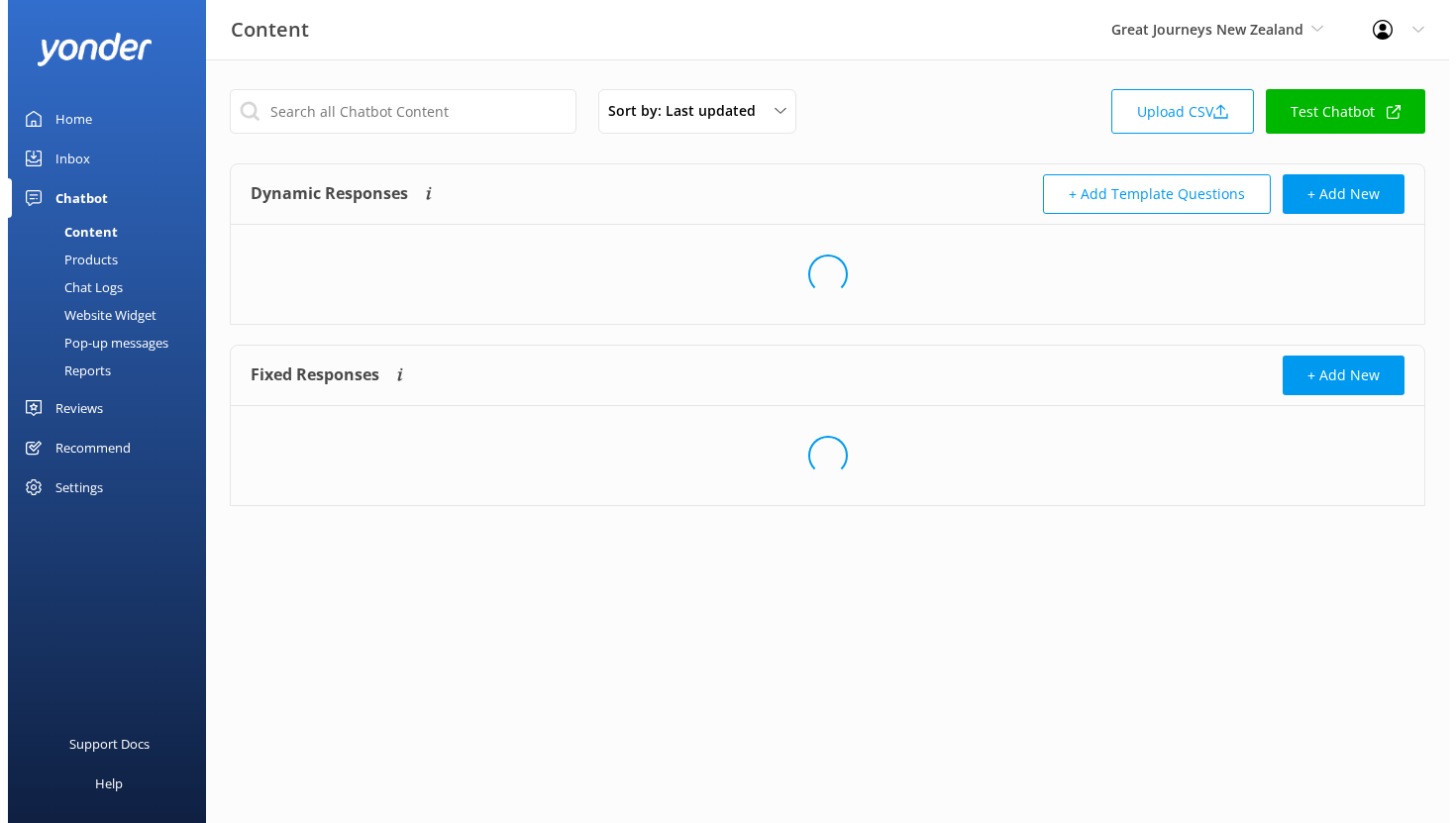 scroll, scrollTop: 0, scrollLeft: 0, axis: both 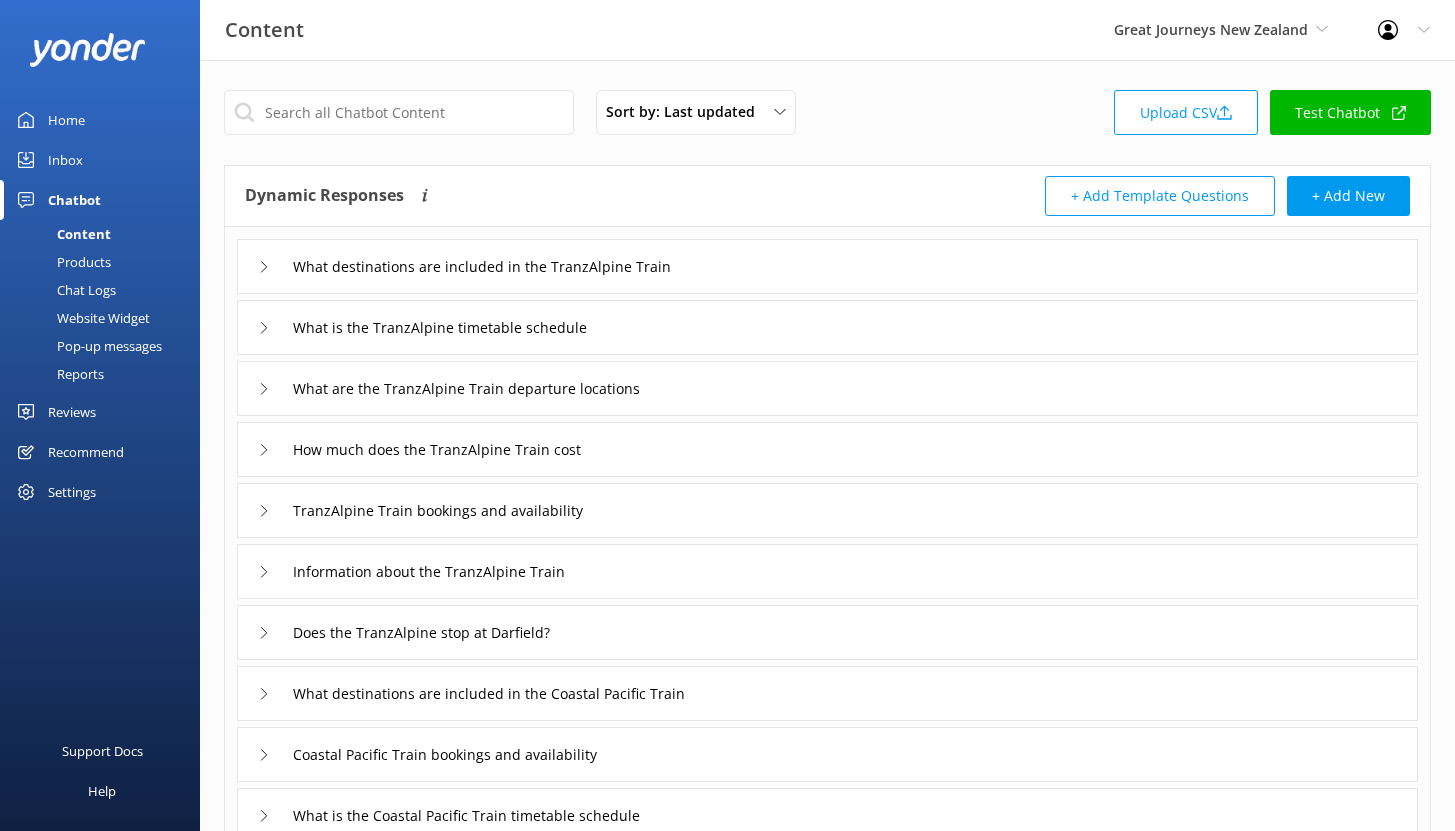 click on "Chat Logs" at bounding box center (64, 290) 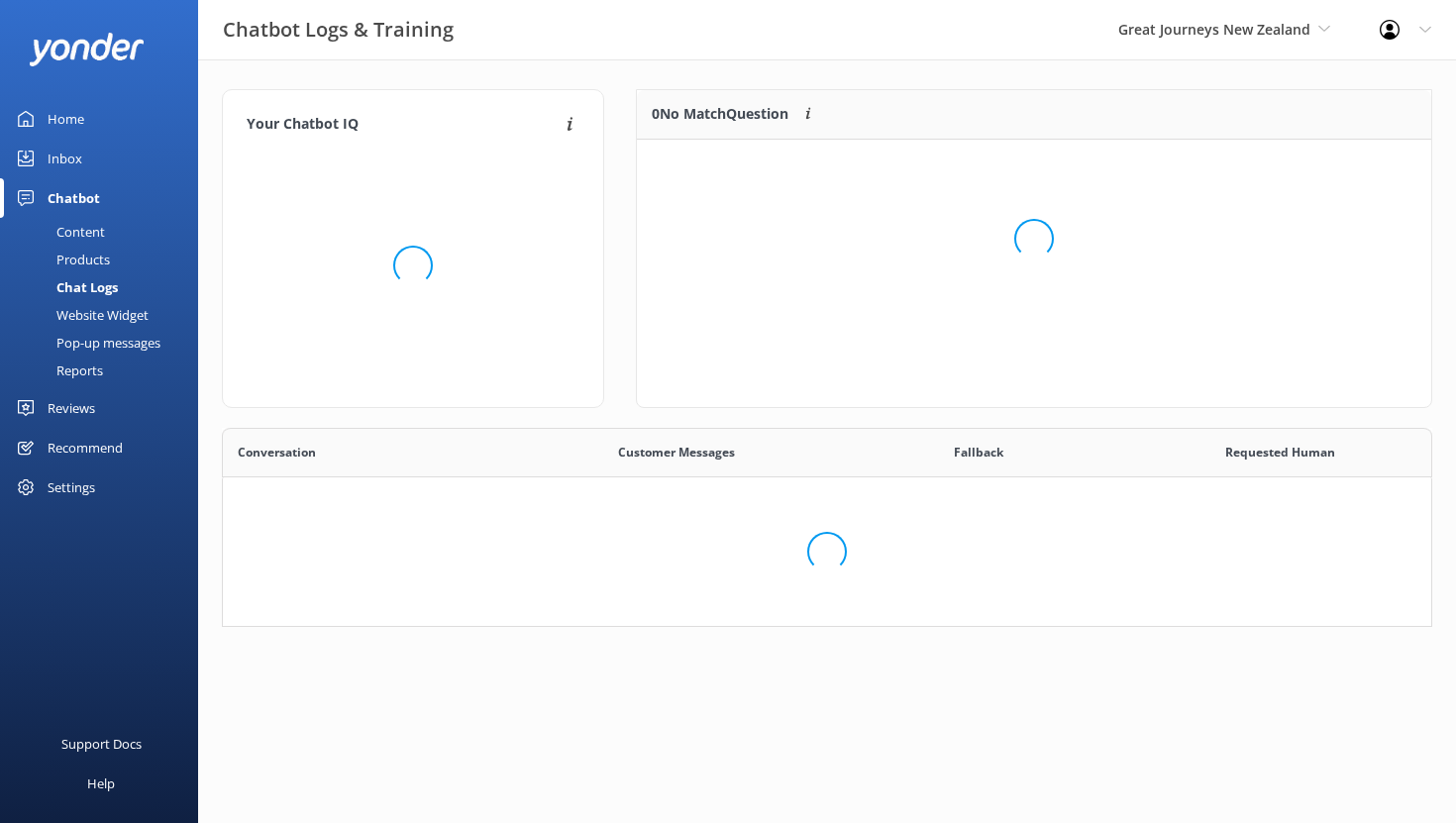 scroll, scrollTop: 16, scrollLeft: 16, axis: both 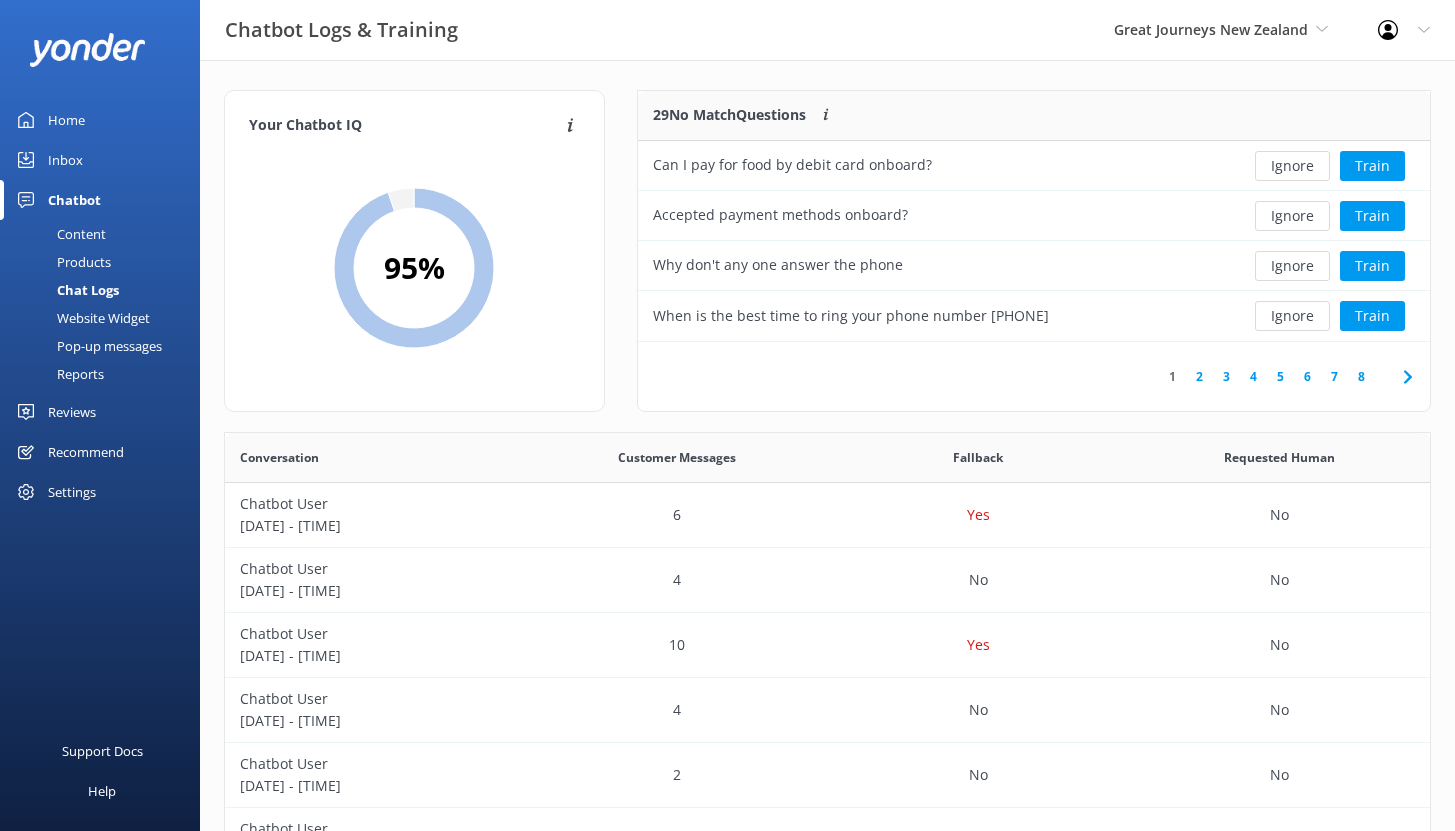 click on "Website Widget" at bounding box center (81, 318) 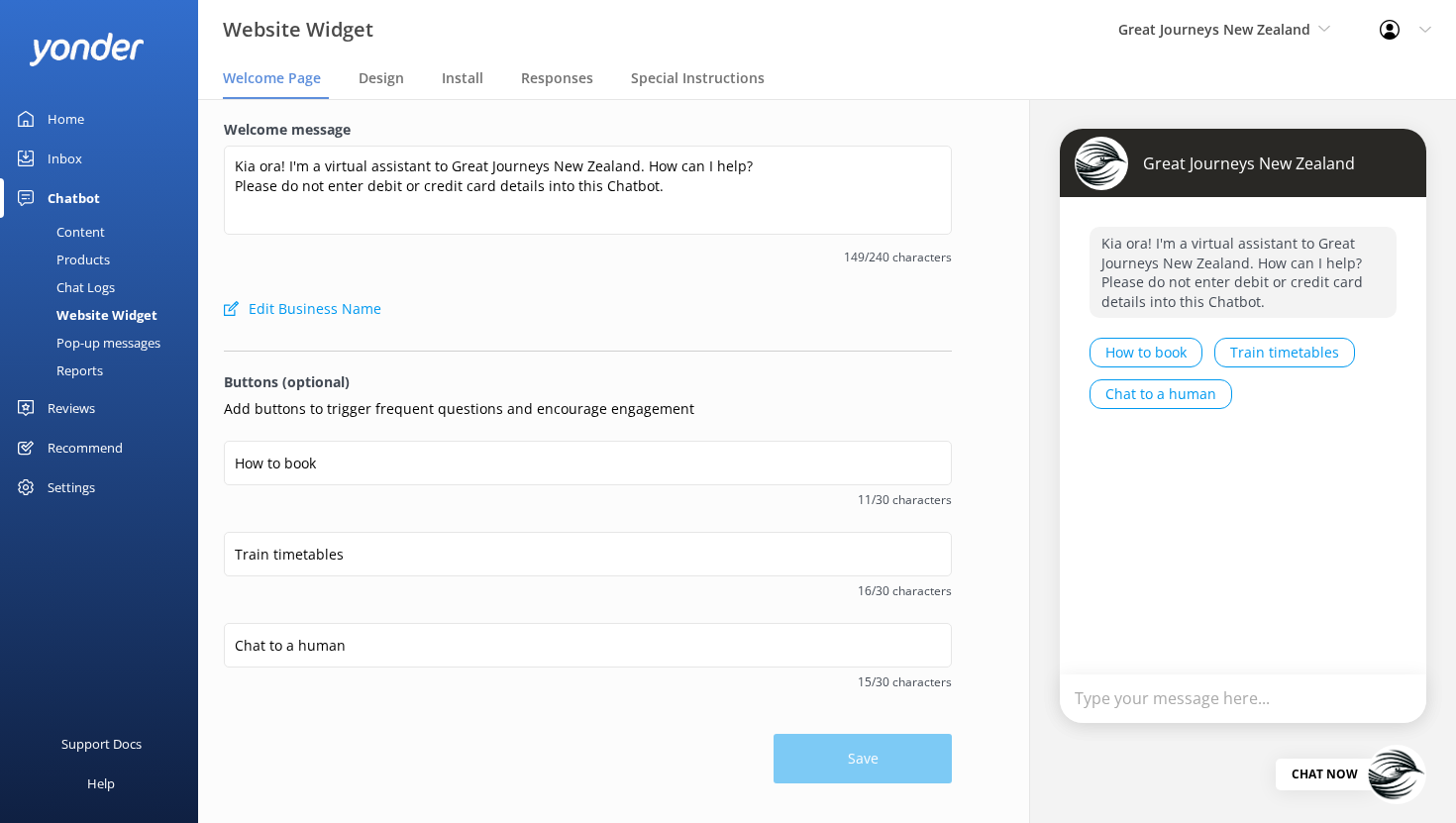 click on "Pop-up messages" at bounding box center (86, 343) 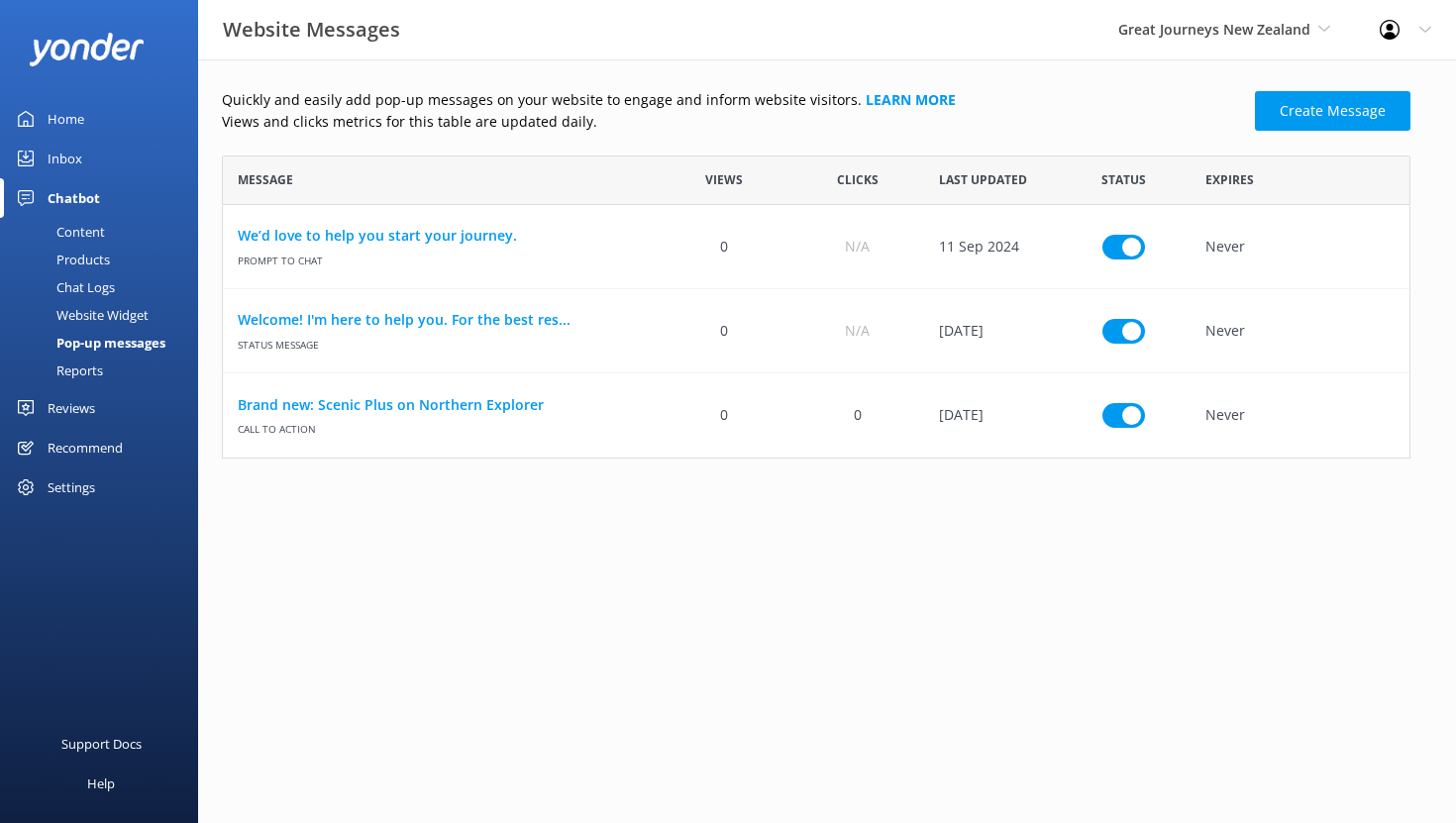 scroll, scrollTop: 16, scrollLeft: 16, axis: both 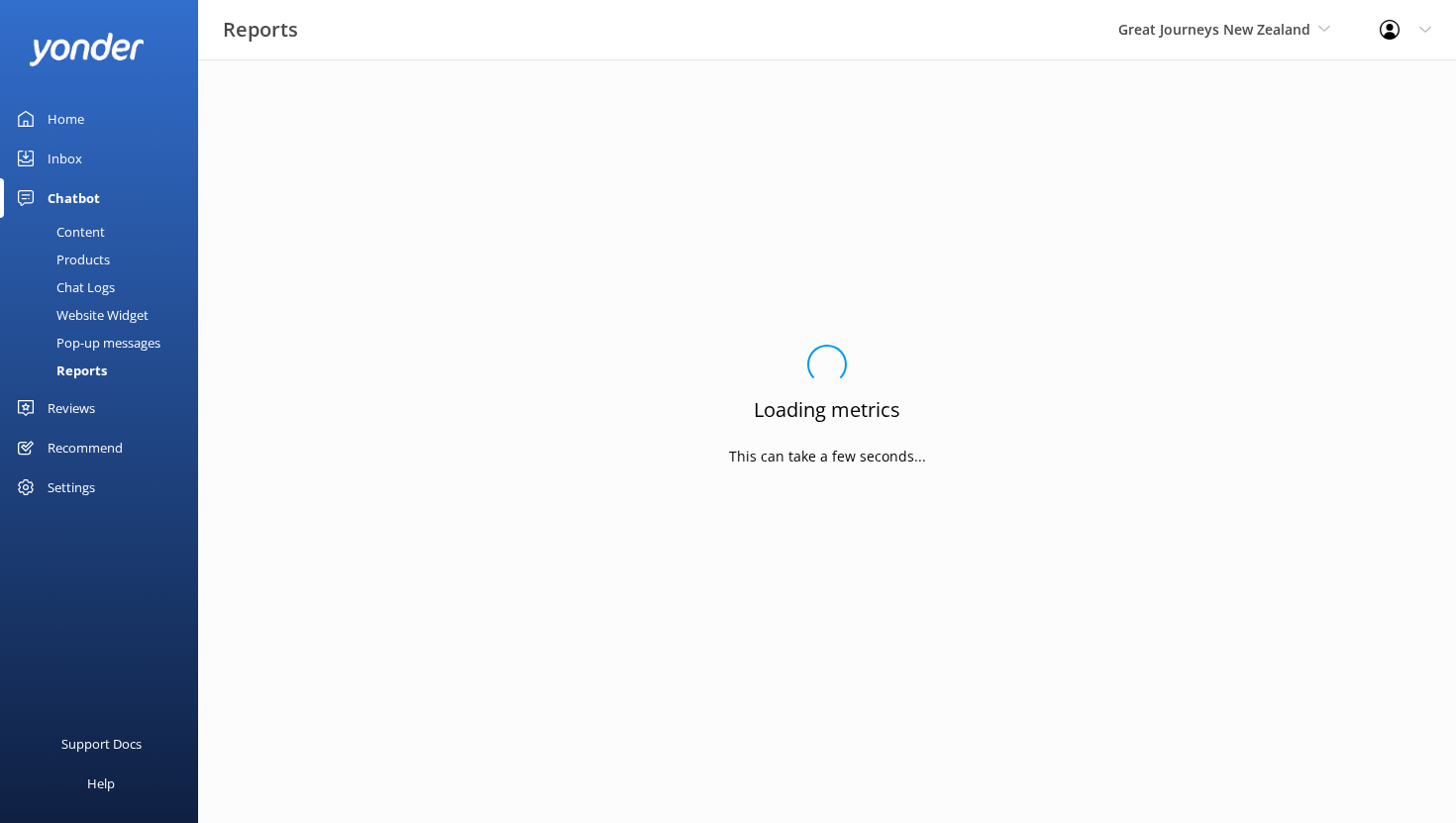 click on "Pop-up messages" at bounding box center (86, 343) 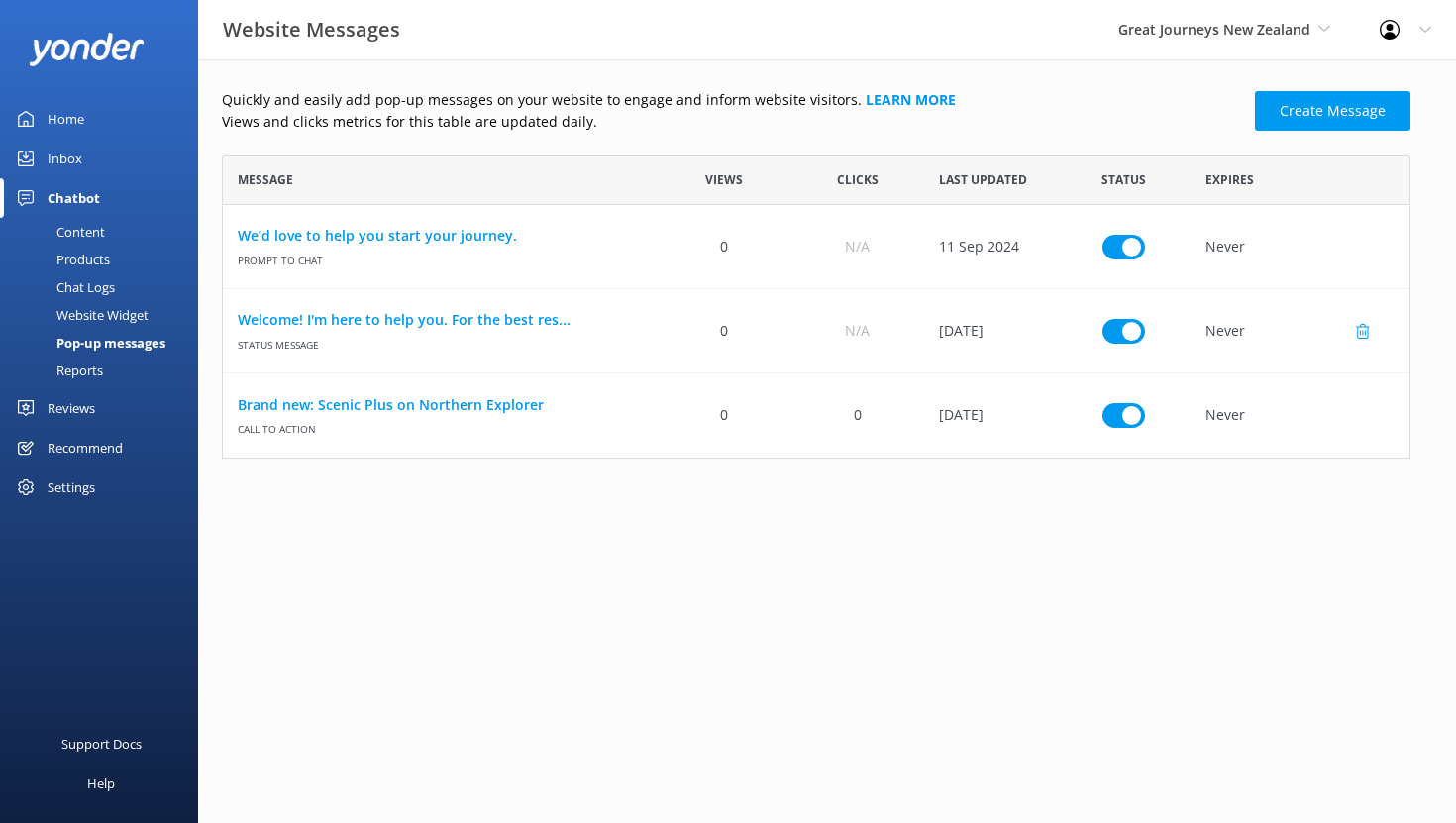 scroll, scrollTop: 16, scrollLeft: 16, axis: both 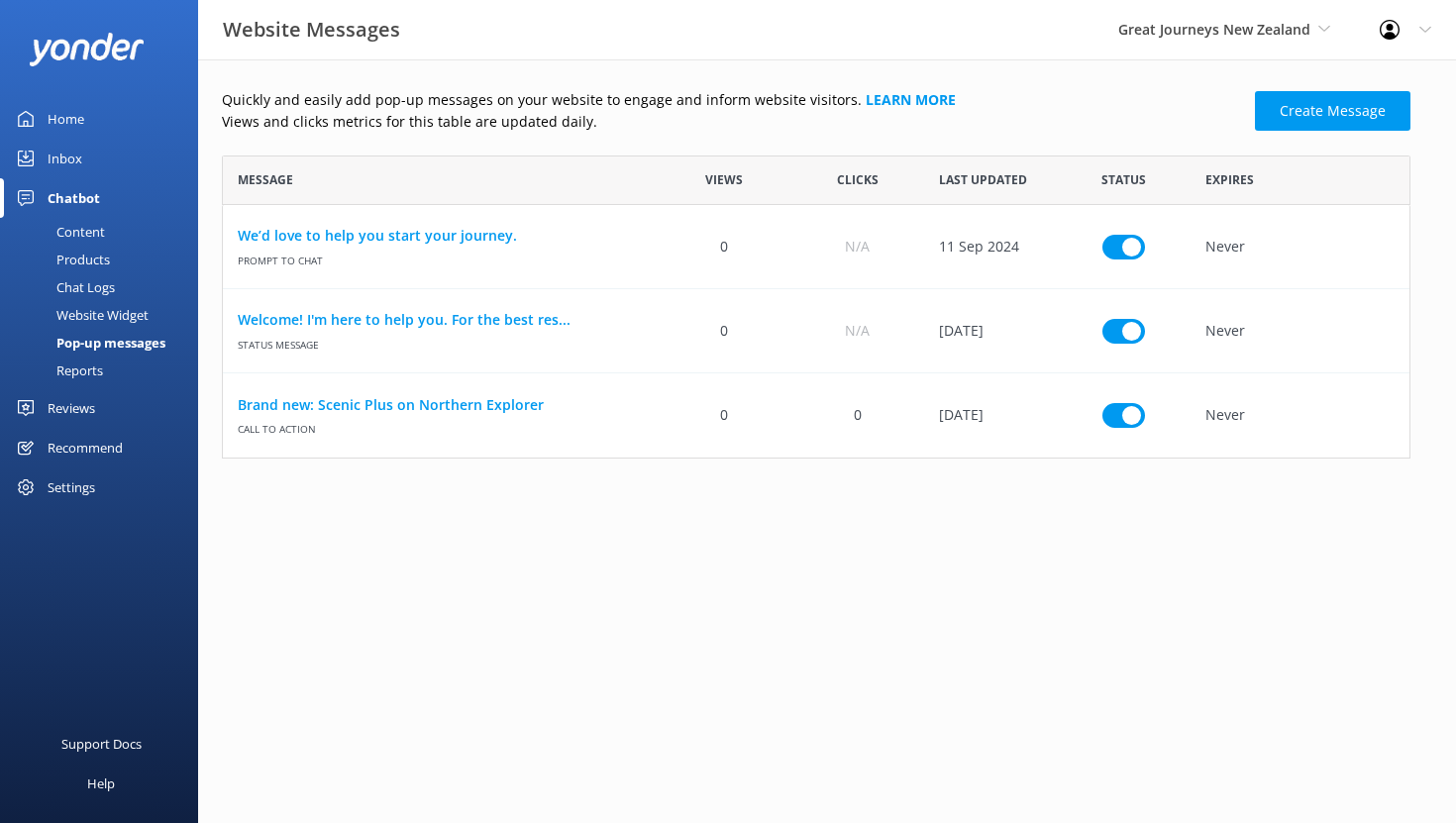 click on "Inbox" at bounding box center (64, 158) 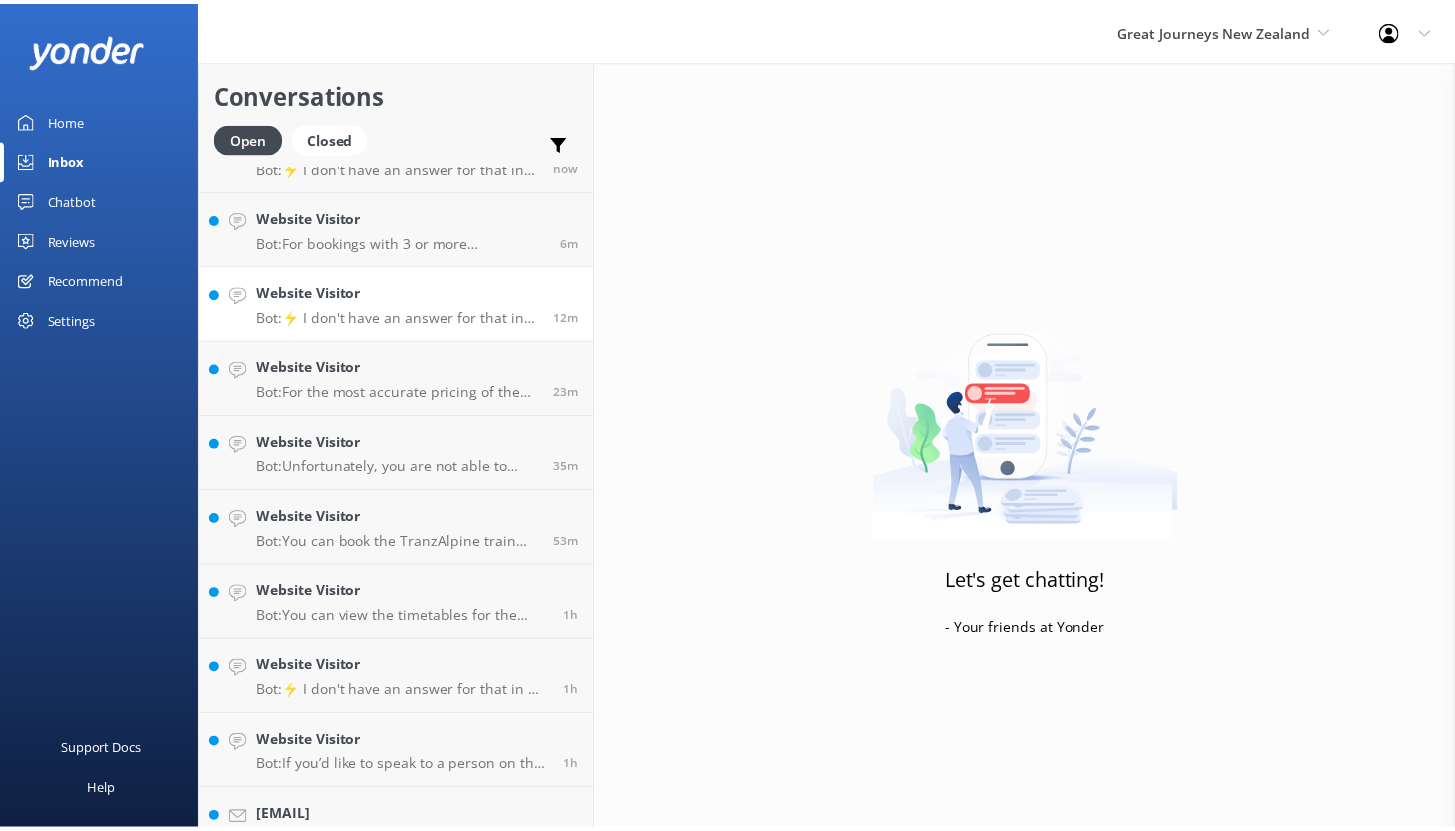 scroll, scrollTop: 0, scrollLeft: 0, axis: both 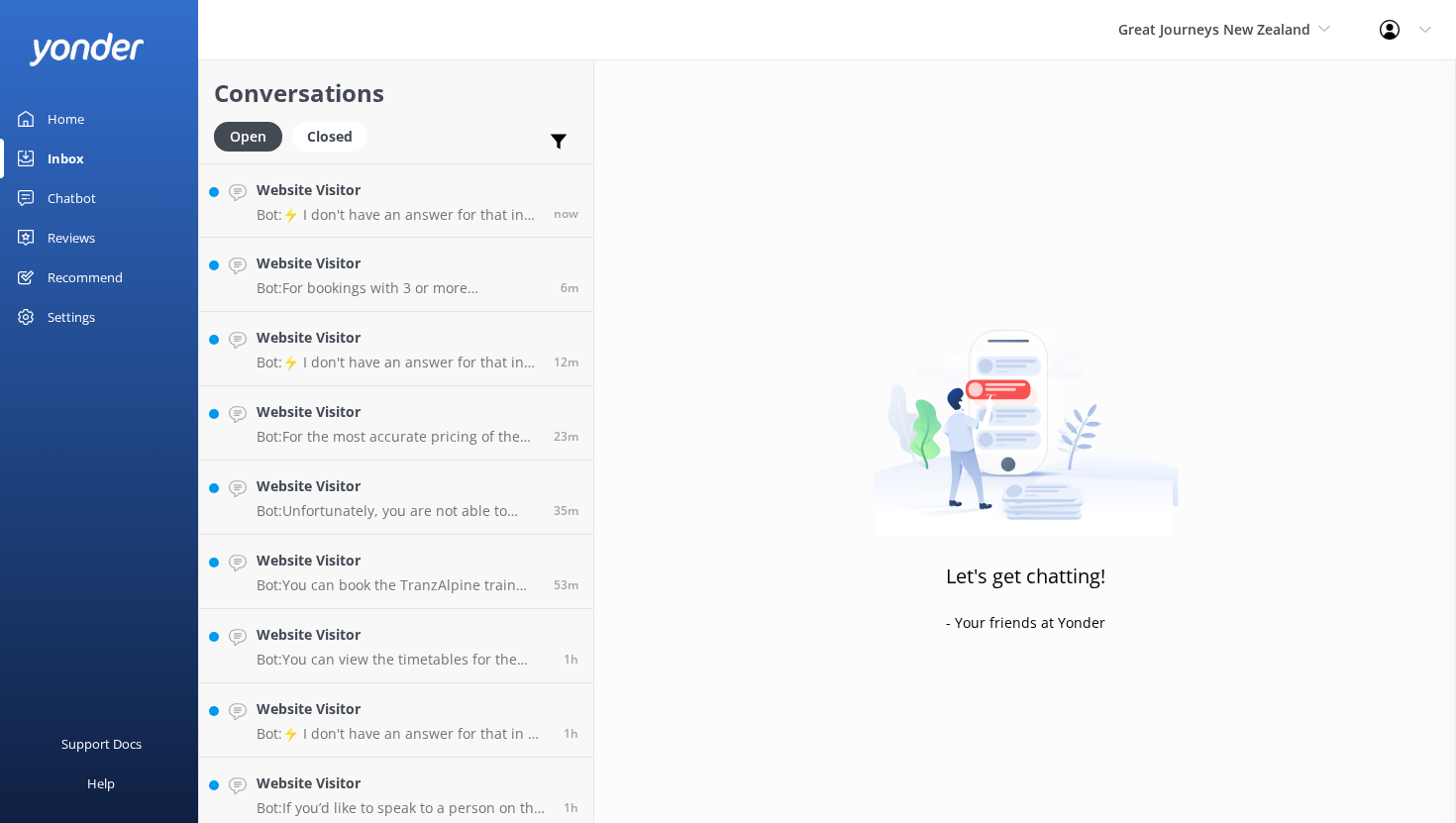 click on "Home" at bounding box center [65, 119] 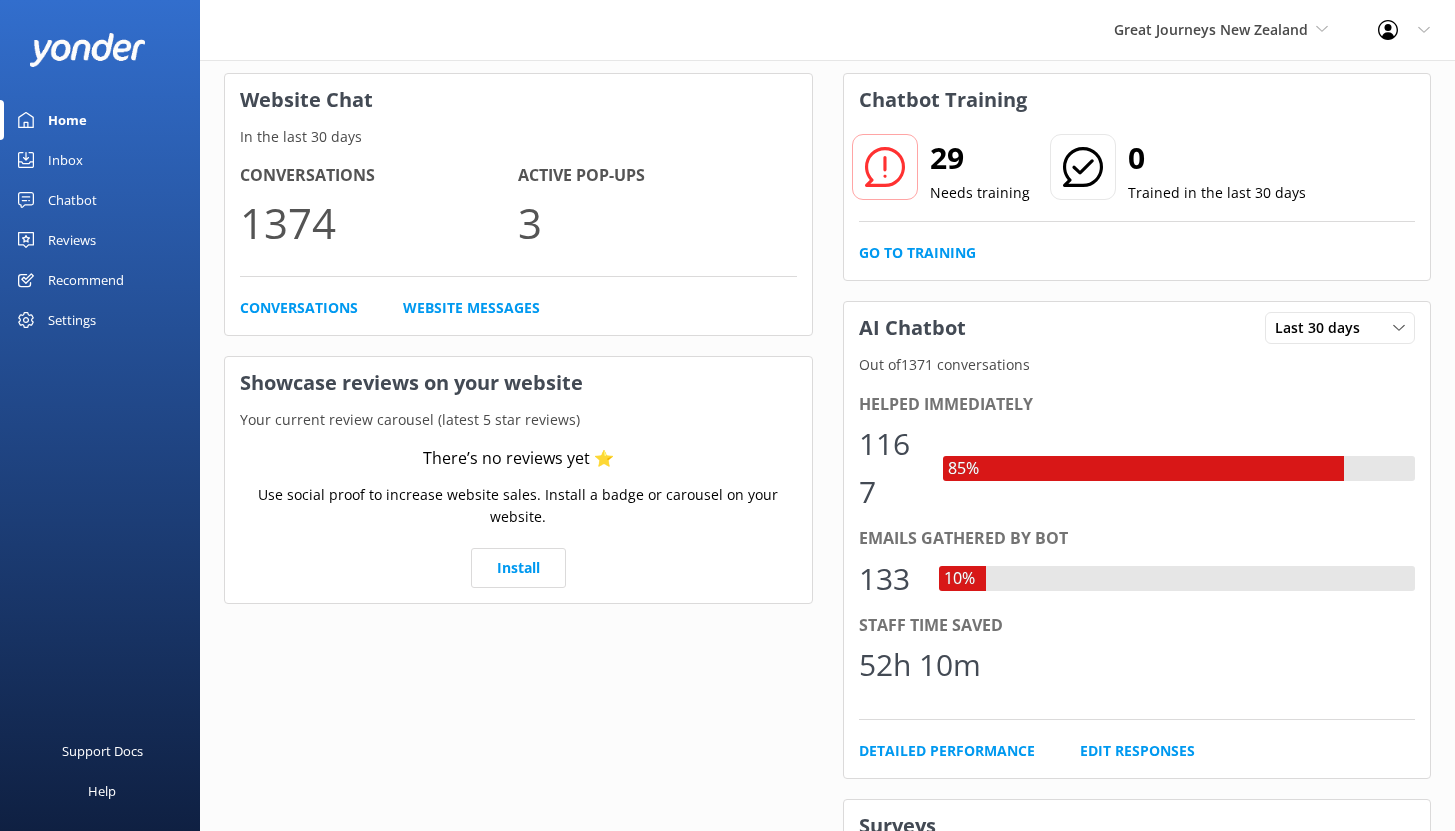 scroll, scrollTop: 0, scrollLeft: 0, axis: both 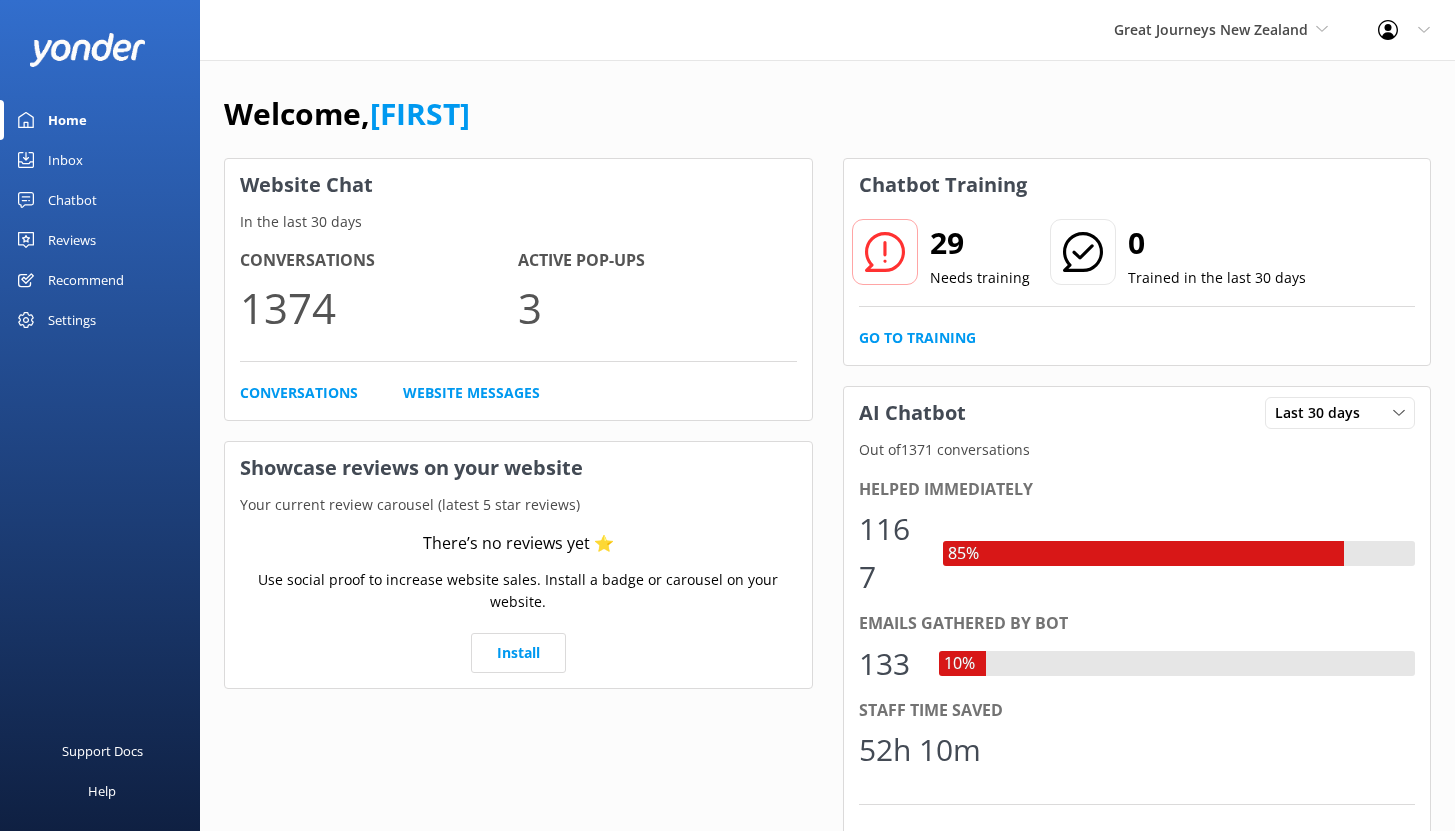 click on "Chatbot" at bounding box center [72, 200] 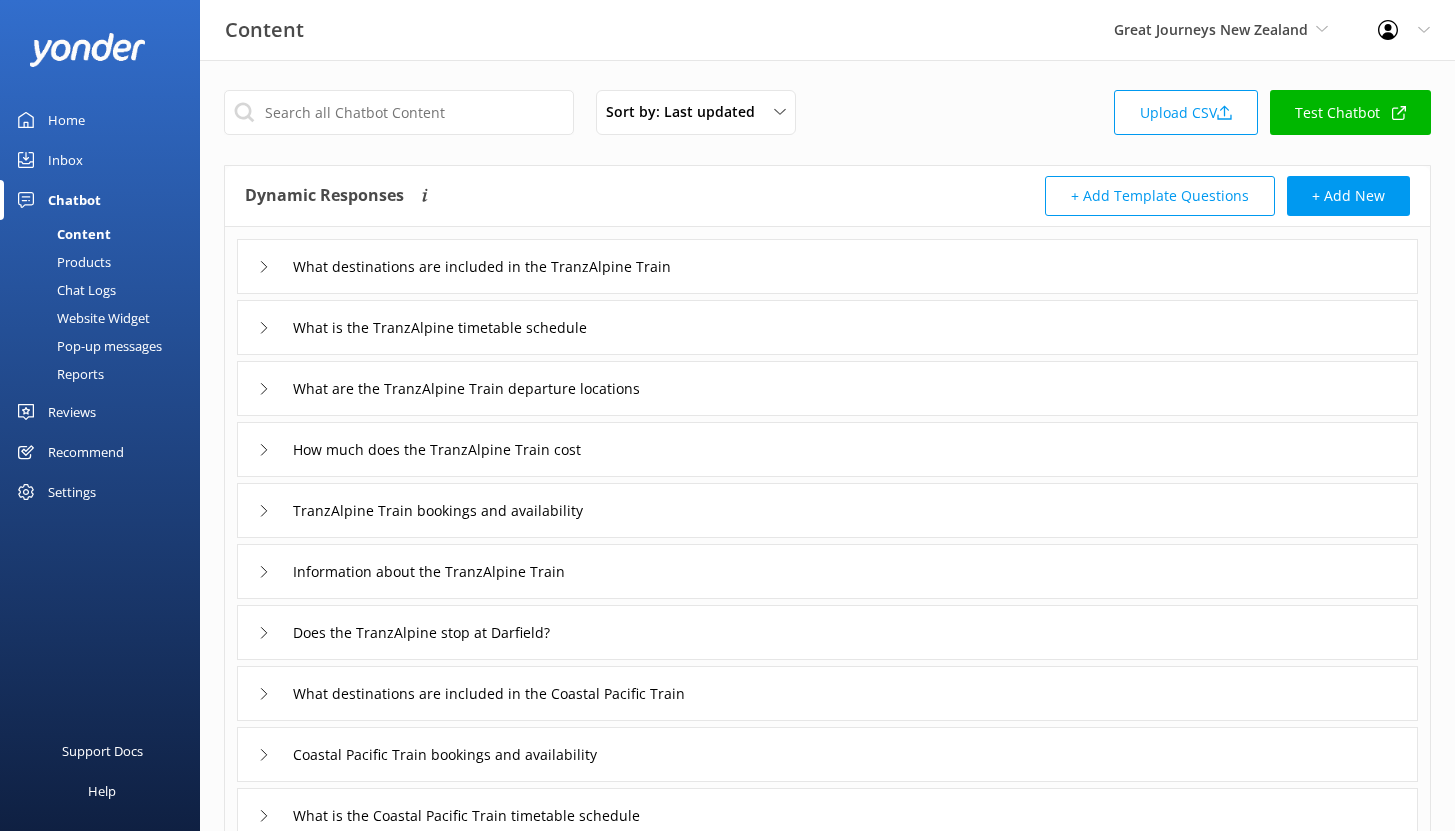 click on "Reports" at bounding box center [58, 374] 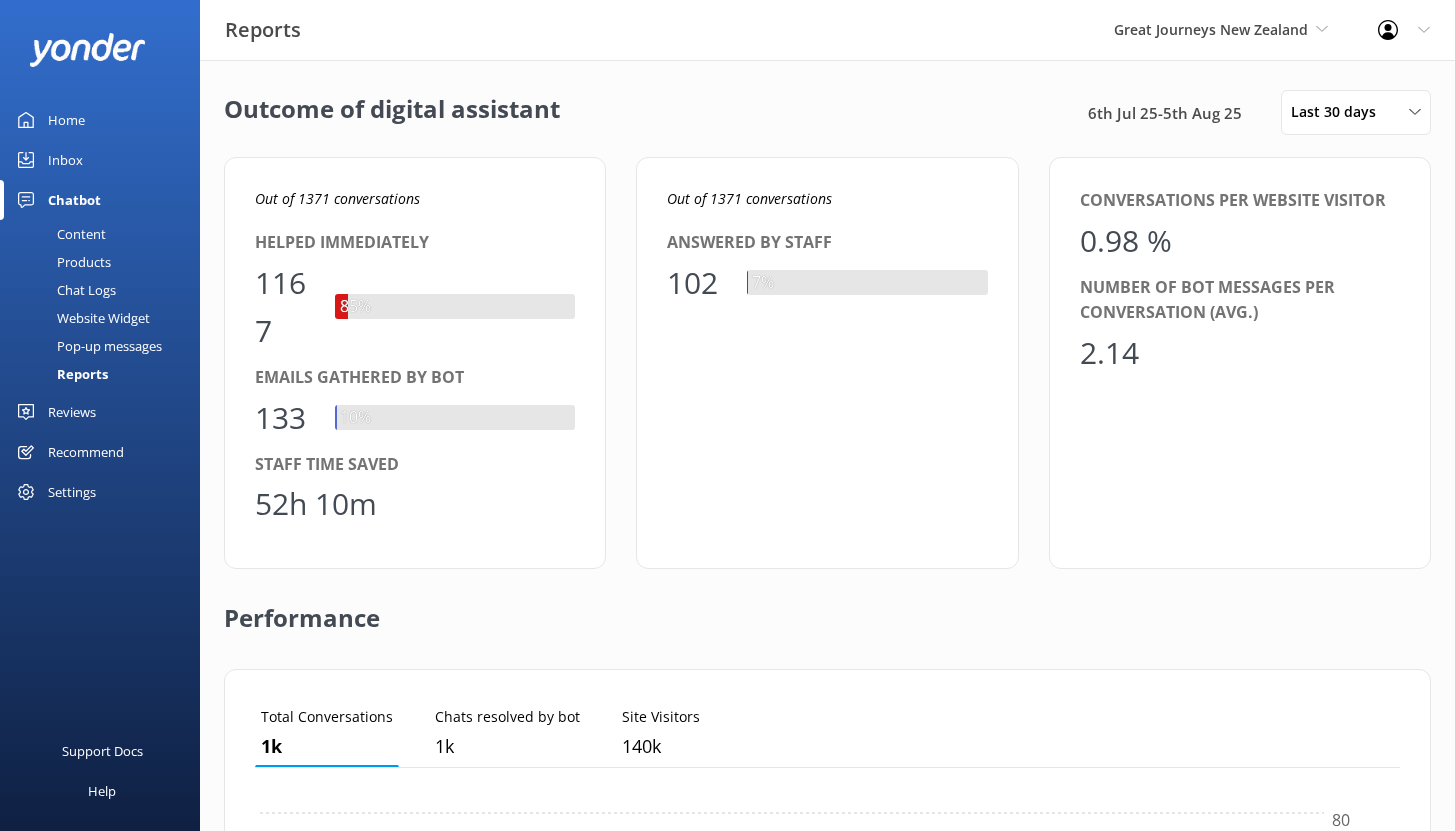 scroll, scrollTop: 16, scrollLeft: 16, axis: both 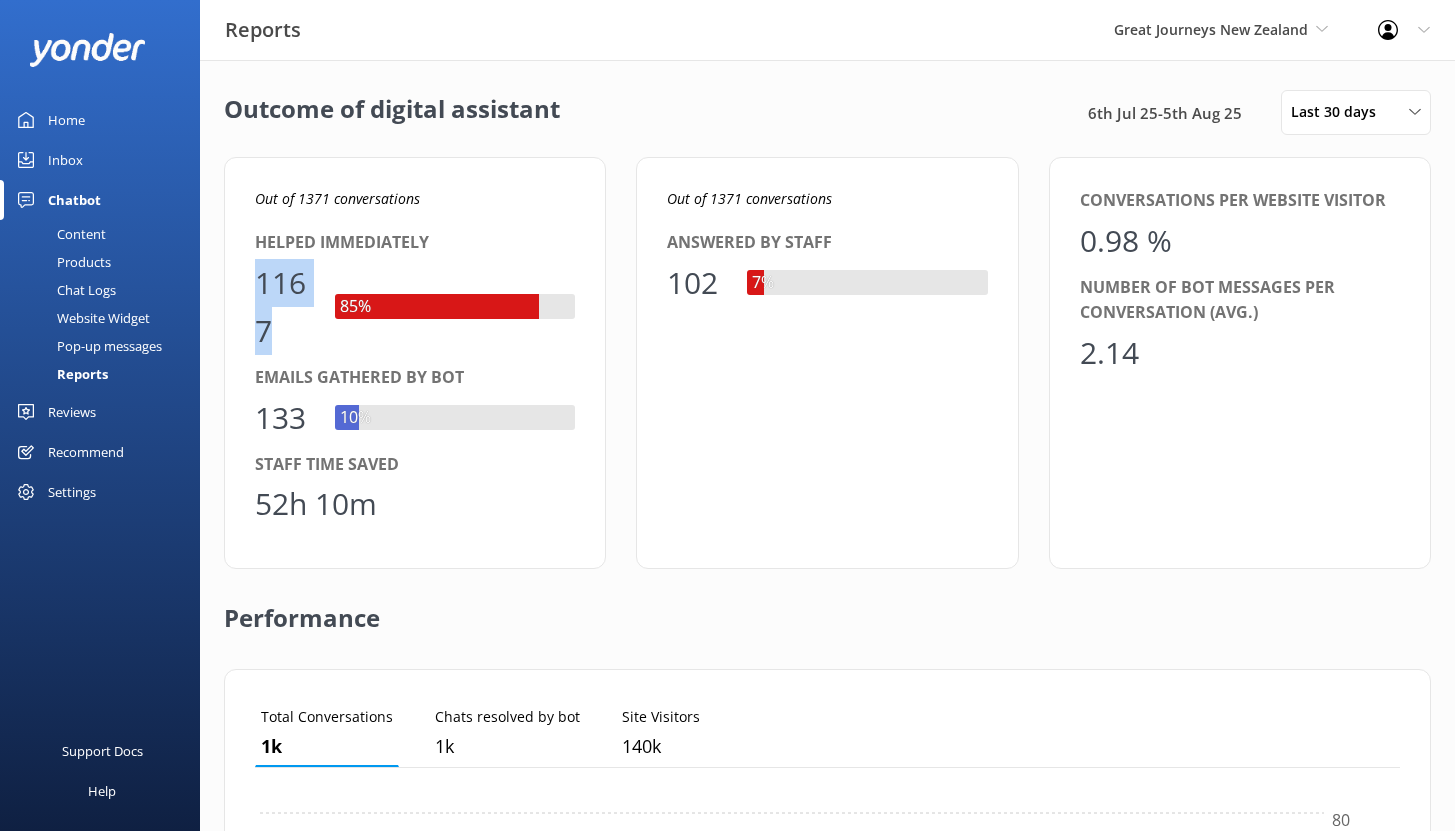 drag, startPoint x: 259, startPoint y: 282, endPoint x: 287, endPoint y: 308, distance: 38.209946 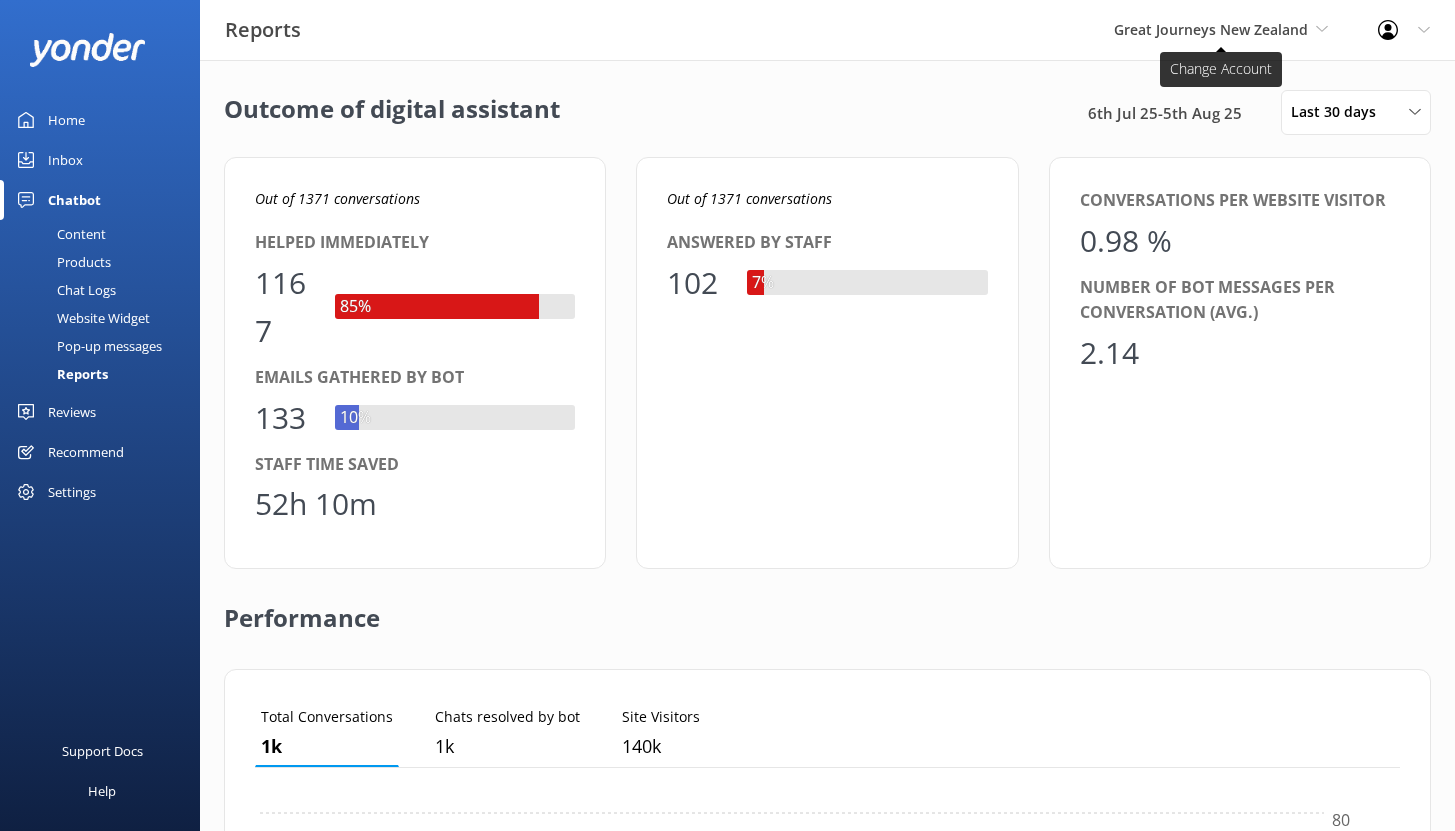 click on "Great Journeys New Zealand" at bounding box center [1211, 29] 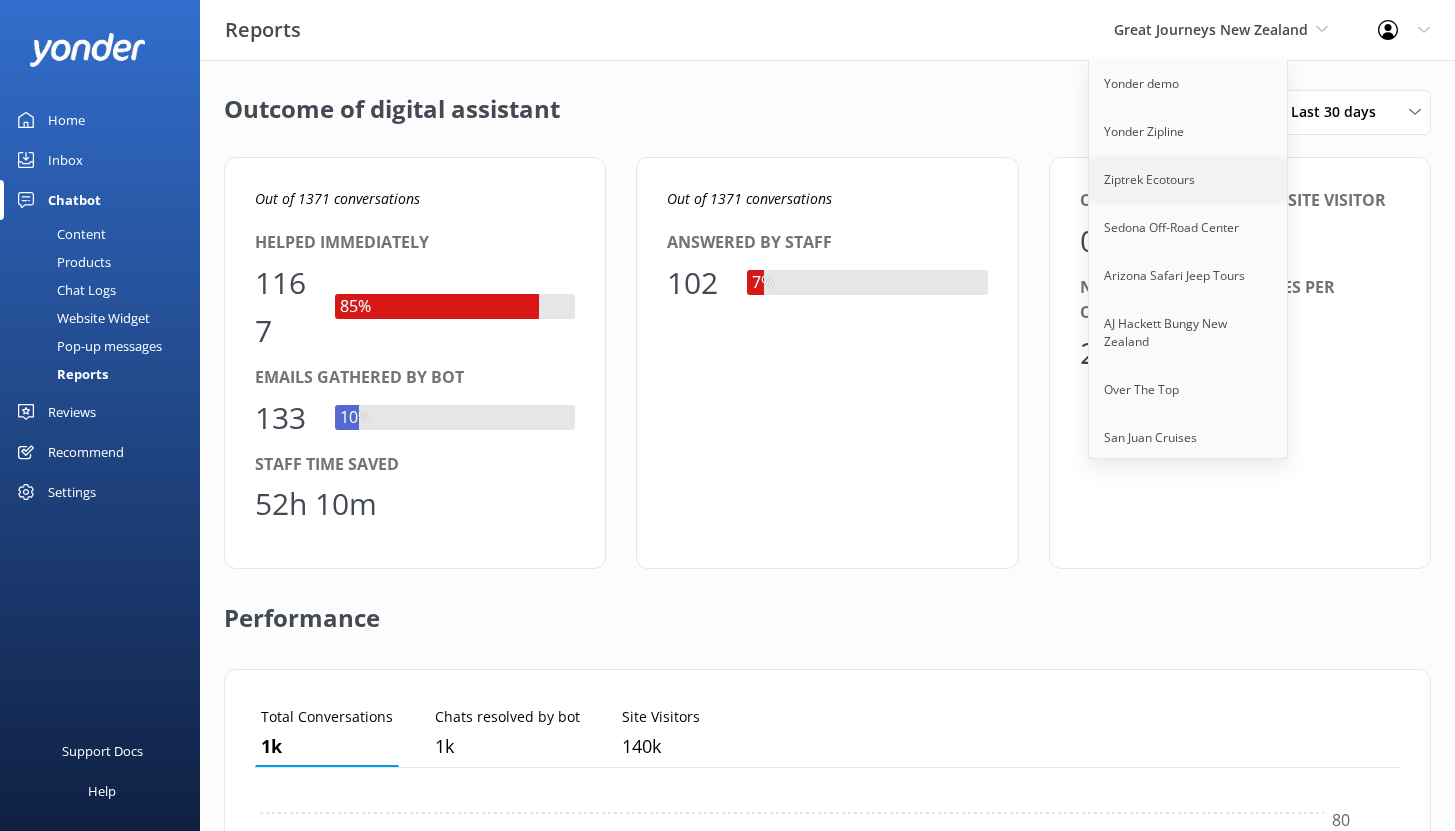 click on "Ziptrek Ecotours" at bounding box center (1189, 180) 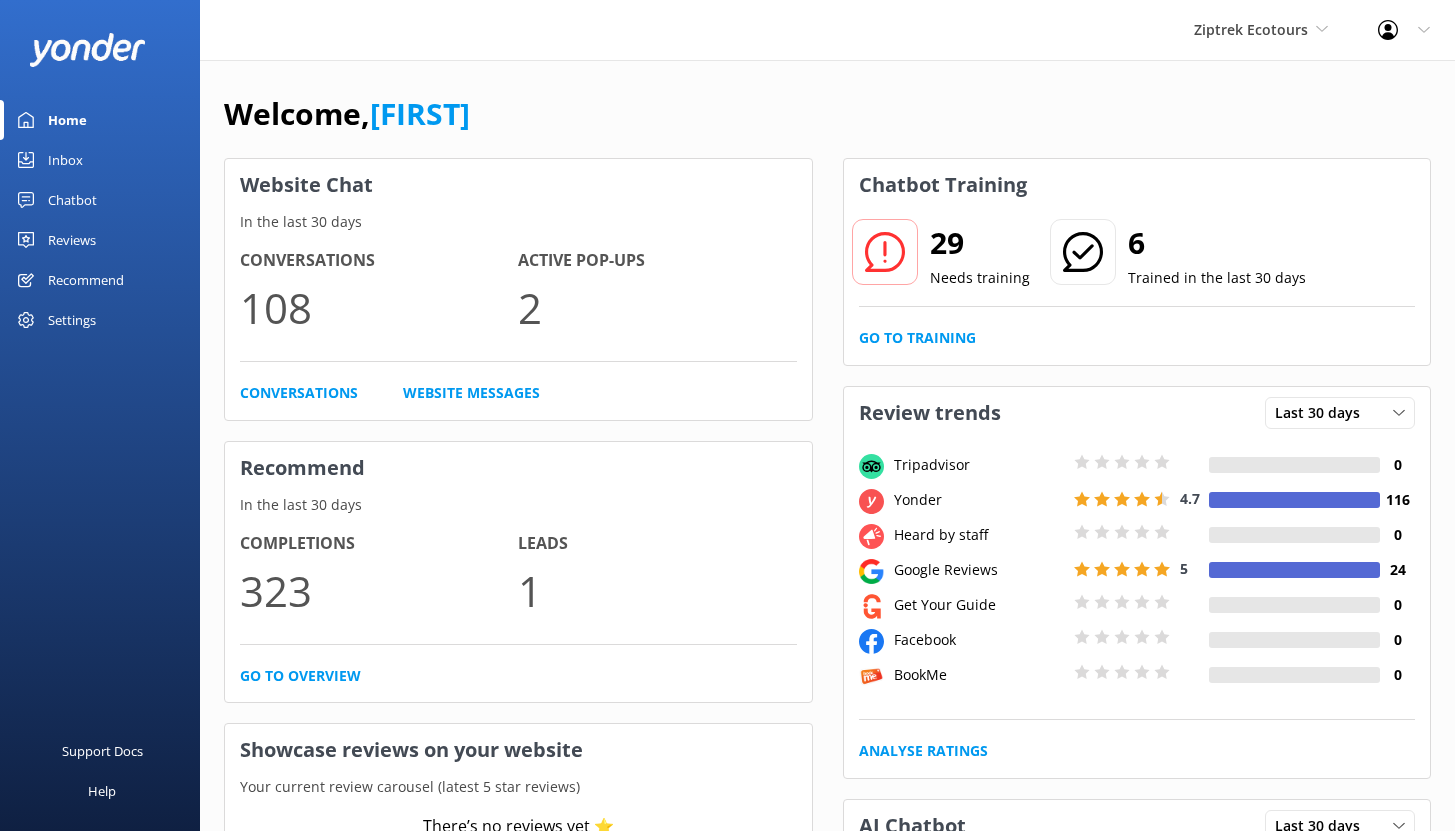 click on "Reviews" at bounding box center [72, 240] 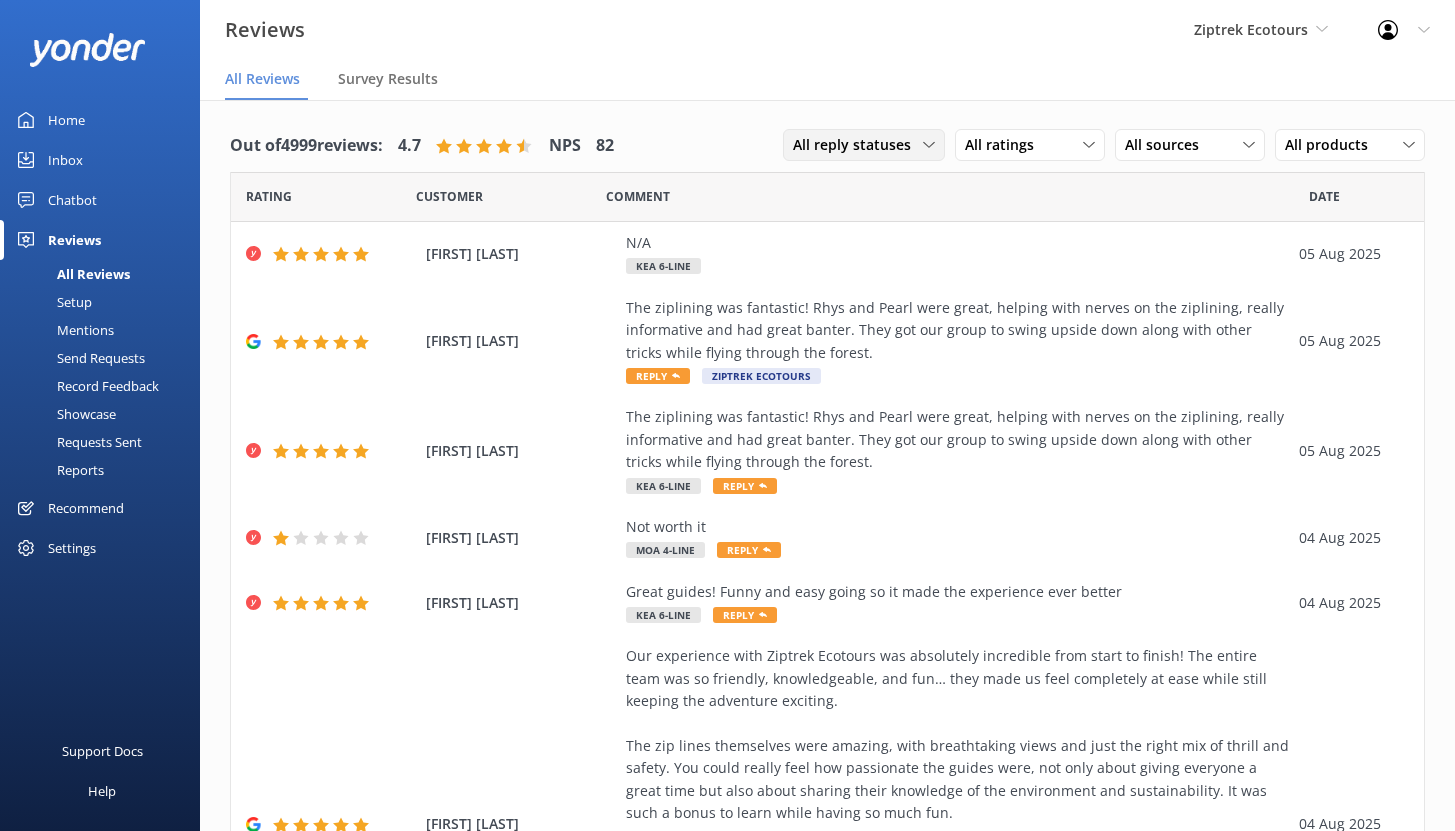 click on "All reply statuses" at bounding box center (858, 145) 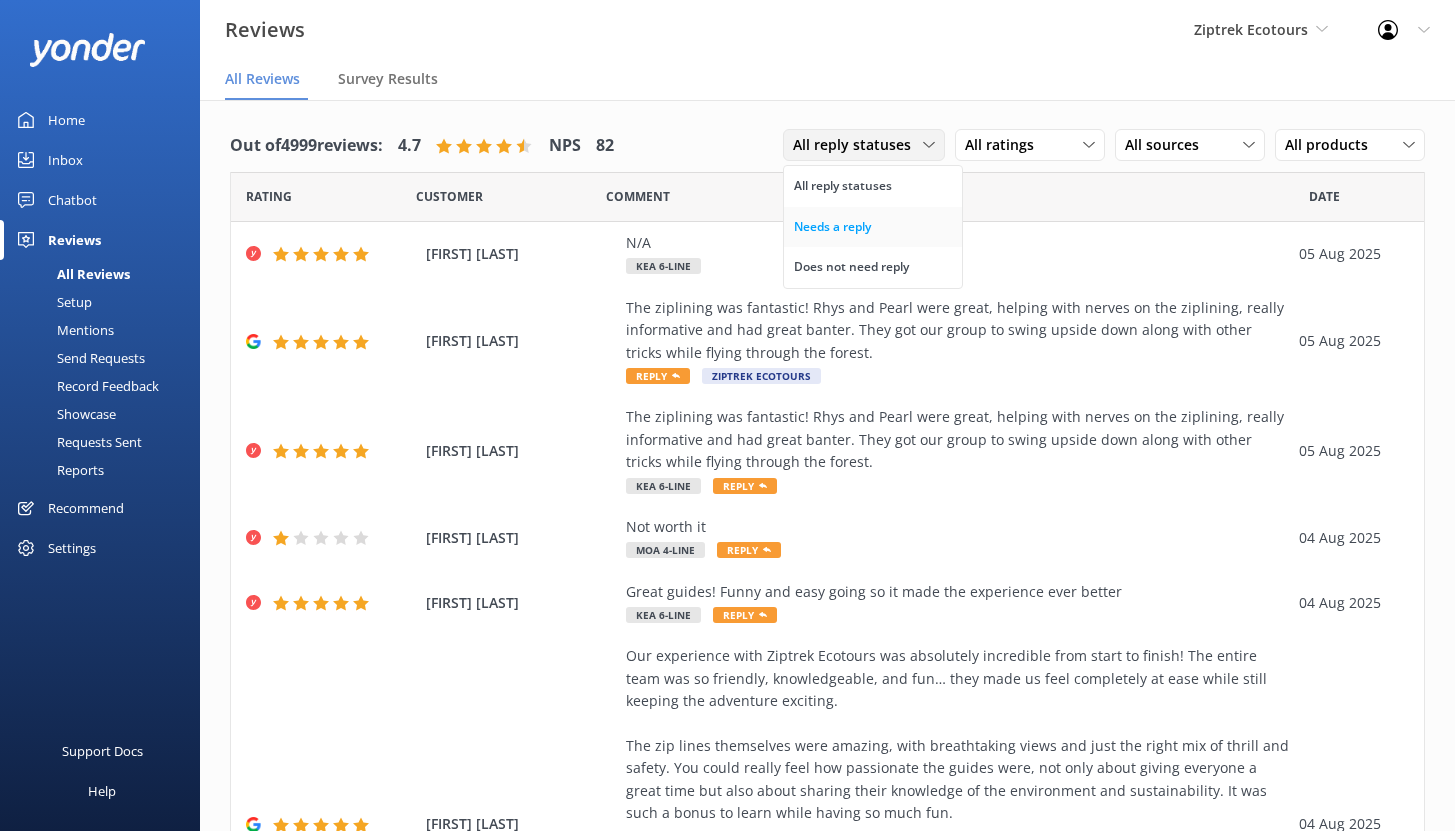 click on "Needs a reply" at bounding box center (832, 227) 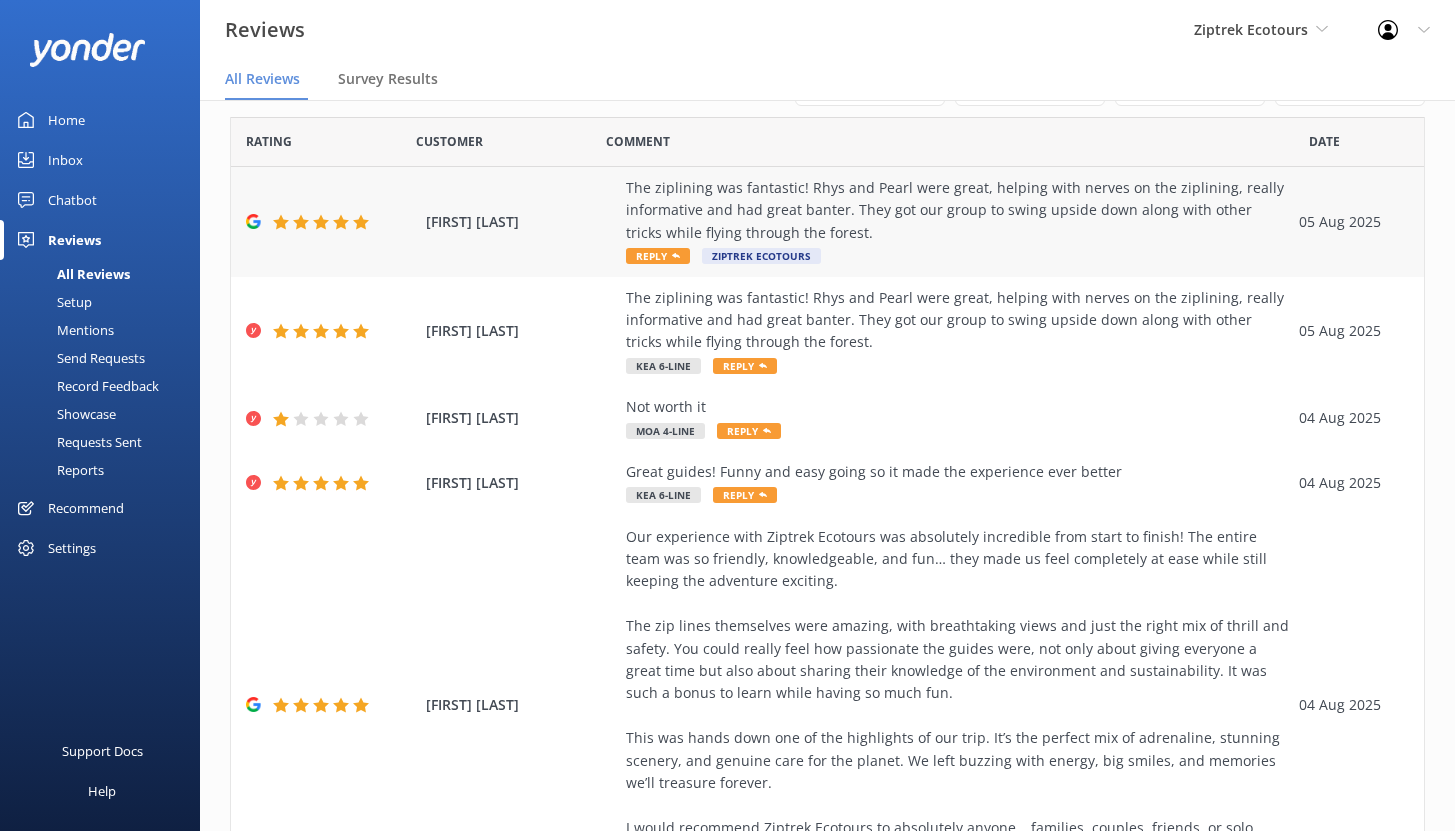 scroll, scrollTop: 56, scrollLeft: 0, axis: vertical 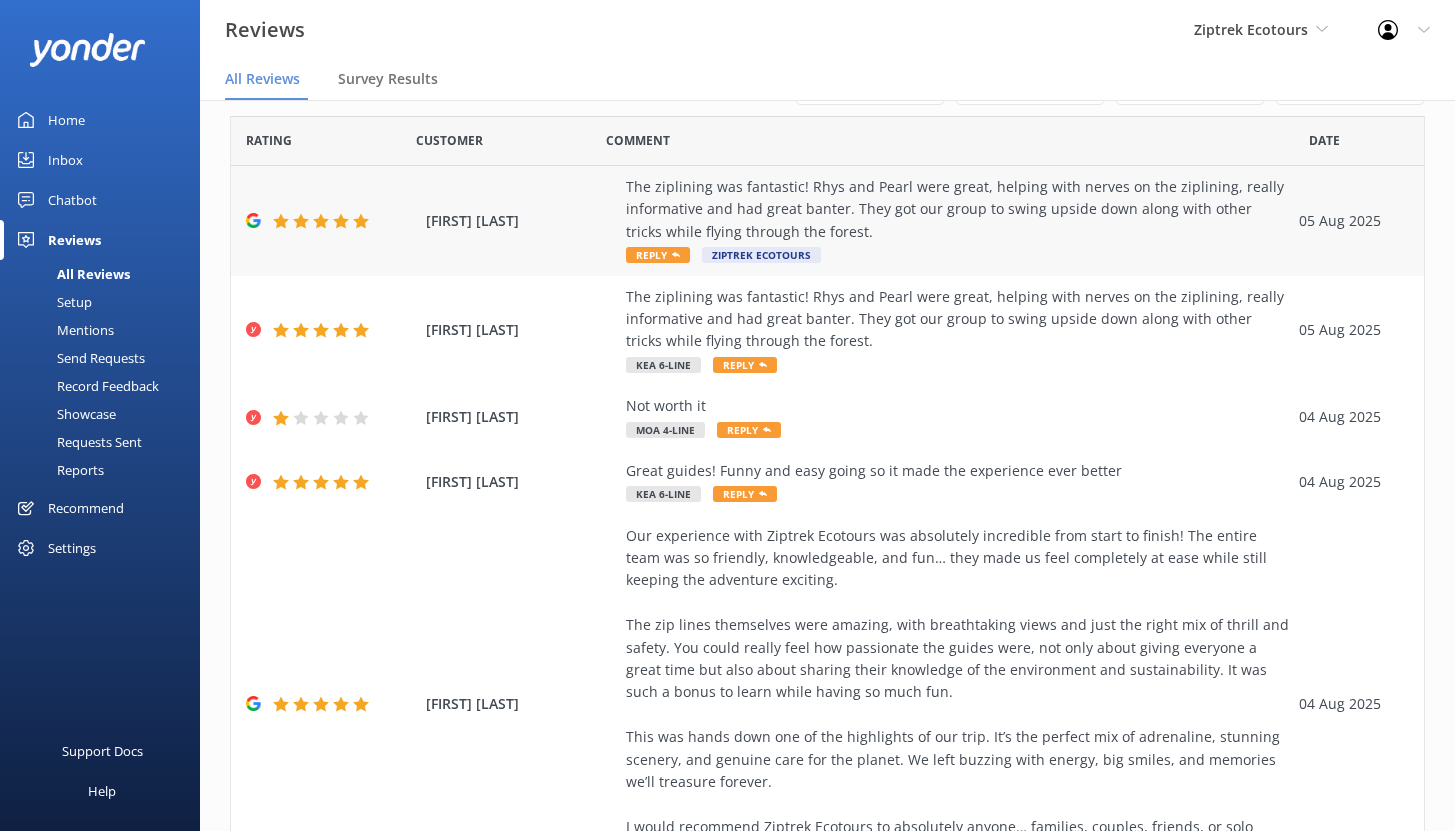 click on "The ziplining was fantastic! Rhys and Pearl were great, helping with nerves on the ziplining, really informative and had great banter. They got our group to swing upside down along with other tricks while flying through the forest." at bounding box center (957, 209) 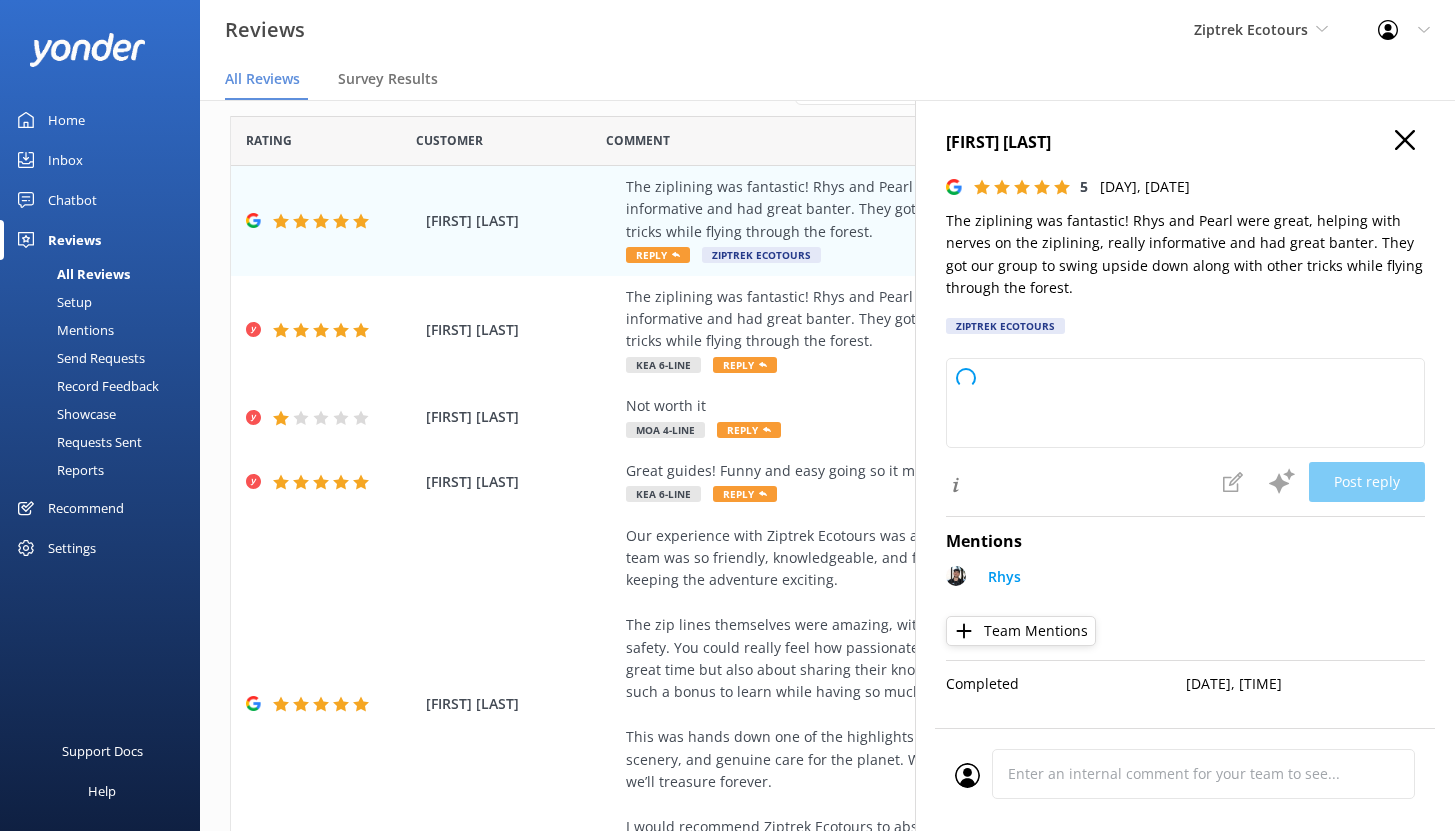 type on "Kia ora,
Thank you so much for your awesome feedback! We're so glad you had a fantastic time and that Rhys and Pearl made your experience memorable with their support and fun energy. Swinging upside down is always a highlight! We hope to see you zipping through the forest with us again soon.
-The Ziptrek Team" 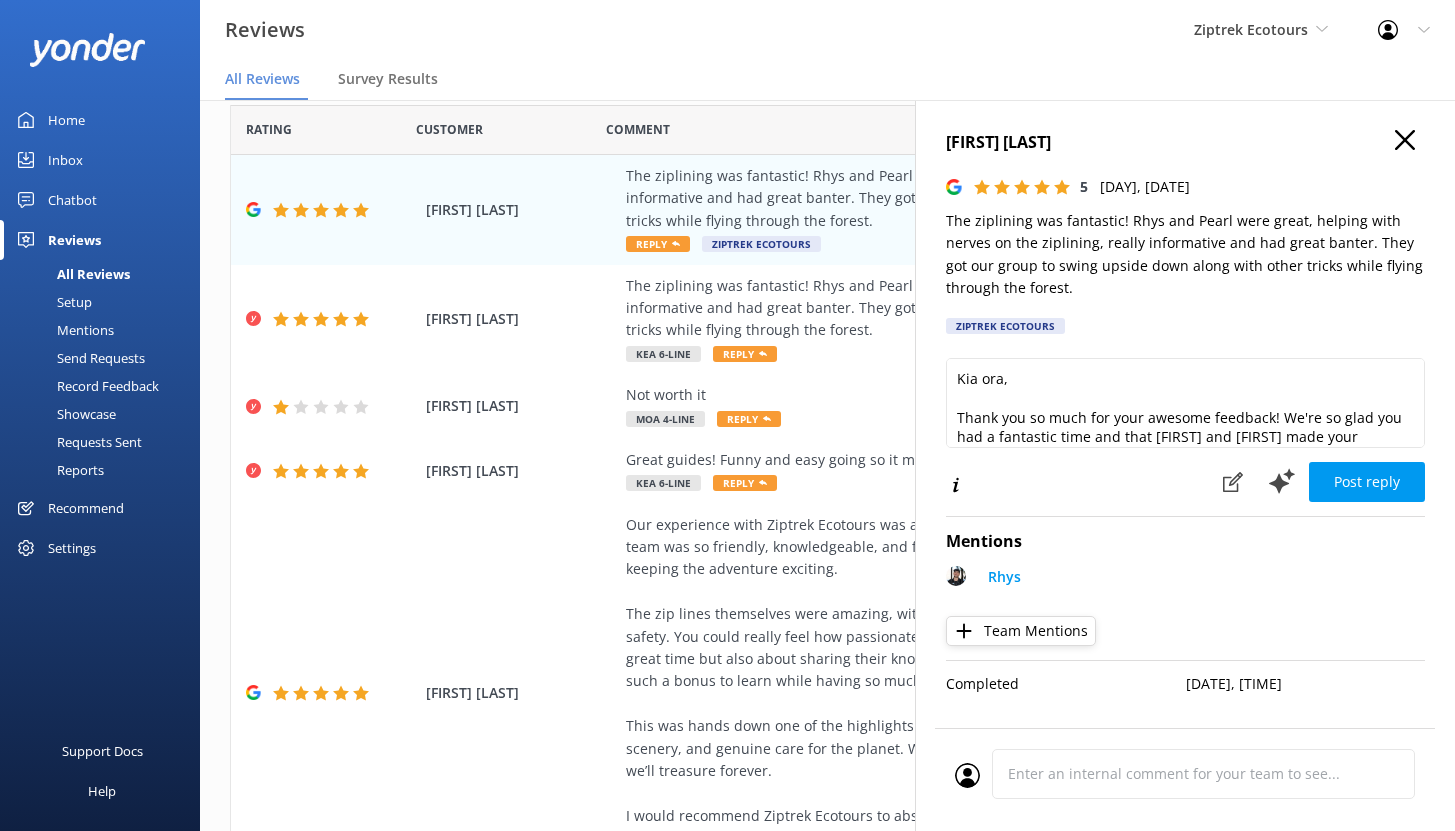scroll, scrollTop: 10, scrollLeft: 0, axis: vertical 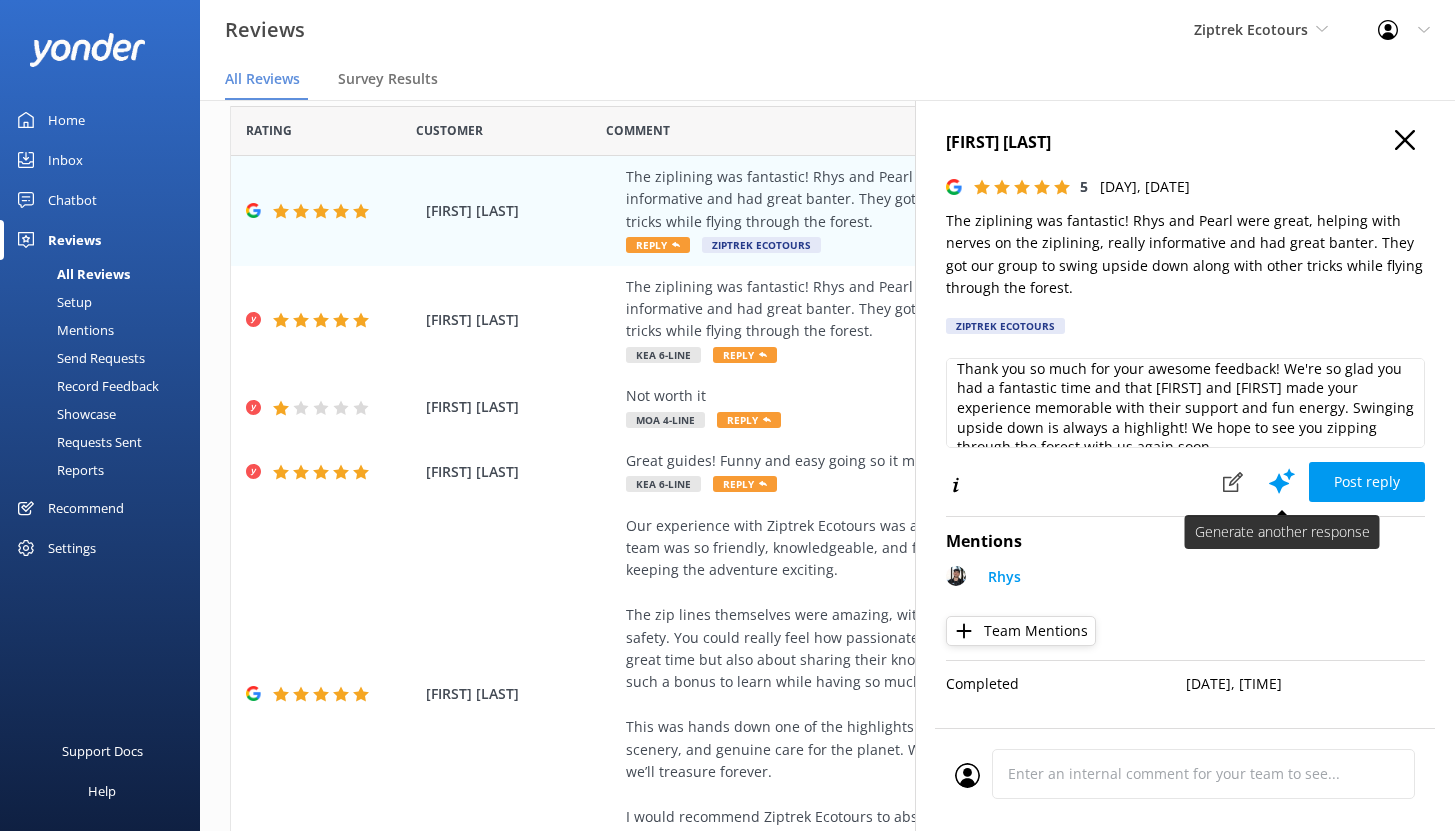 click 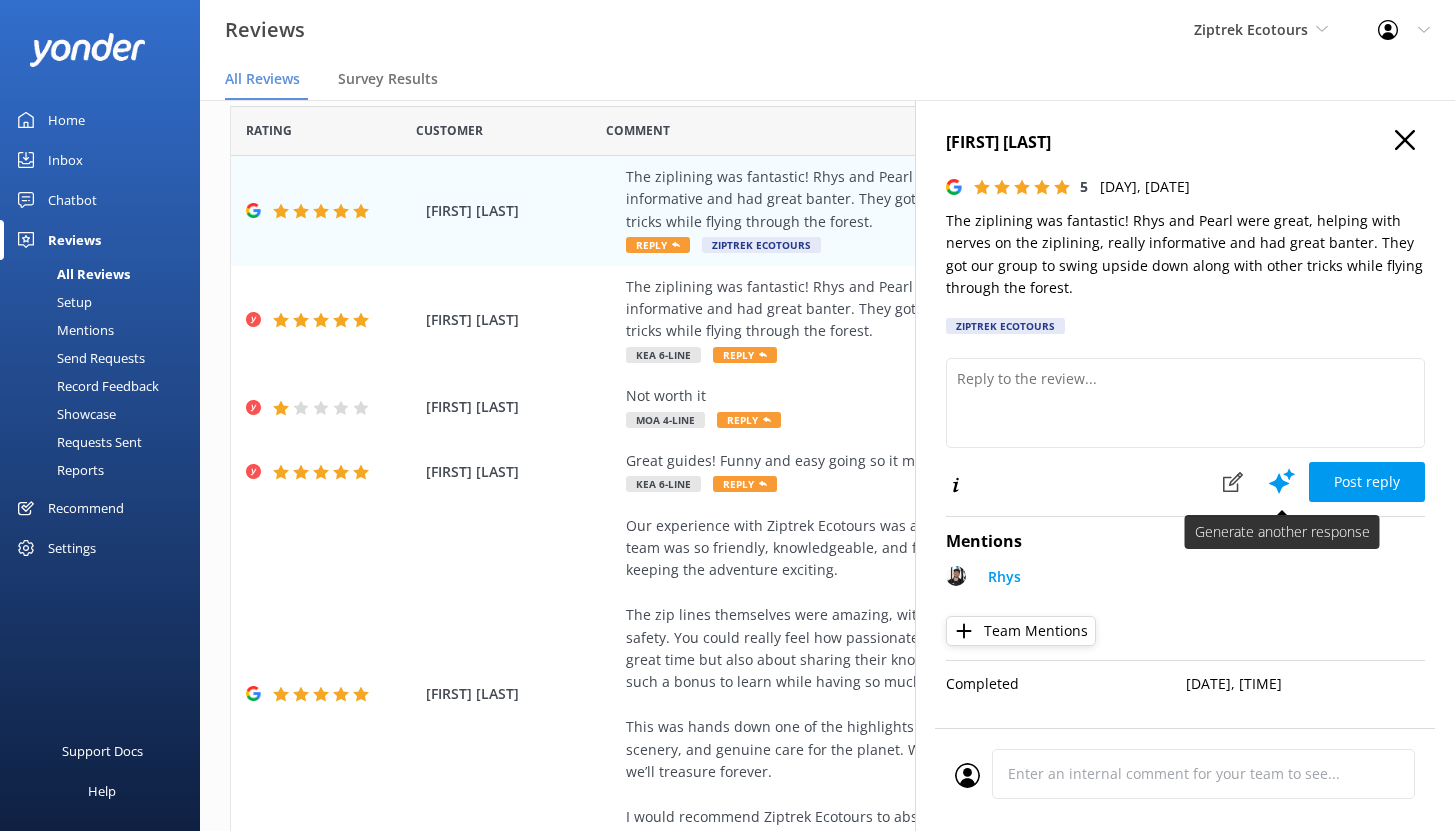 scroll, scrollTop: 0, scrollLeft: 0, axis: both 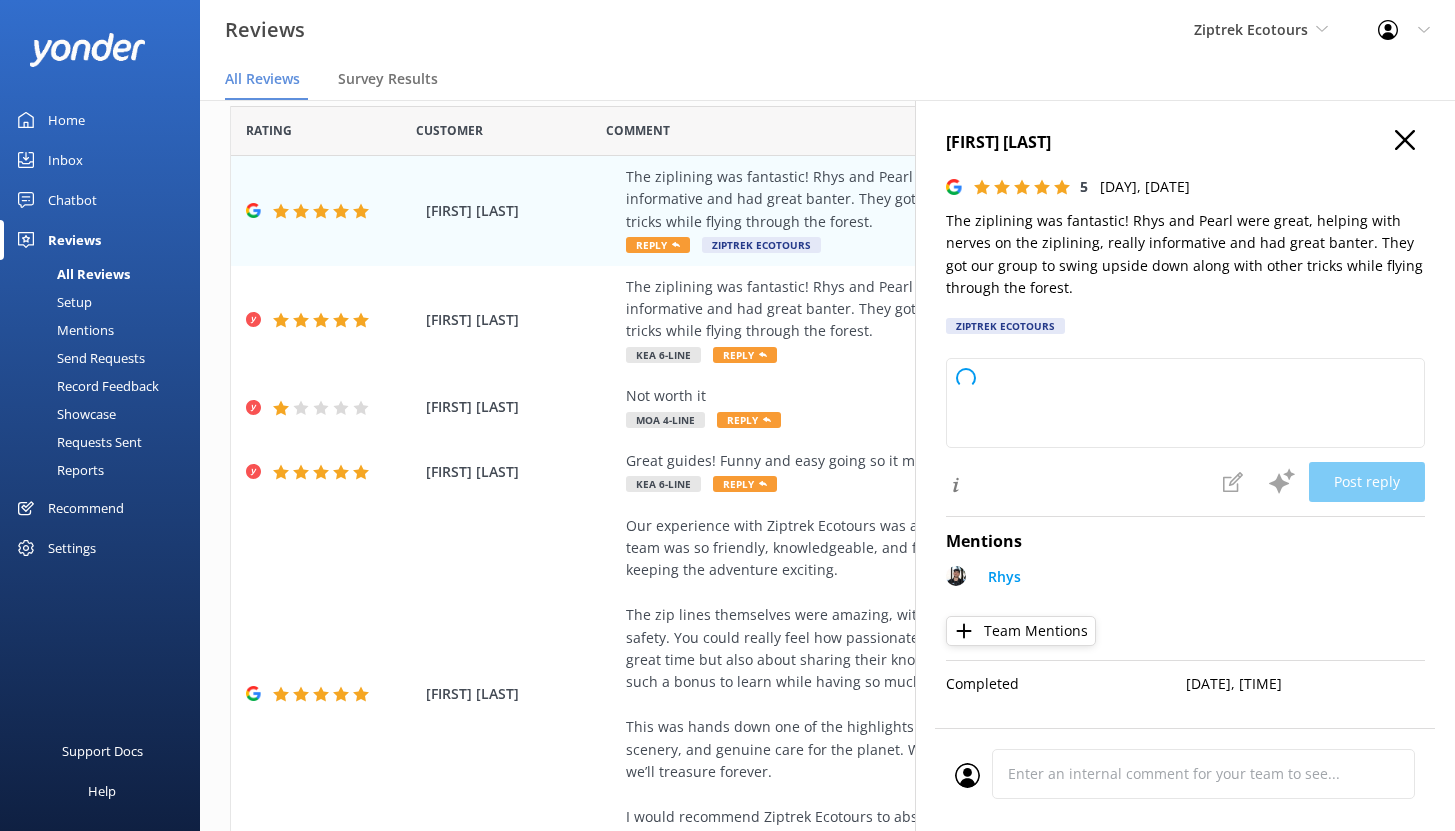 type on "Kia ora,
Thank you so much for your awesome feedback! We're so glad you had a fantastic time ziplining and that Rhys and Pearl made your adventure extra special. It sounds like you and your group really embraced the fun and excitement. We hope to see you back in the forest for more adventures soon!
-The Ziptrek Team" 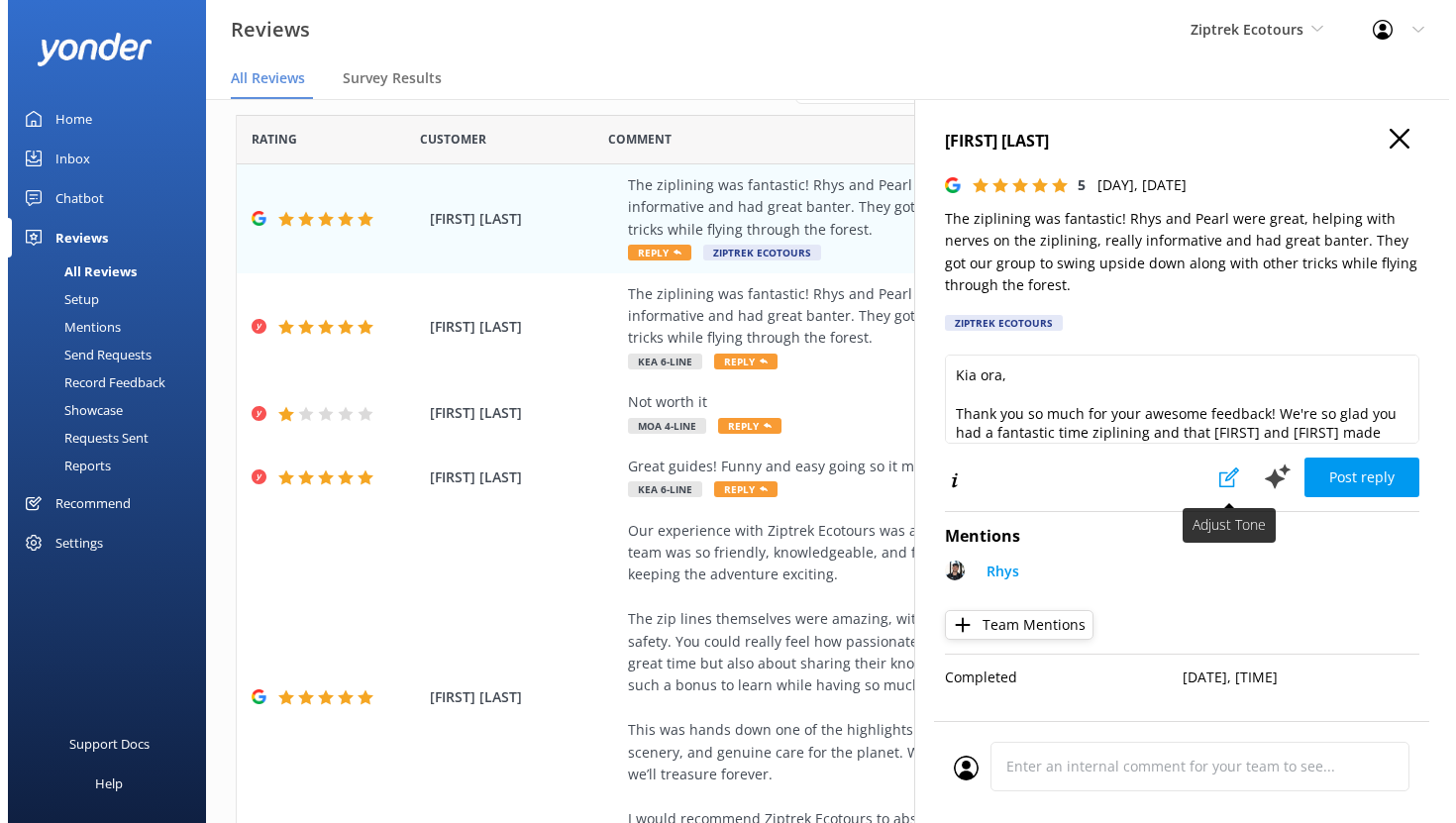 scroll, scrollTop: 0, scrollLeft: 0, axis: both 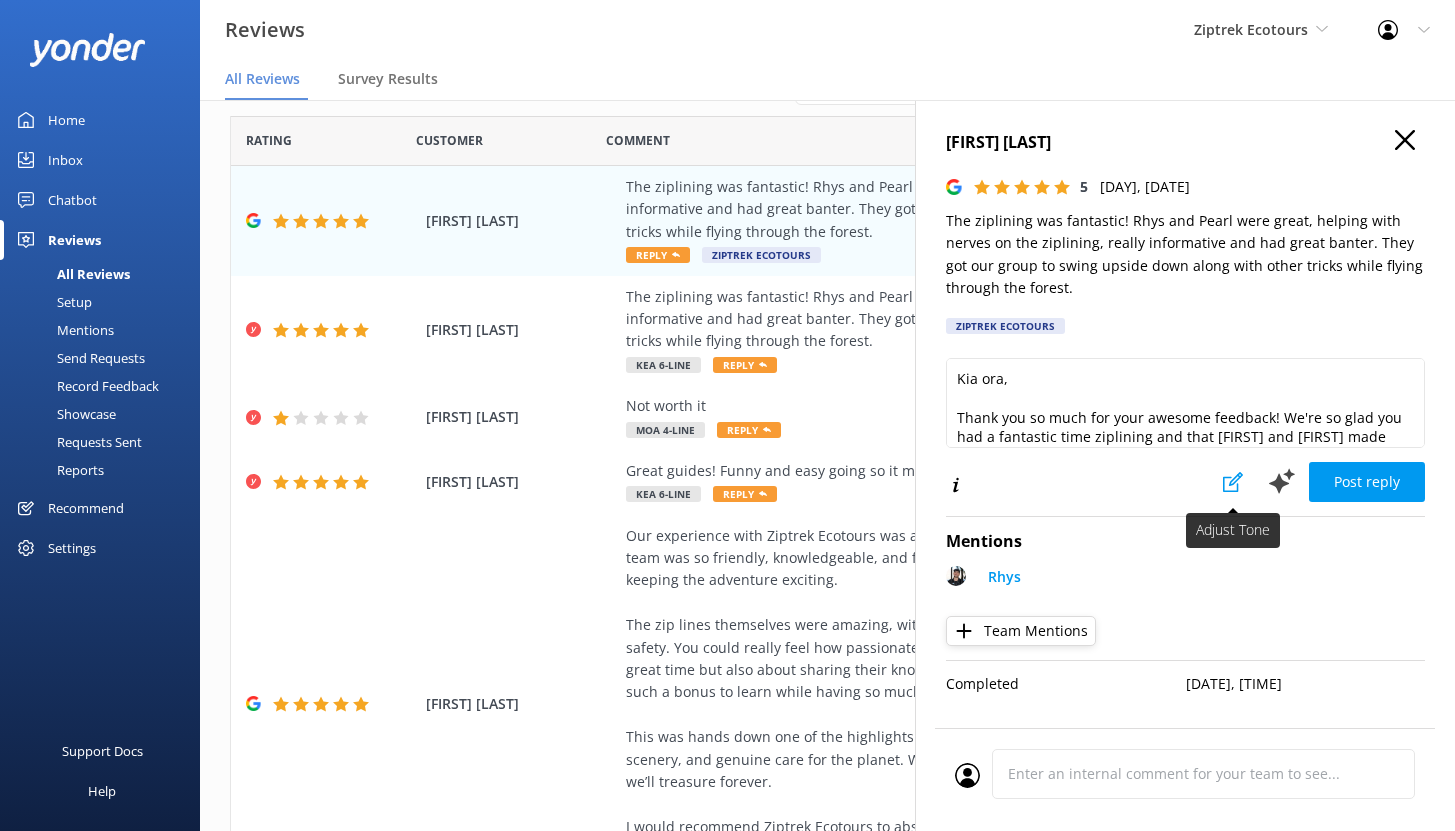 click 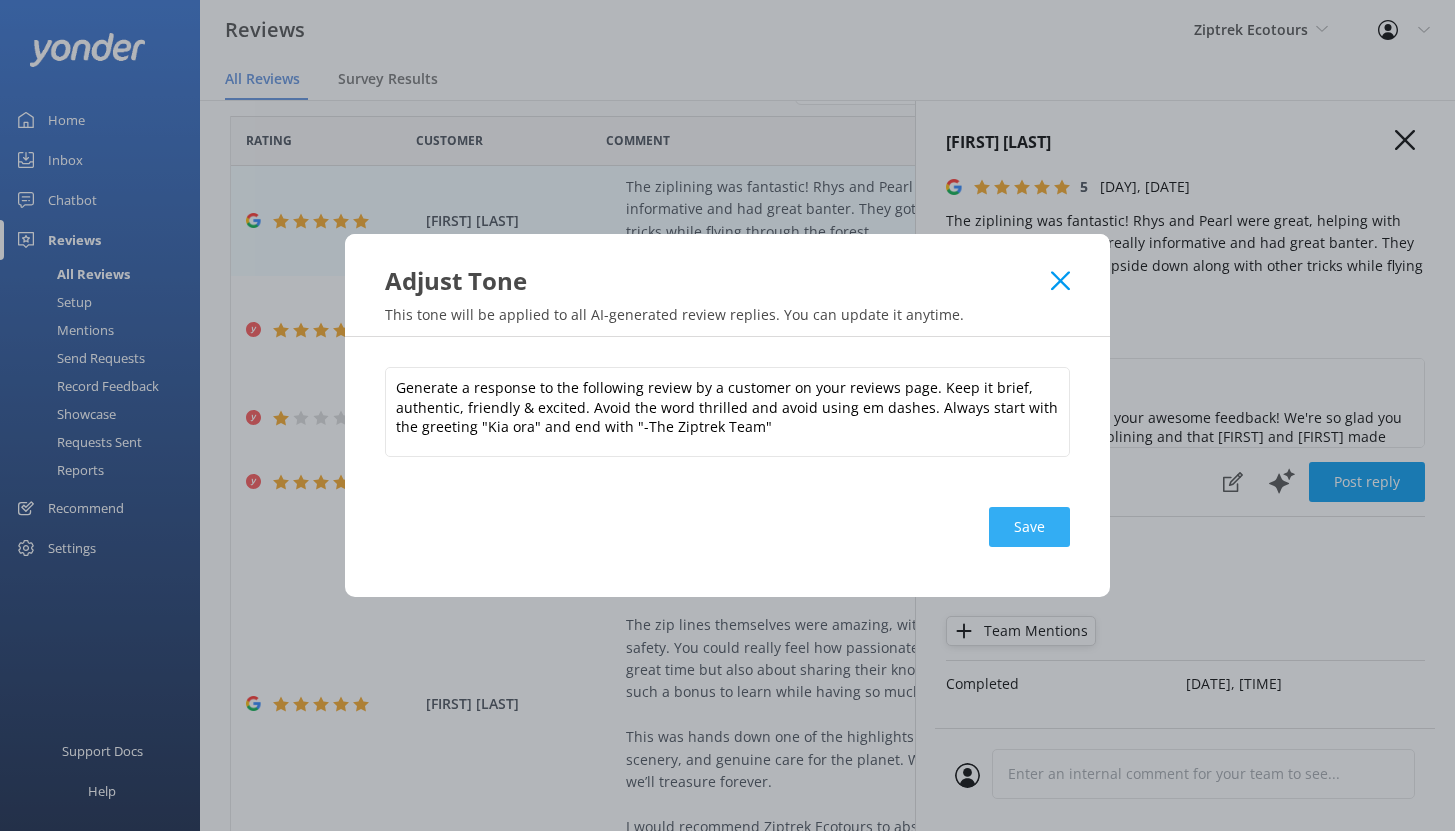 click on "Save" at bounding box center (1029, 527) 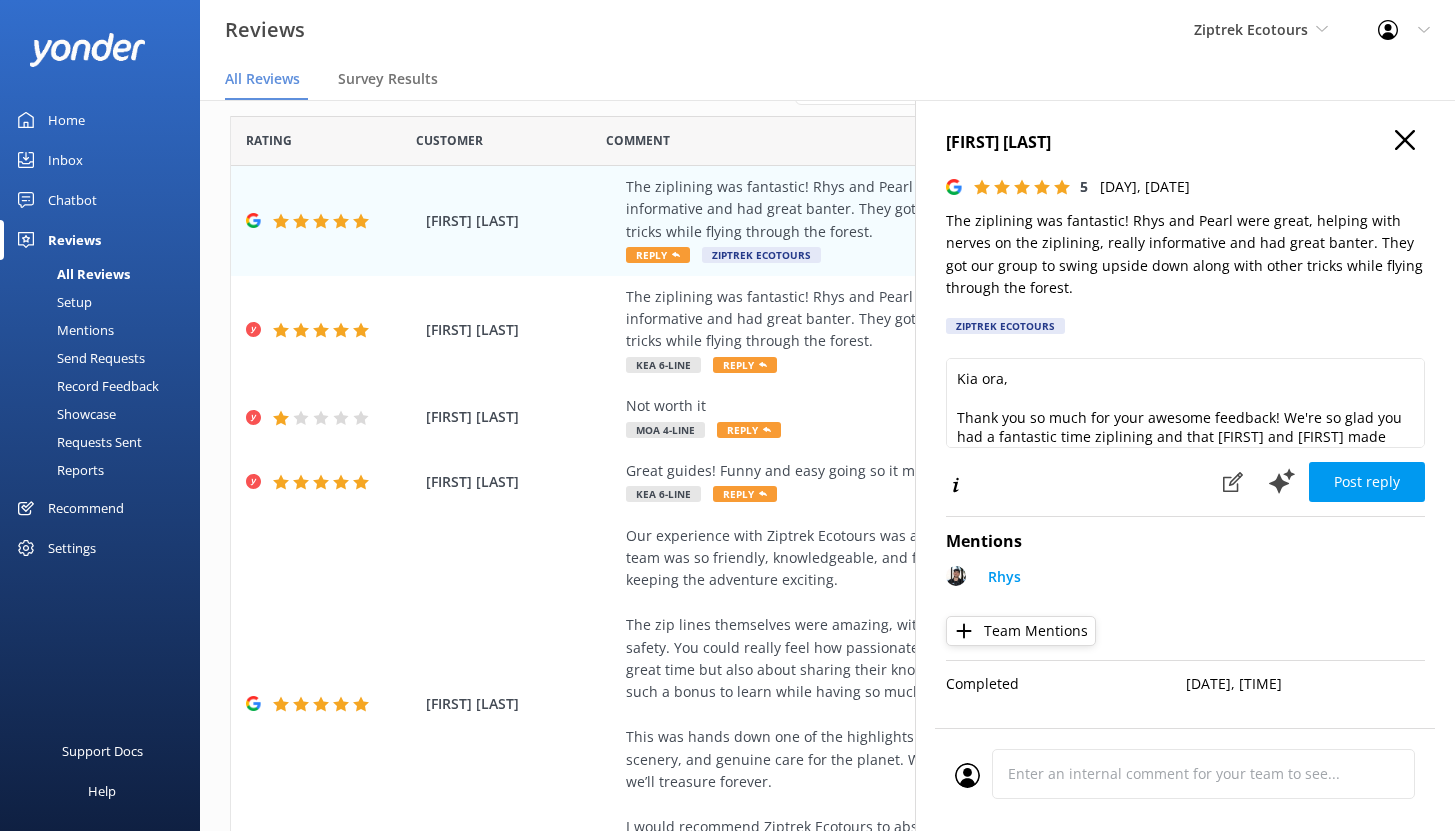 click 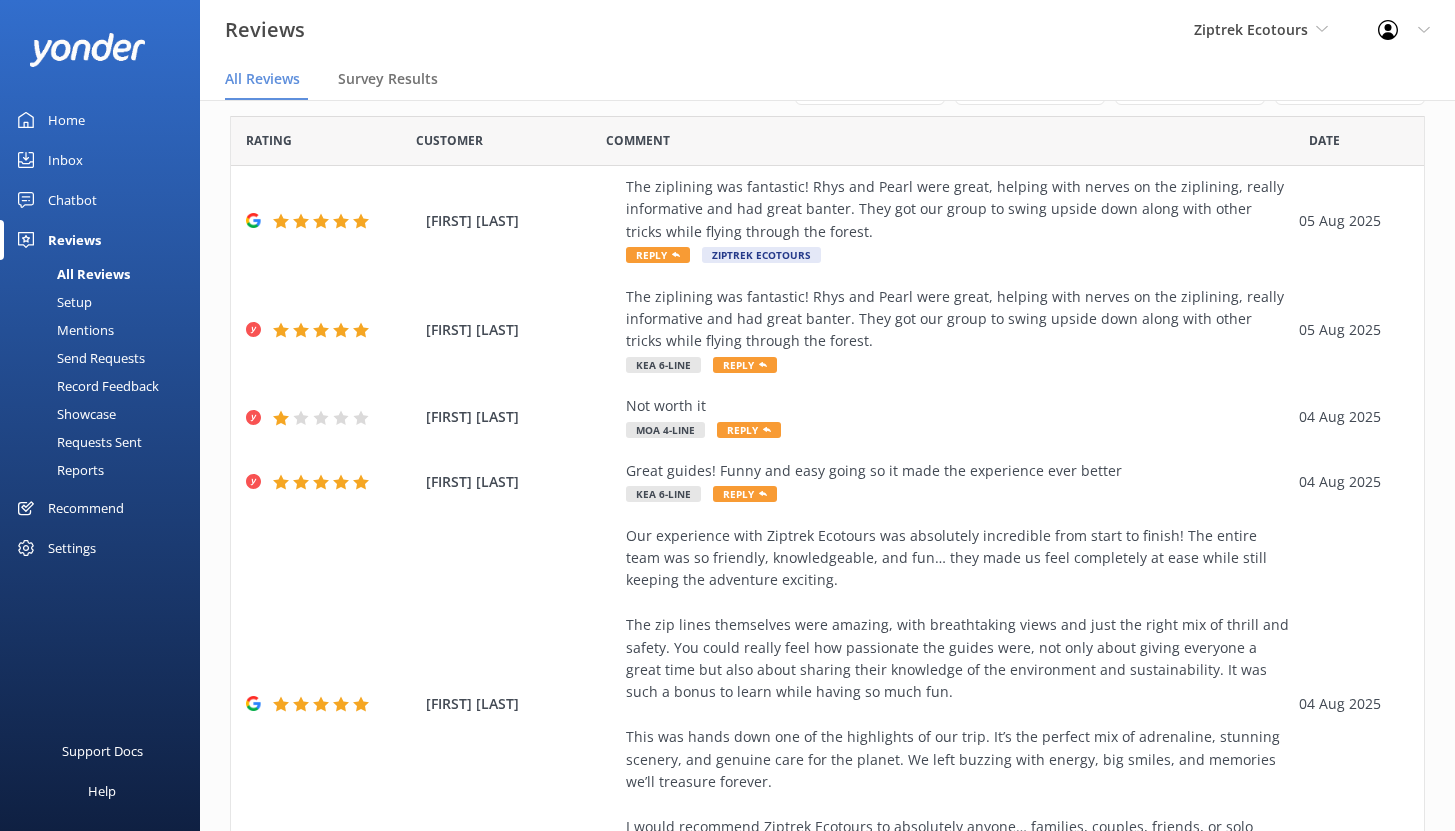 click on "Mentions" at bounding box center (63, 330) 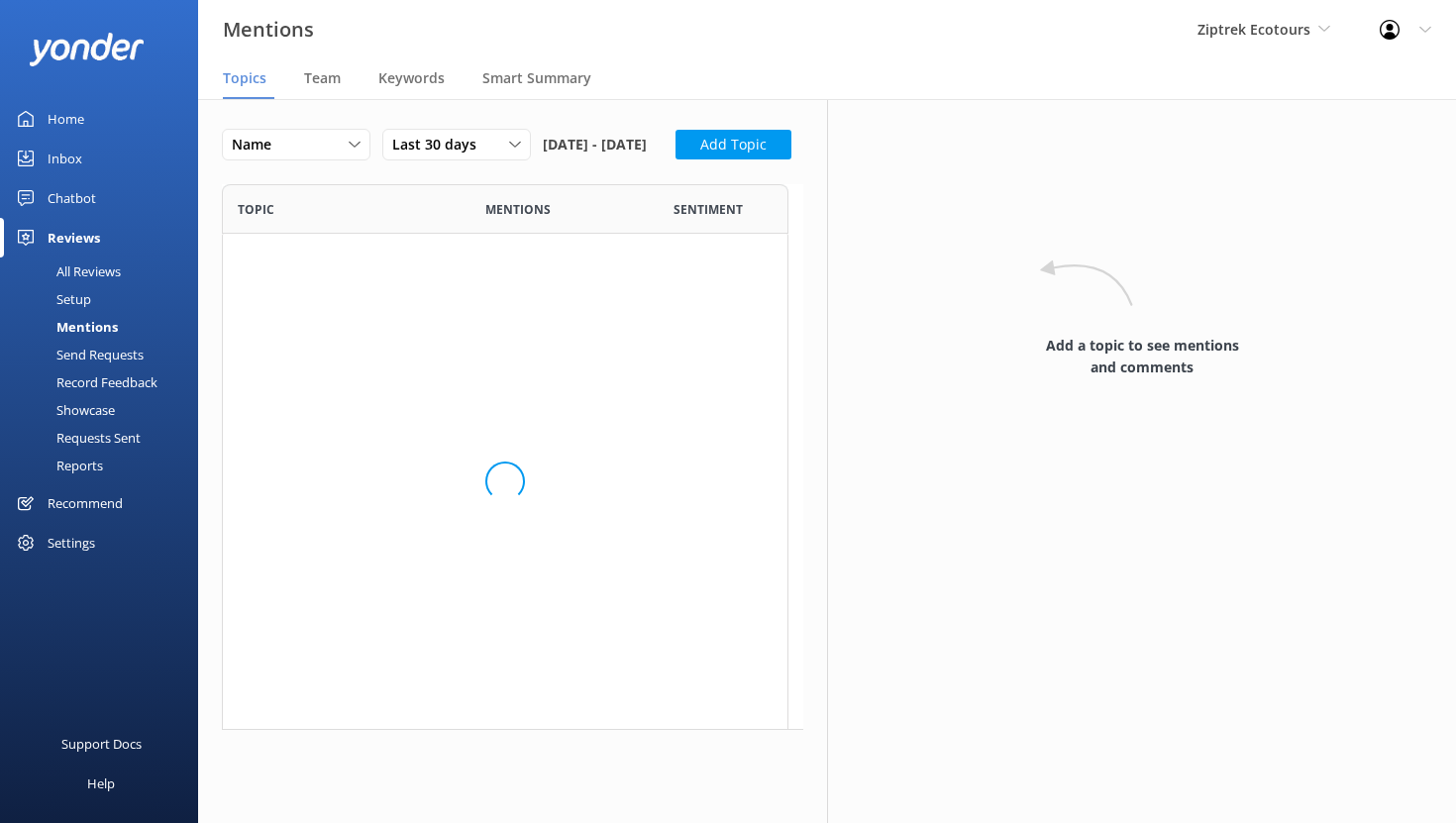 scroll, scrollTop: 16, scrollLeft: 16, axis: both 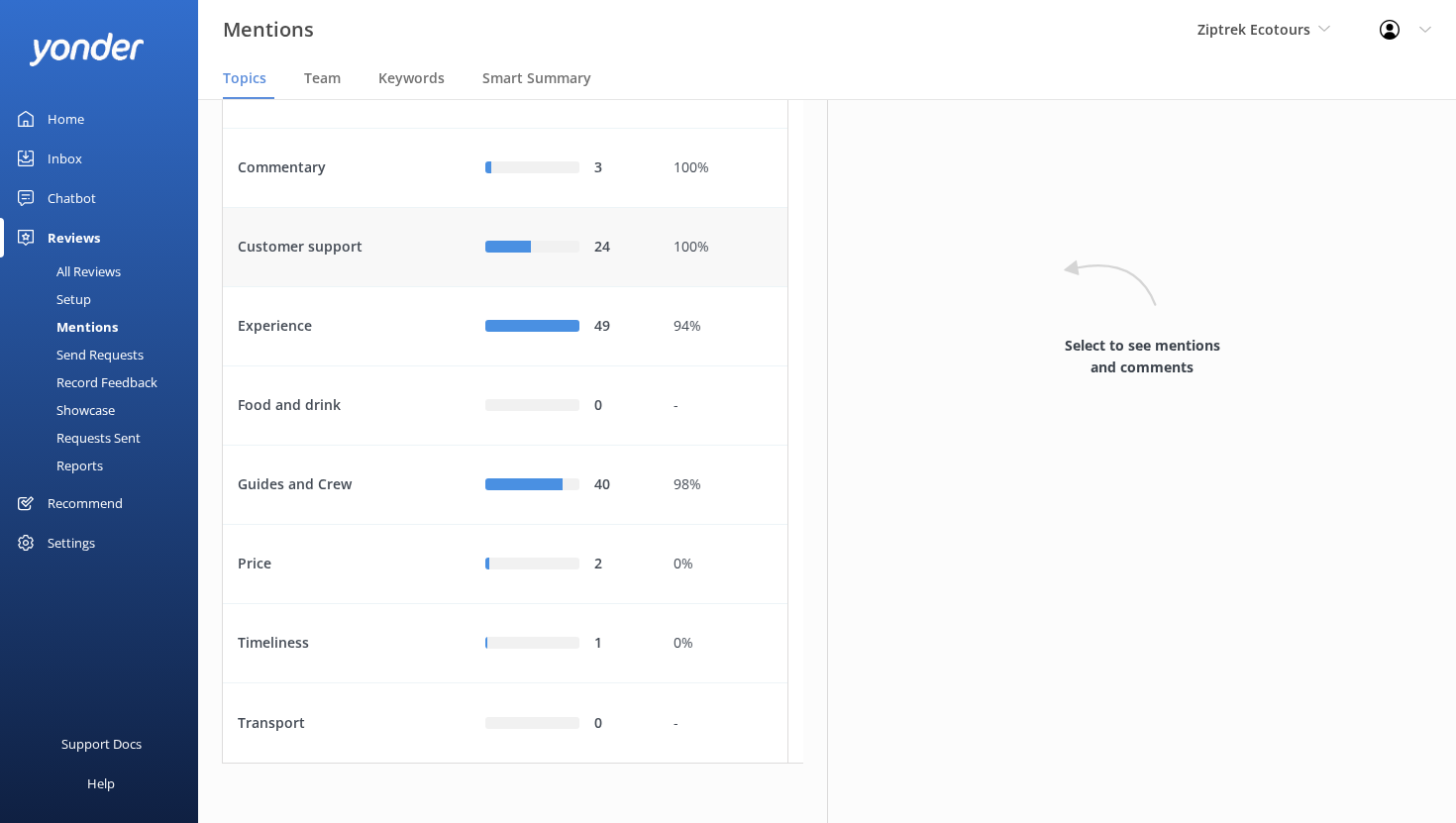 click on "Customer support" at bounding box center [347, 248] 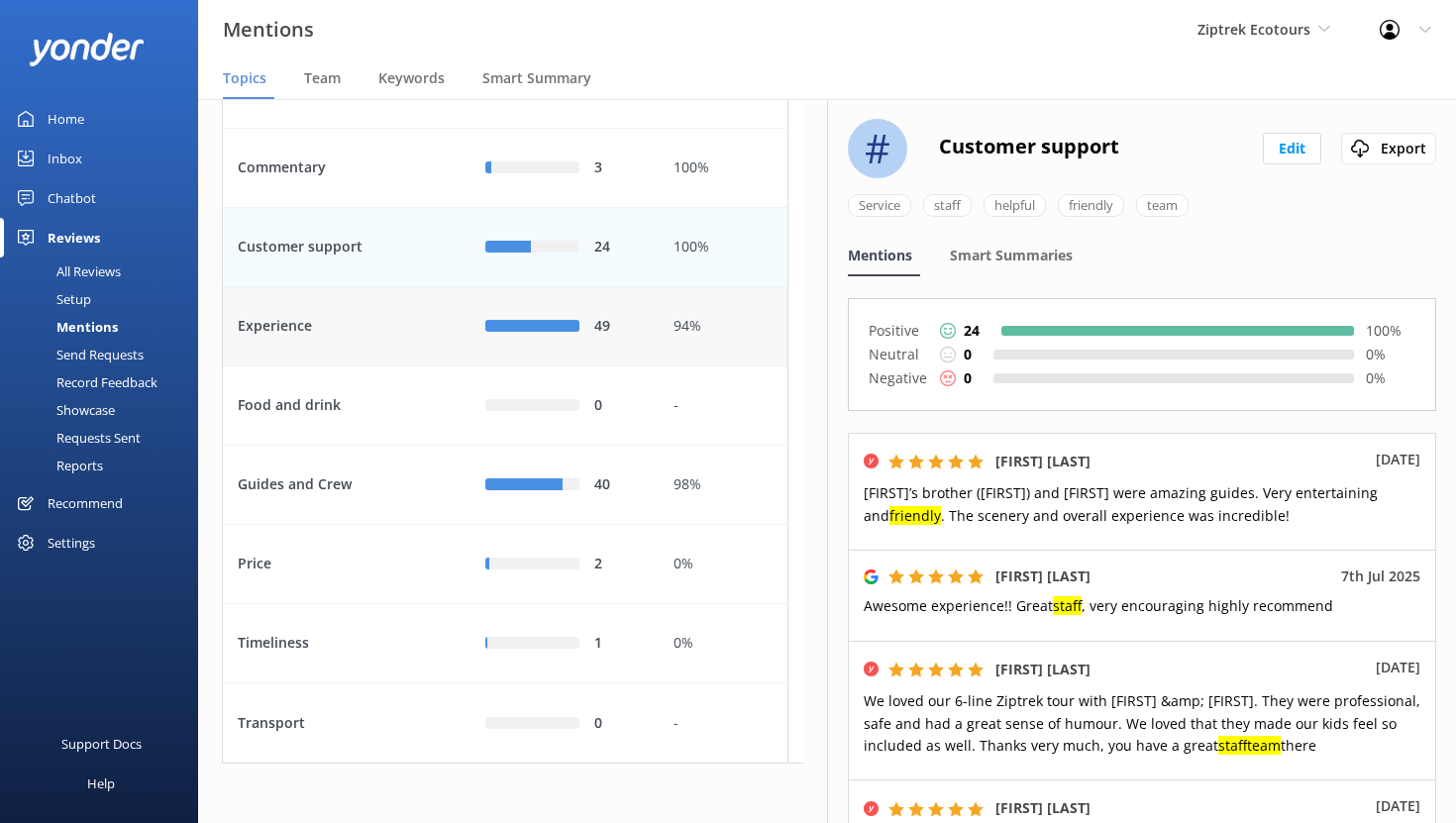 click on "Experience" at bounding box center (347, 327) 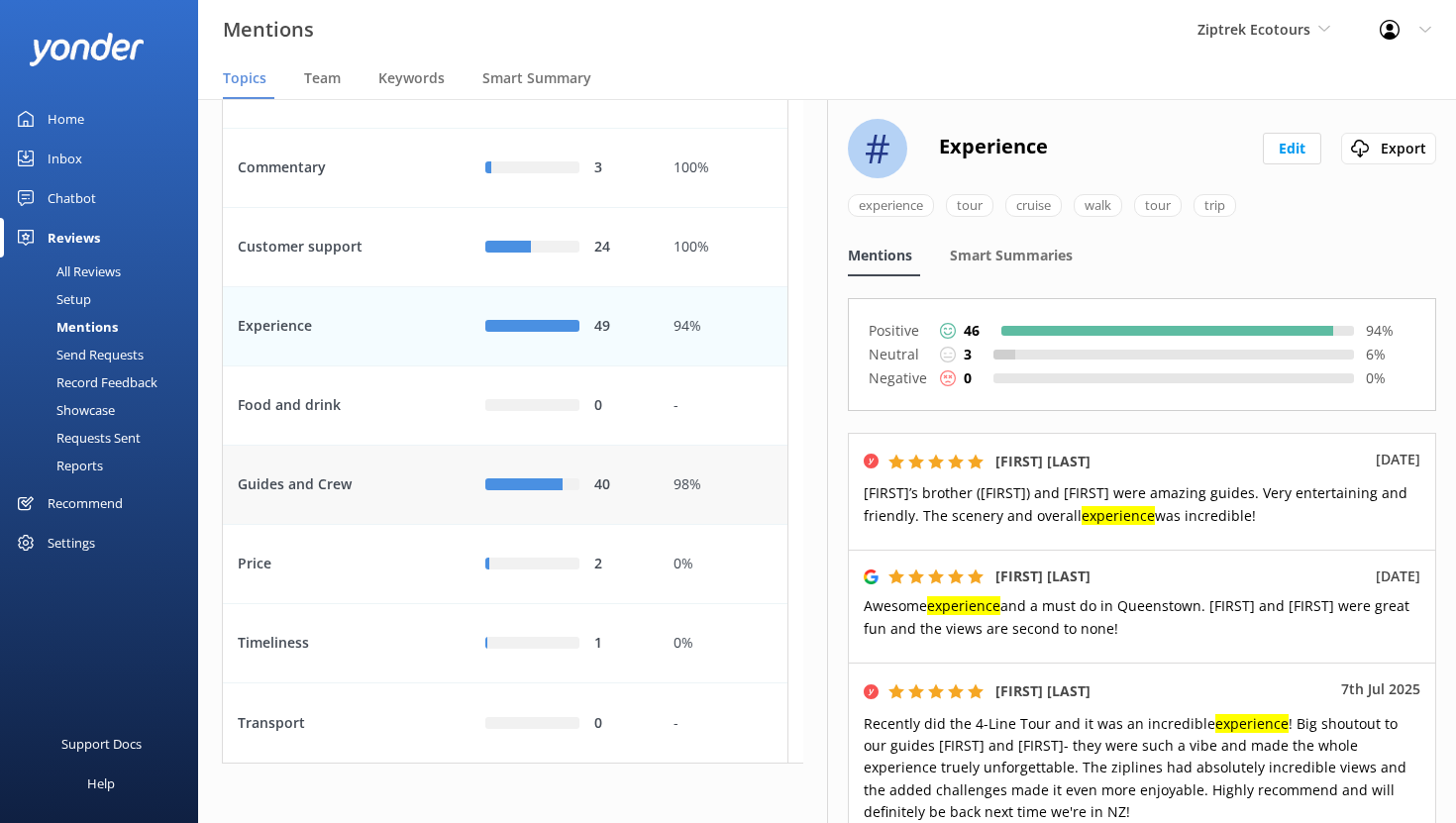click on "Guides and Crew" at bounding box center [347, 485] 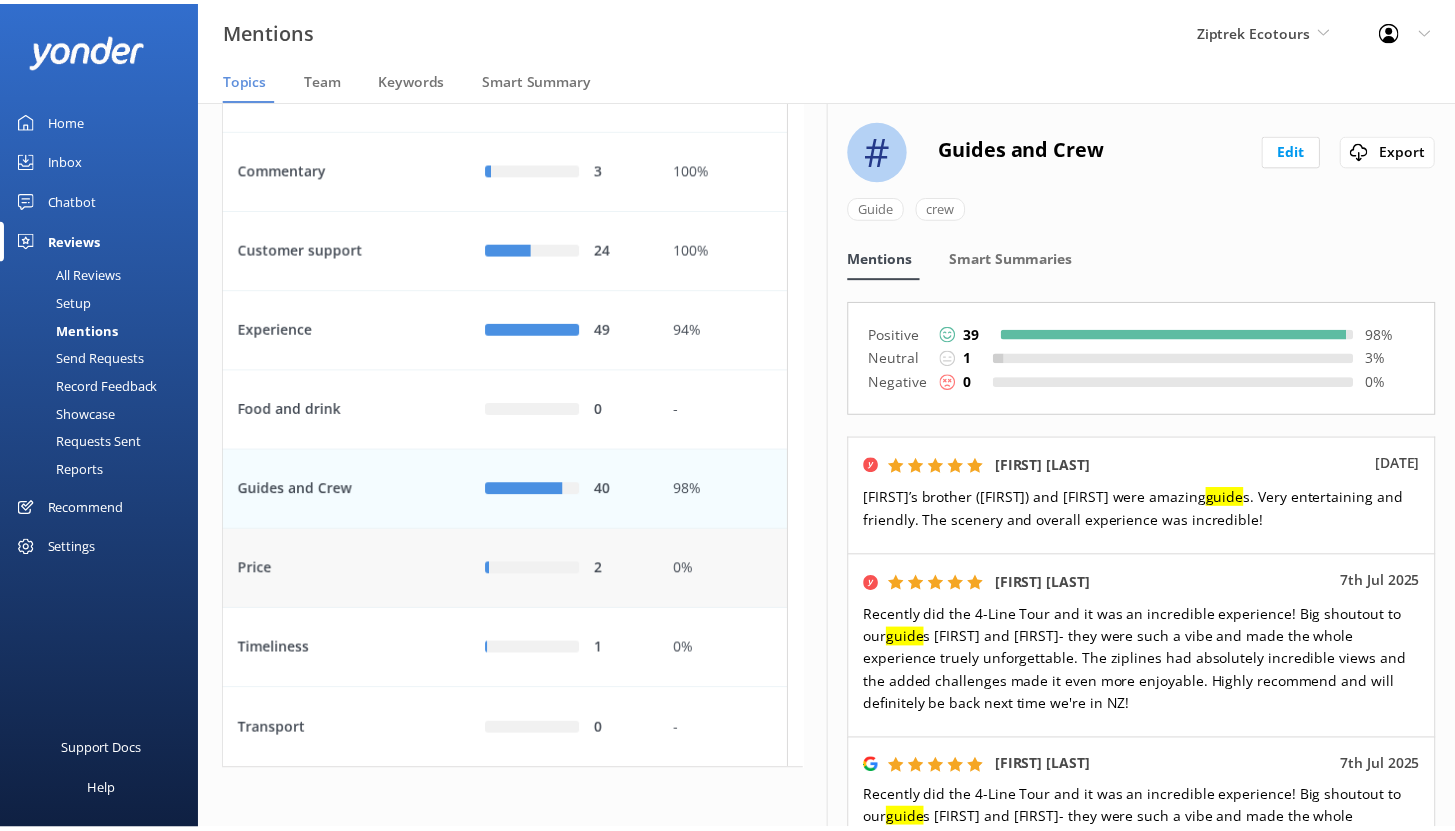 scroll, scrollTop: 228, scrollLeft: 0, axis: vertical 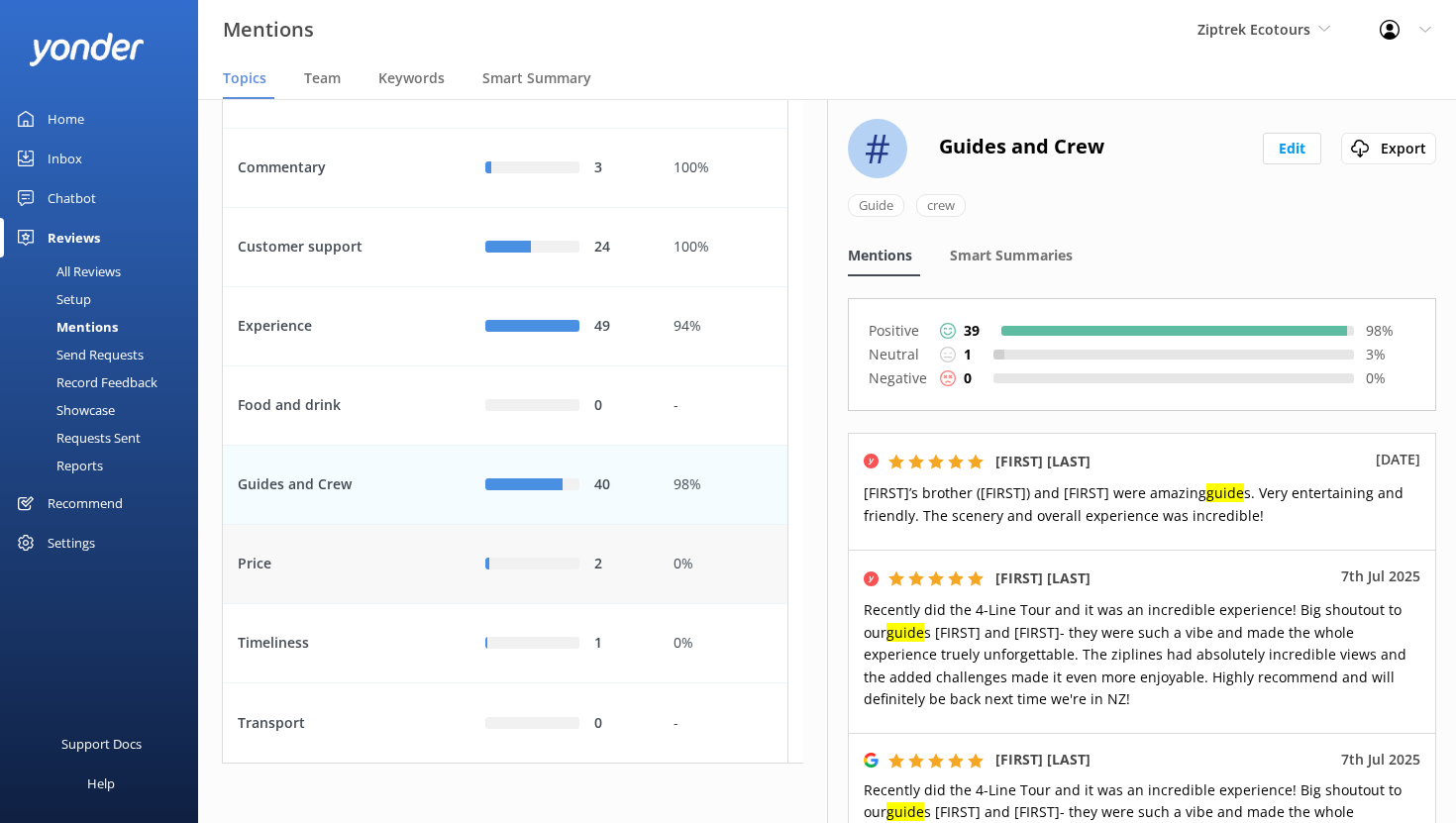 click on "Price" at bounding box center (347, 565) 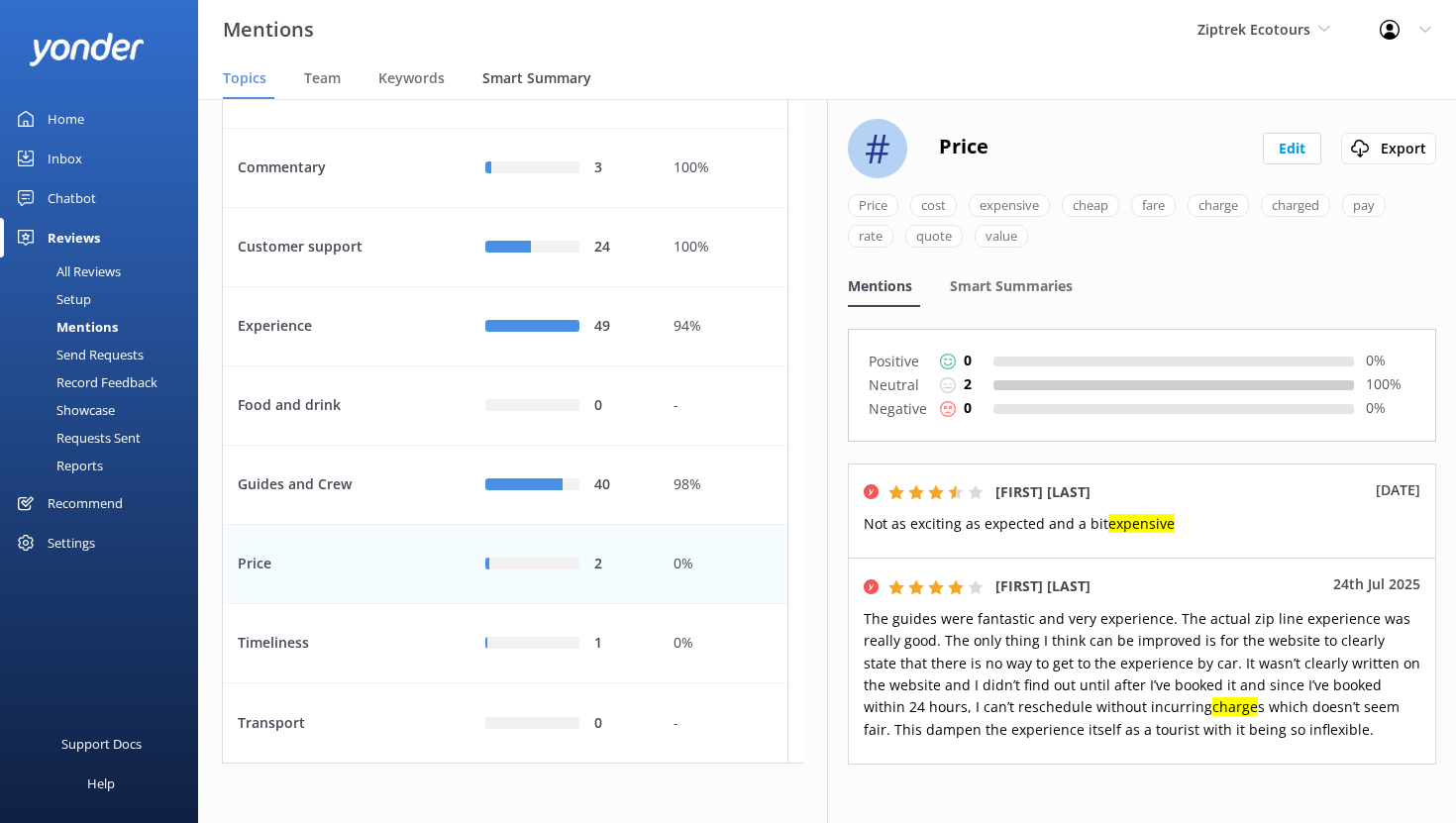 click on "Smart Summary" at bounding box center (537, 78) 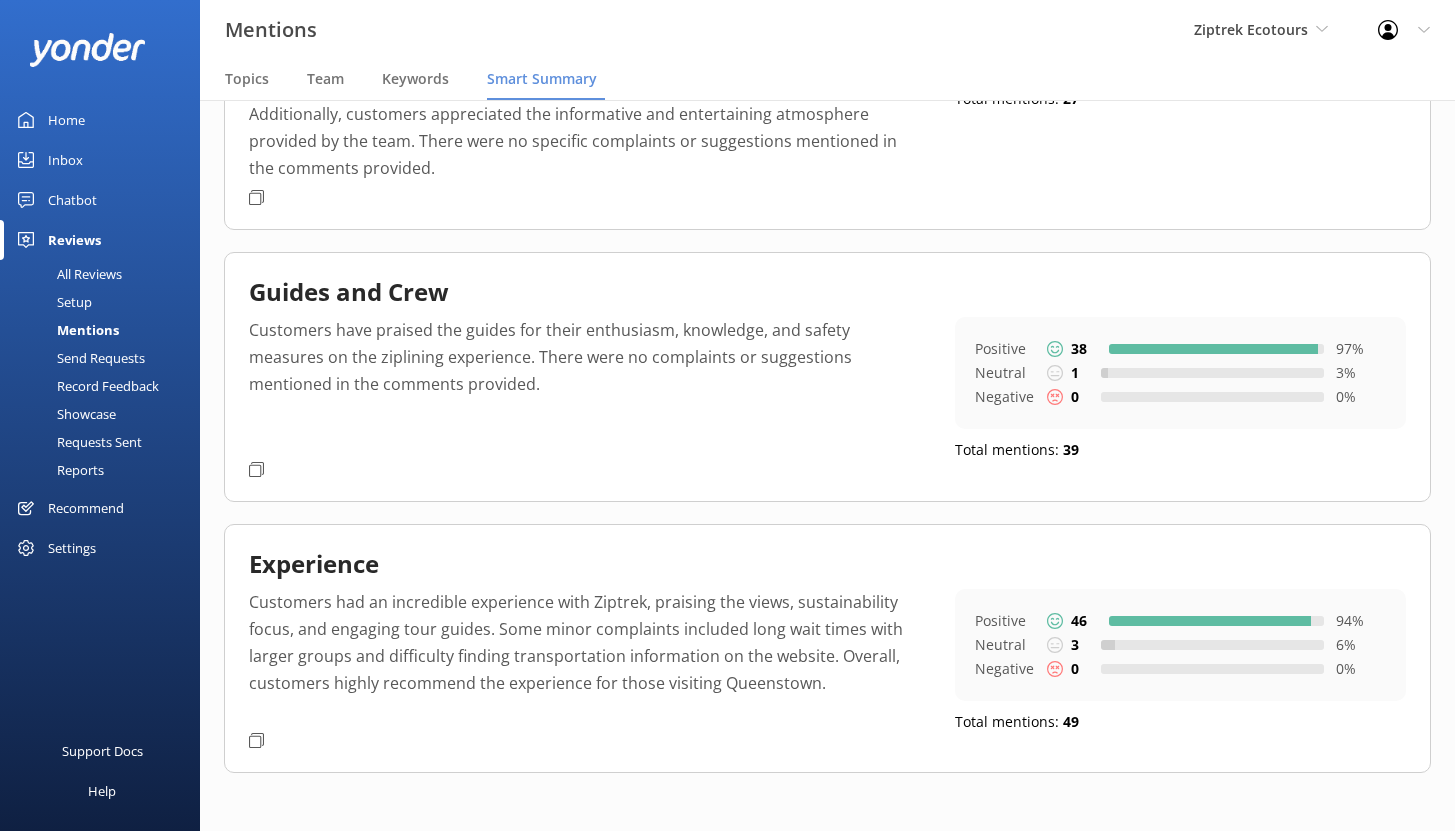 scroll, scrollTop: 297, scrollLeft: 0, axis: vertical 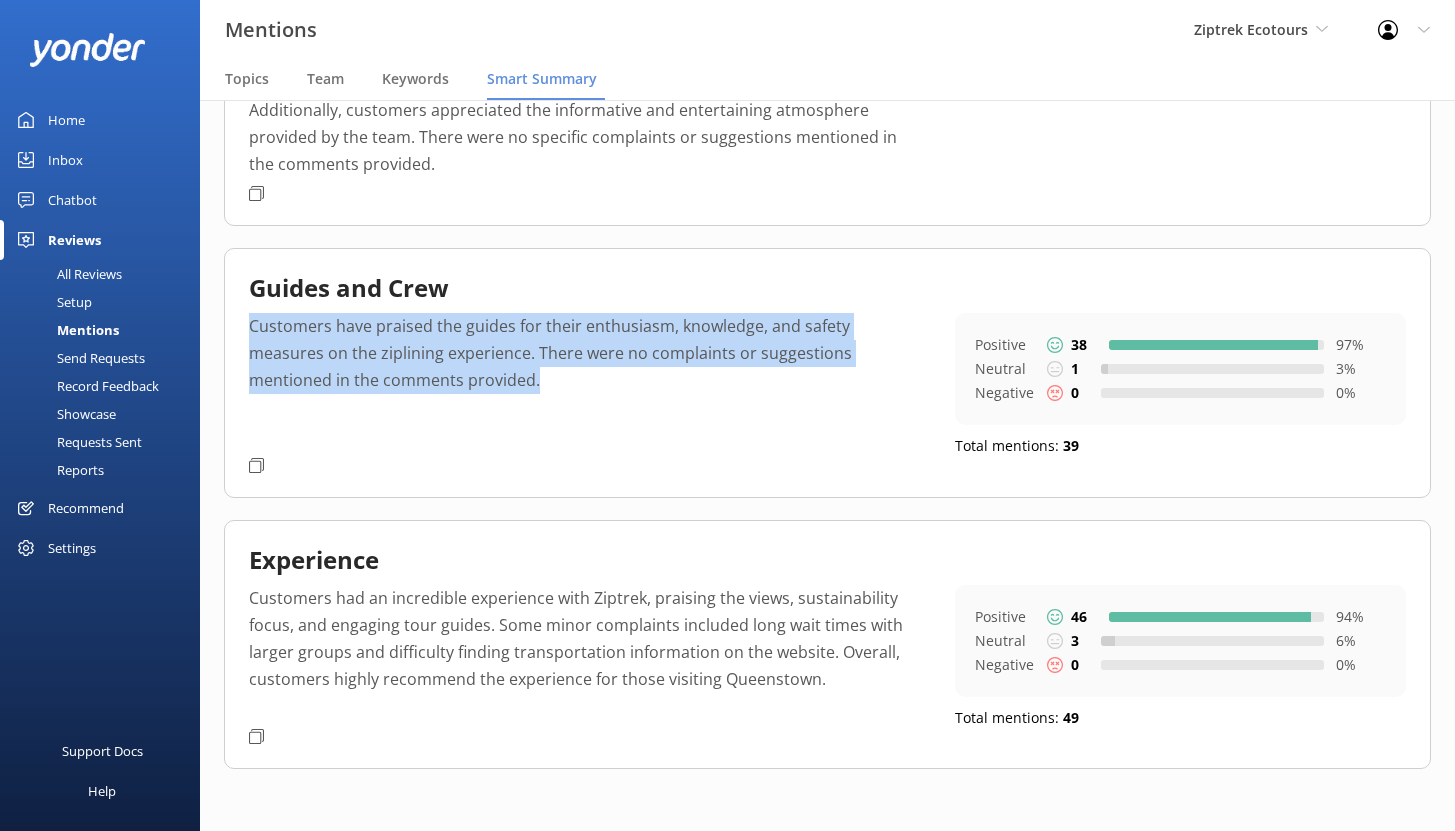drag, startPoint x: 418, startPoint y: 380, endPoint x: 250, endPoint y: 328, distance: 175.86359 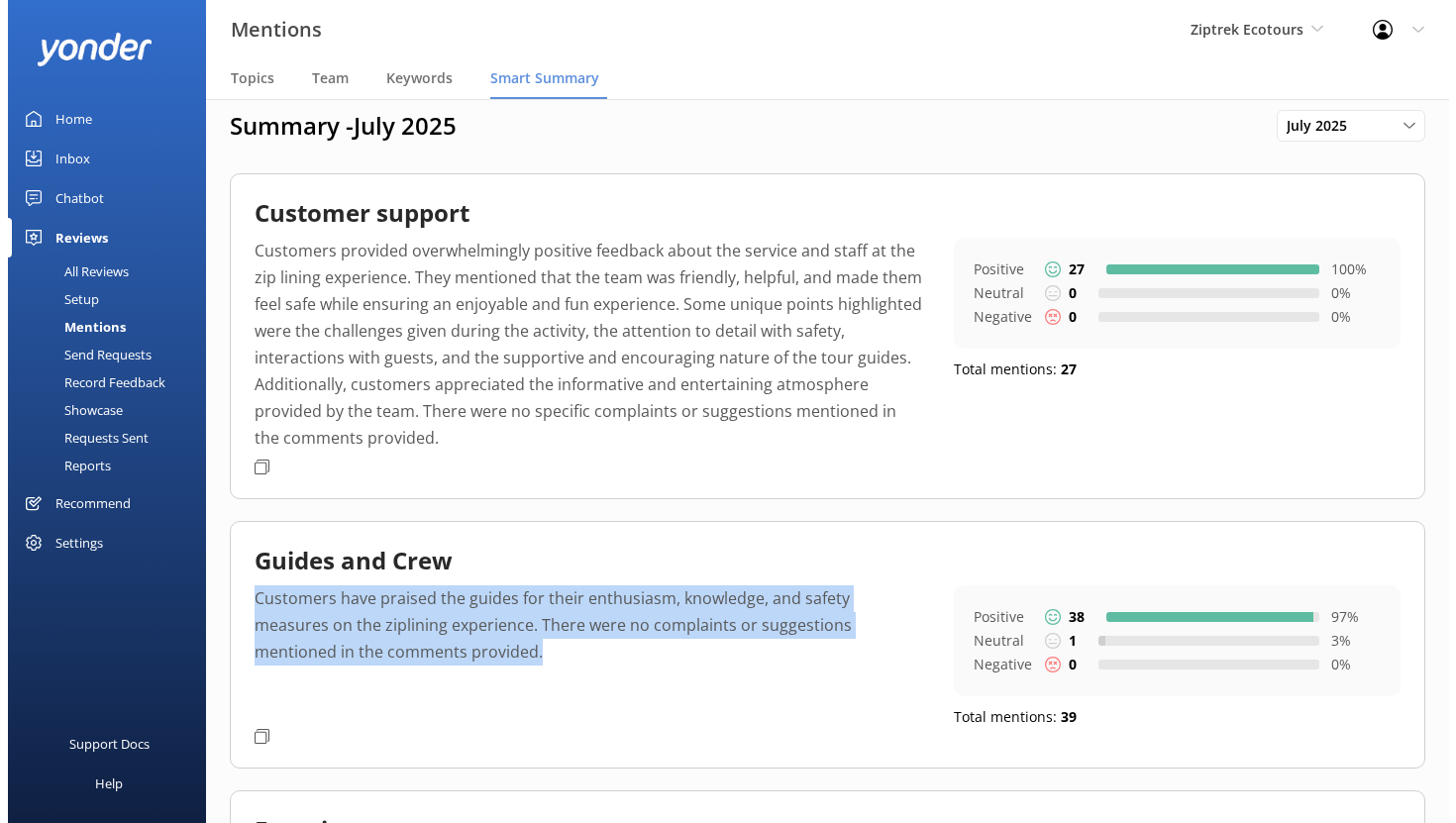 scroll, scrollTop: 0, scrollLeft: 0, axis: both 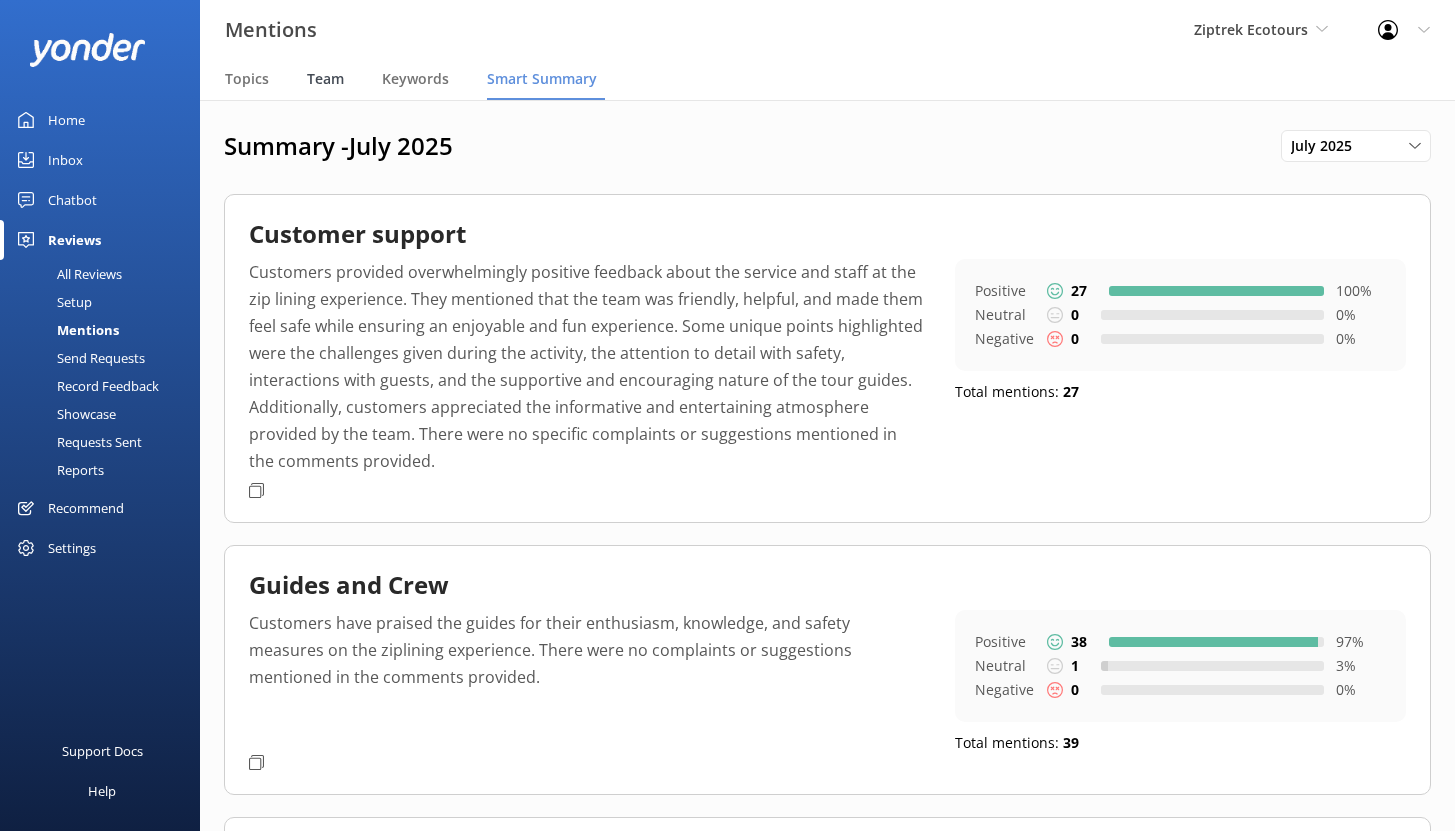 click on "Team" at bounding box center [325, 79] 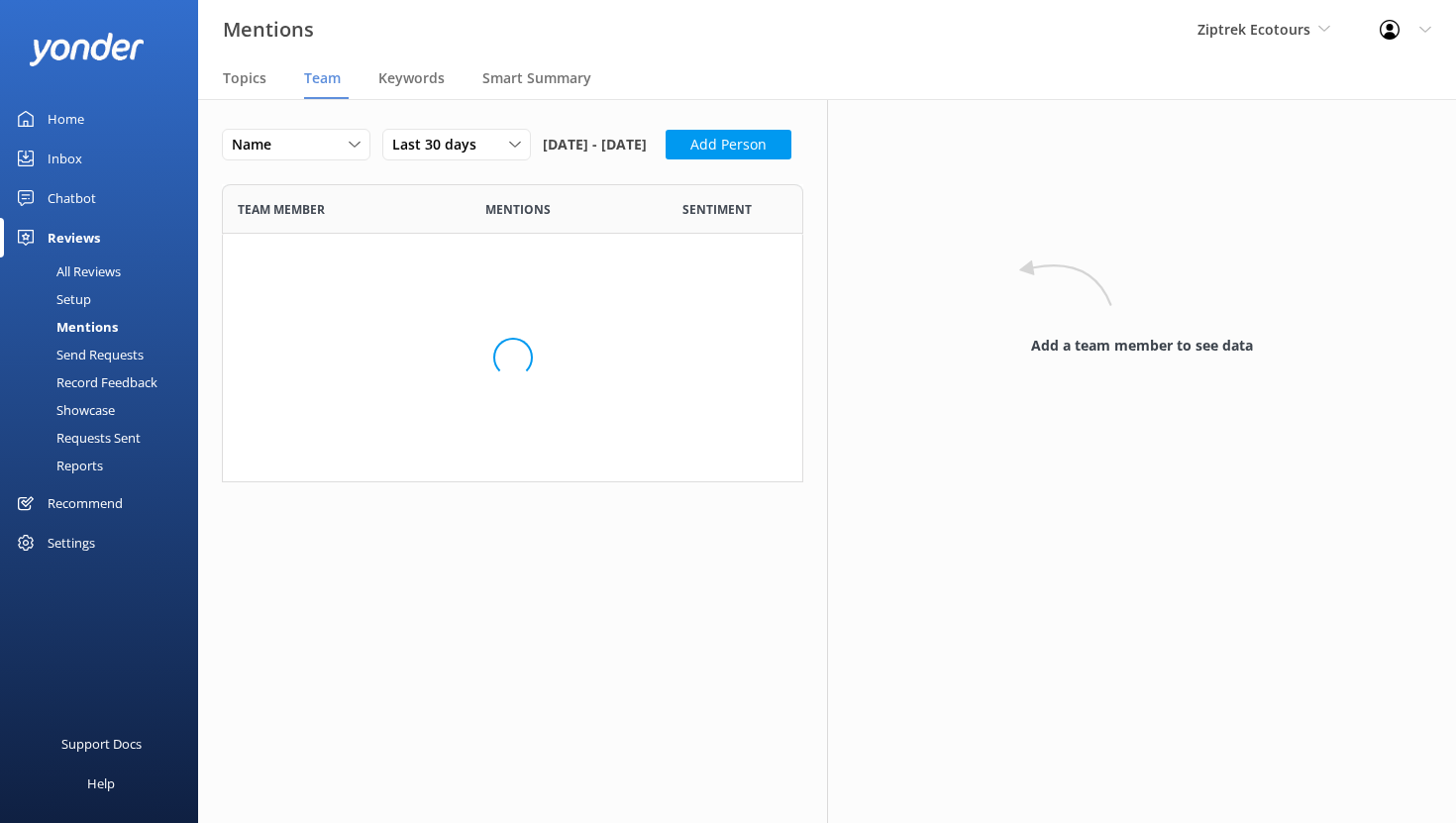 scroll, scrollTop: 16, scrollLeft: 16, axis: both 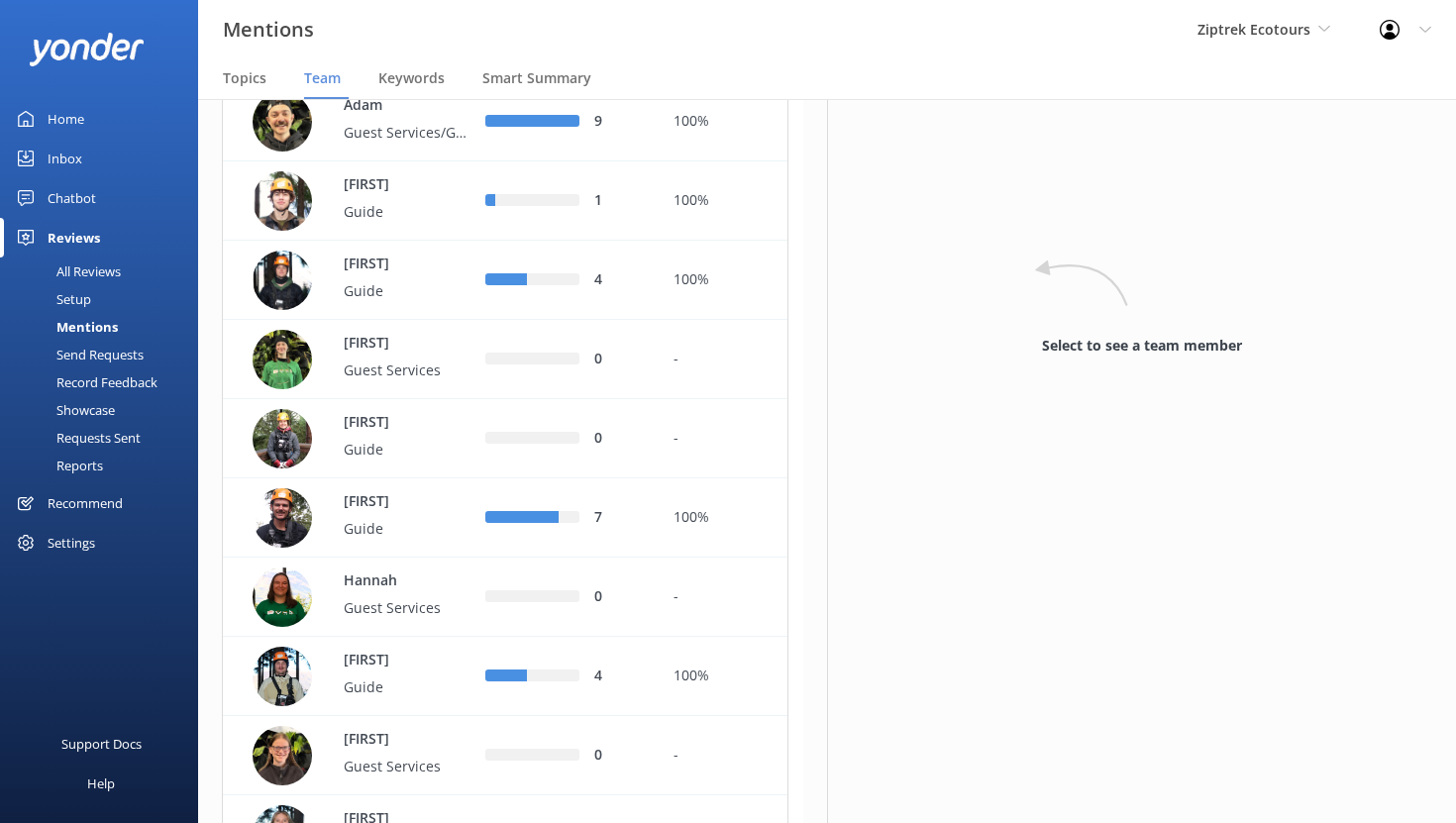 click on "Chatbot" at bounding box center (71, 198) 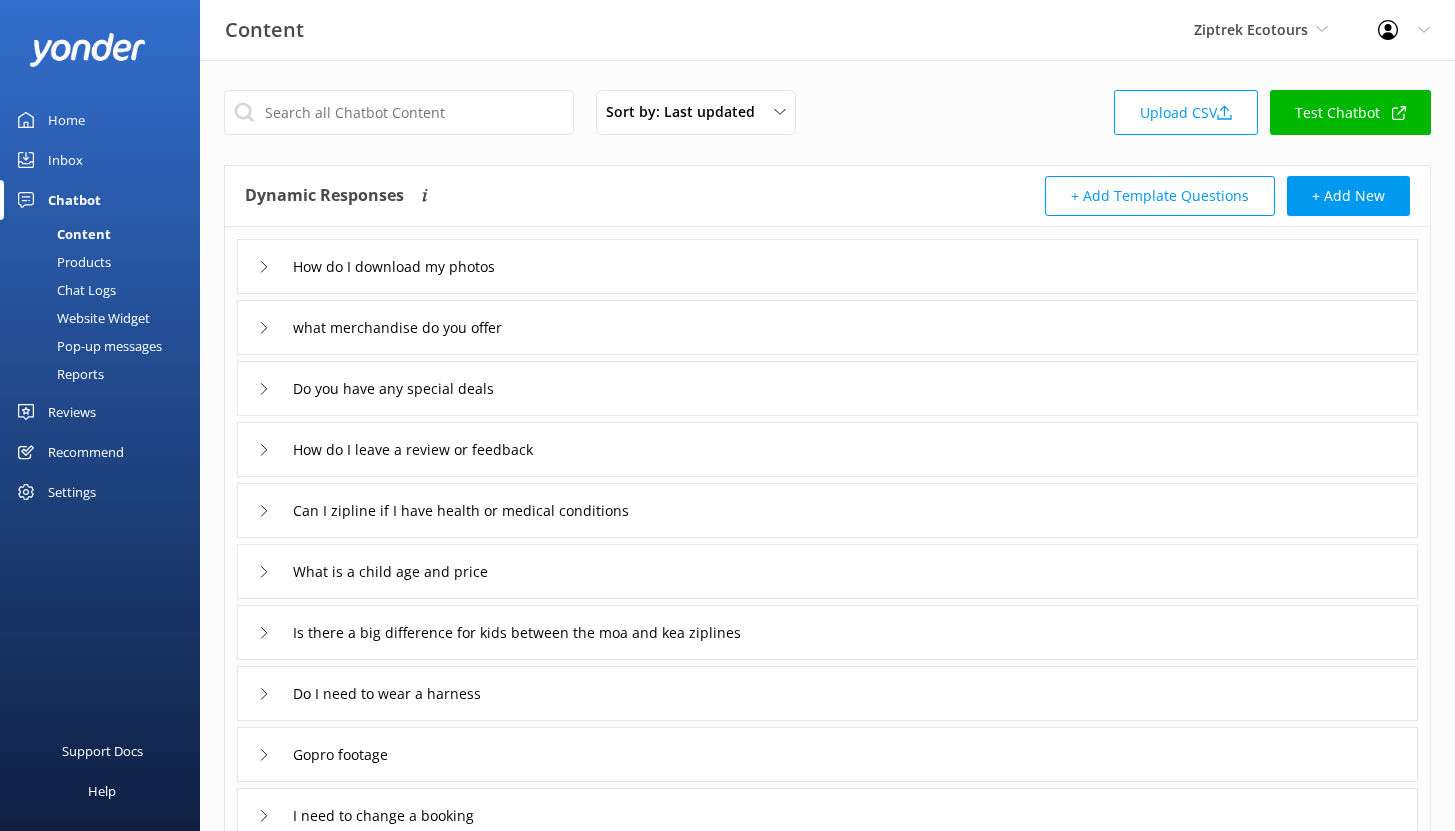 click on "Reviews" at bounding box center [72, 412] 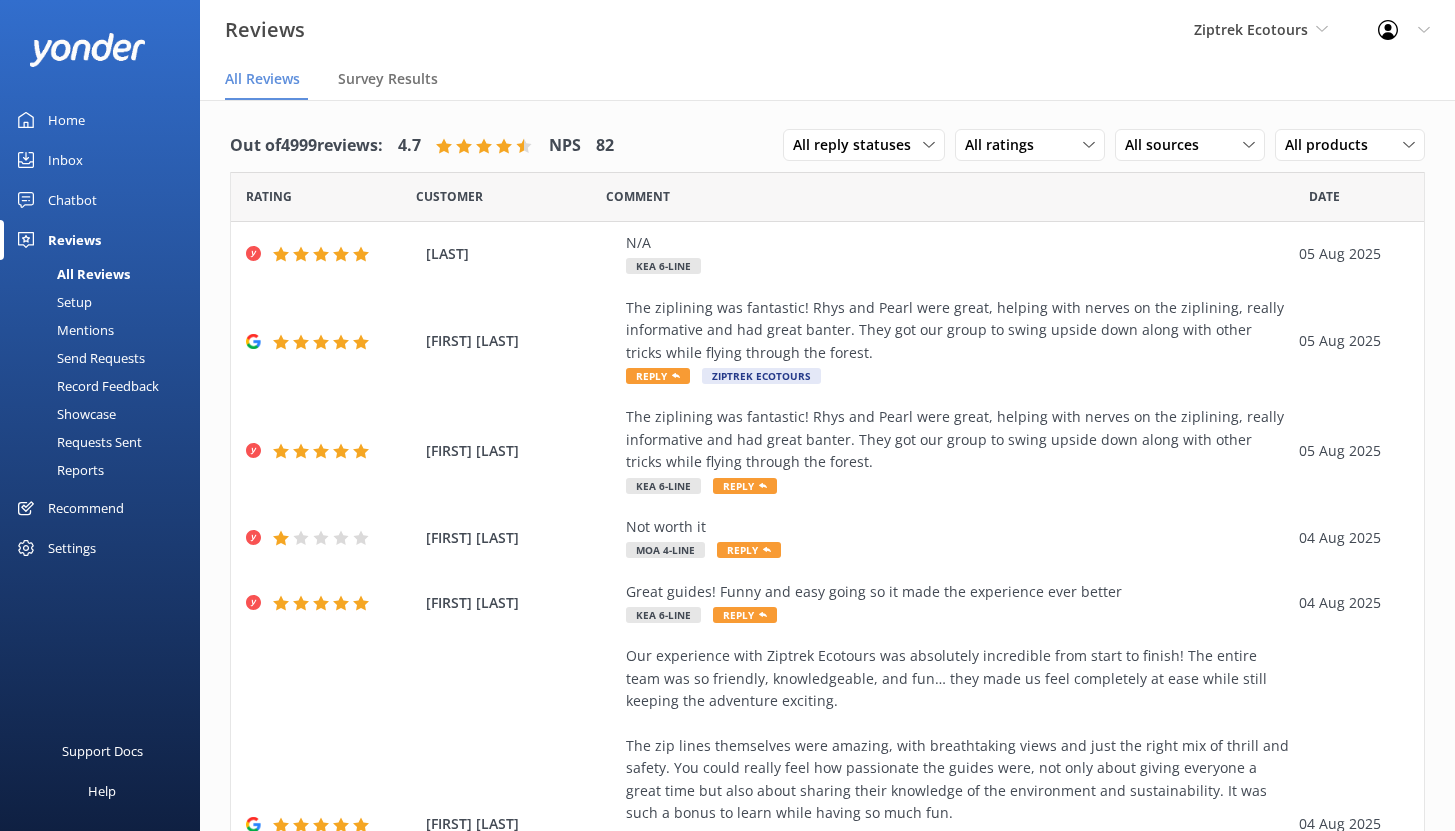 scroll, scrollTop: 0, scrollLeft: 0, axis: both 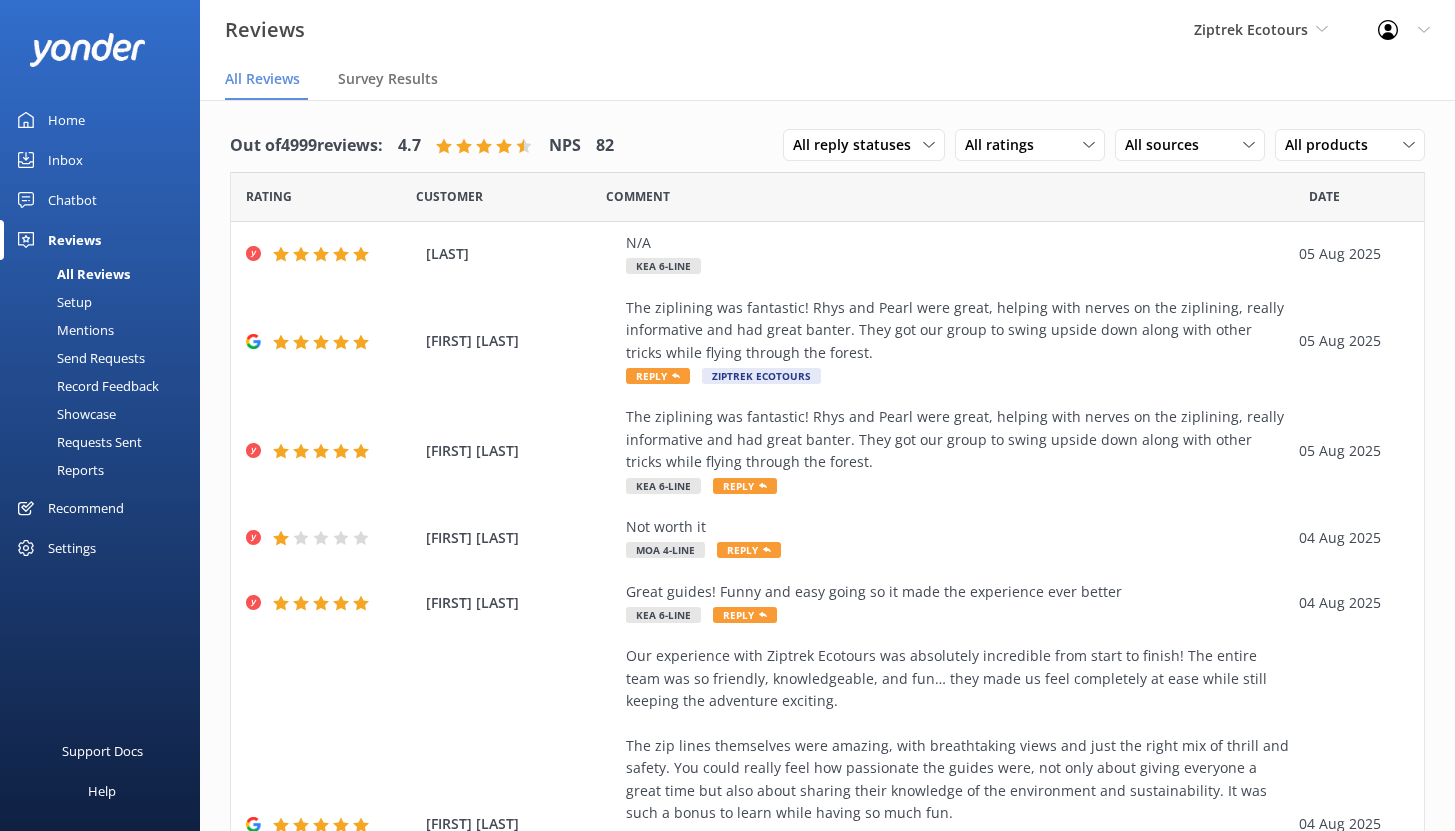 click on "Home" at bounding box center (66, 120) 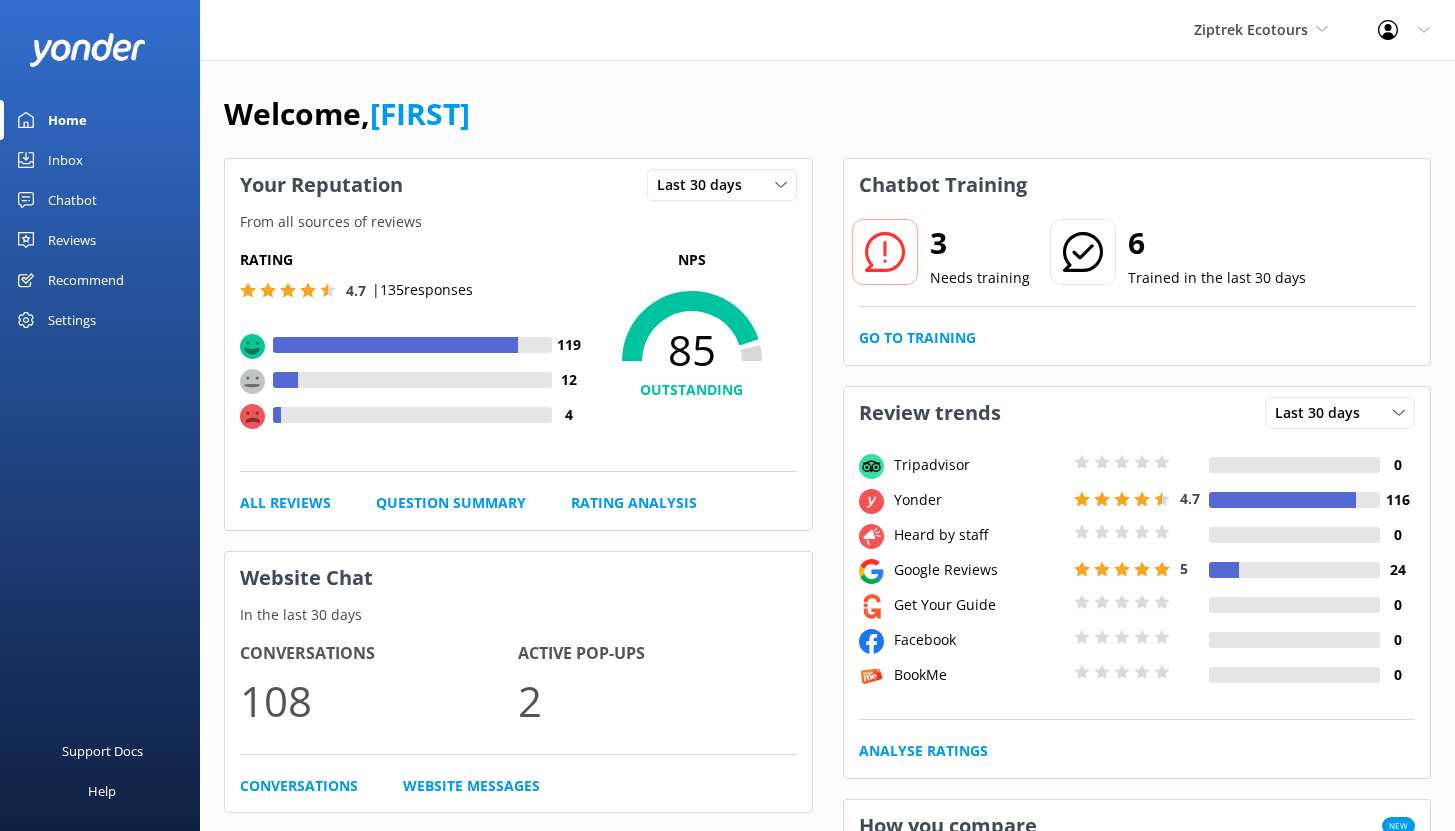click on "Chatbot" at bounding box center (72, 200) 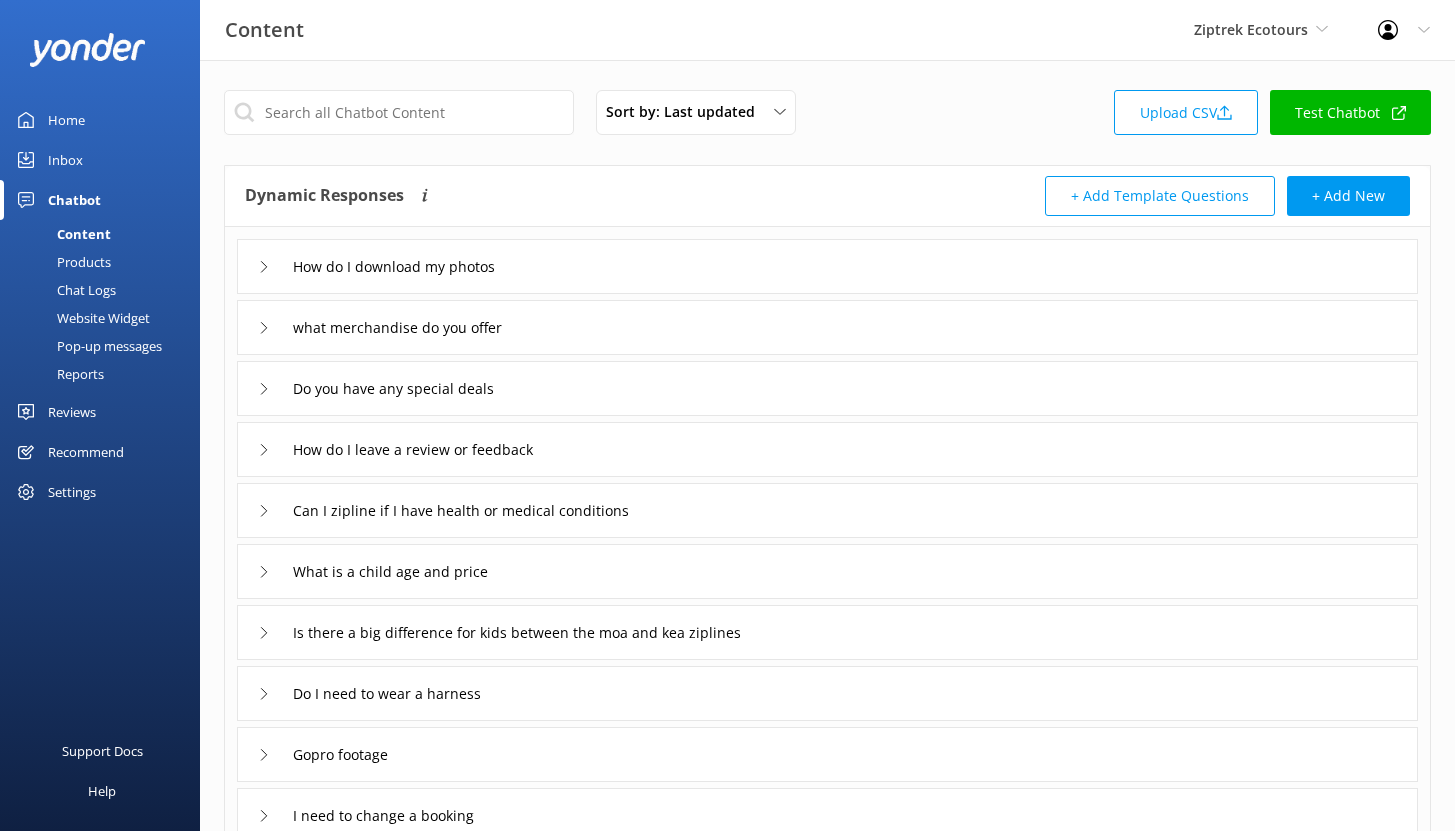 click on "Reports" at bounding box center [58, 374] 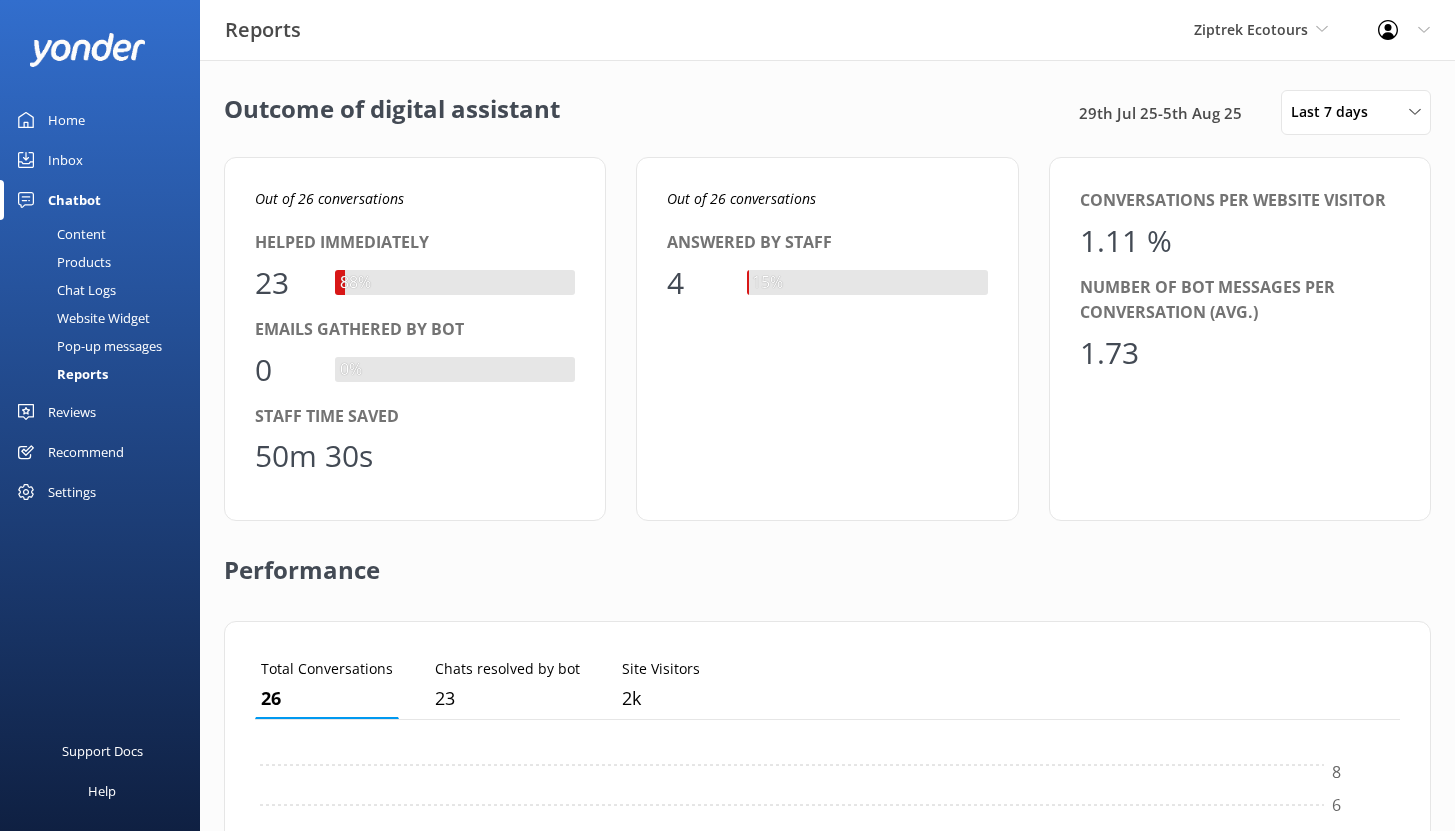 scroll, scrollTop: 16, scrollLeft: 16, axis: both 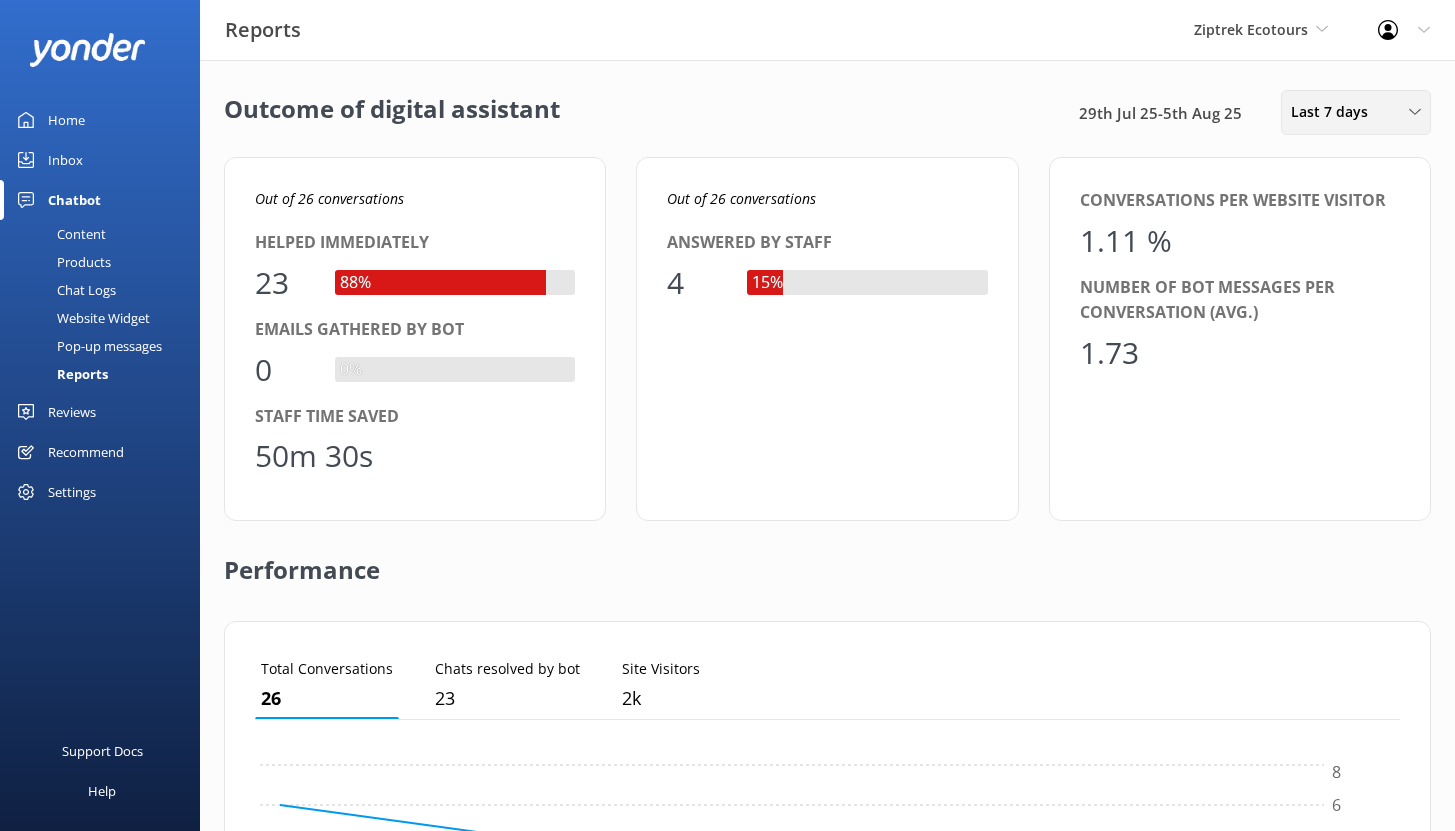 click on "Last 7 days" at bounding box center [1335, 112] 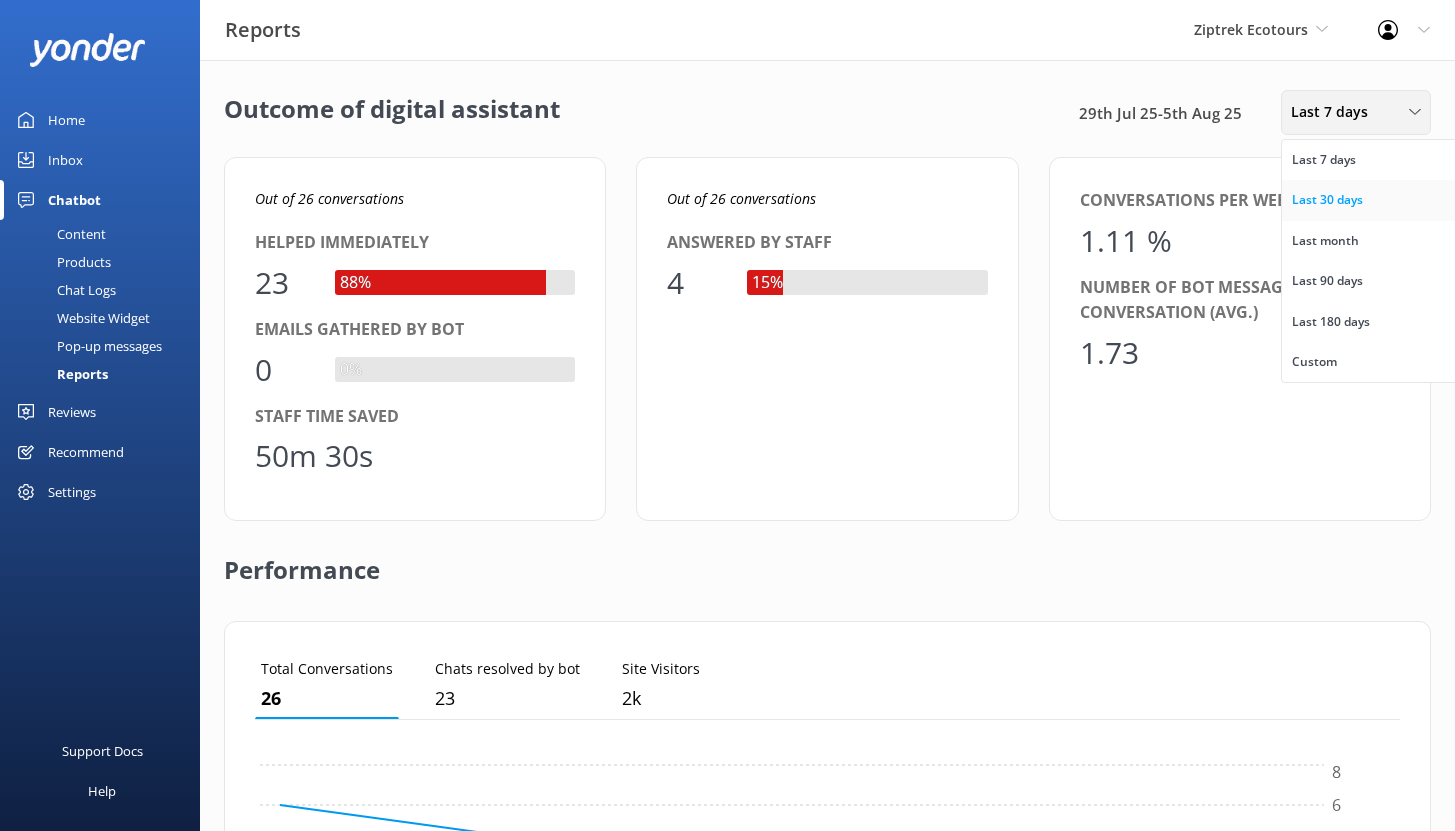 click on "Last 30 days" at bounding box center (1327, 200) 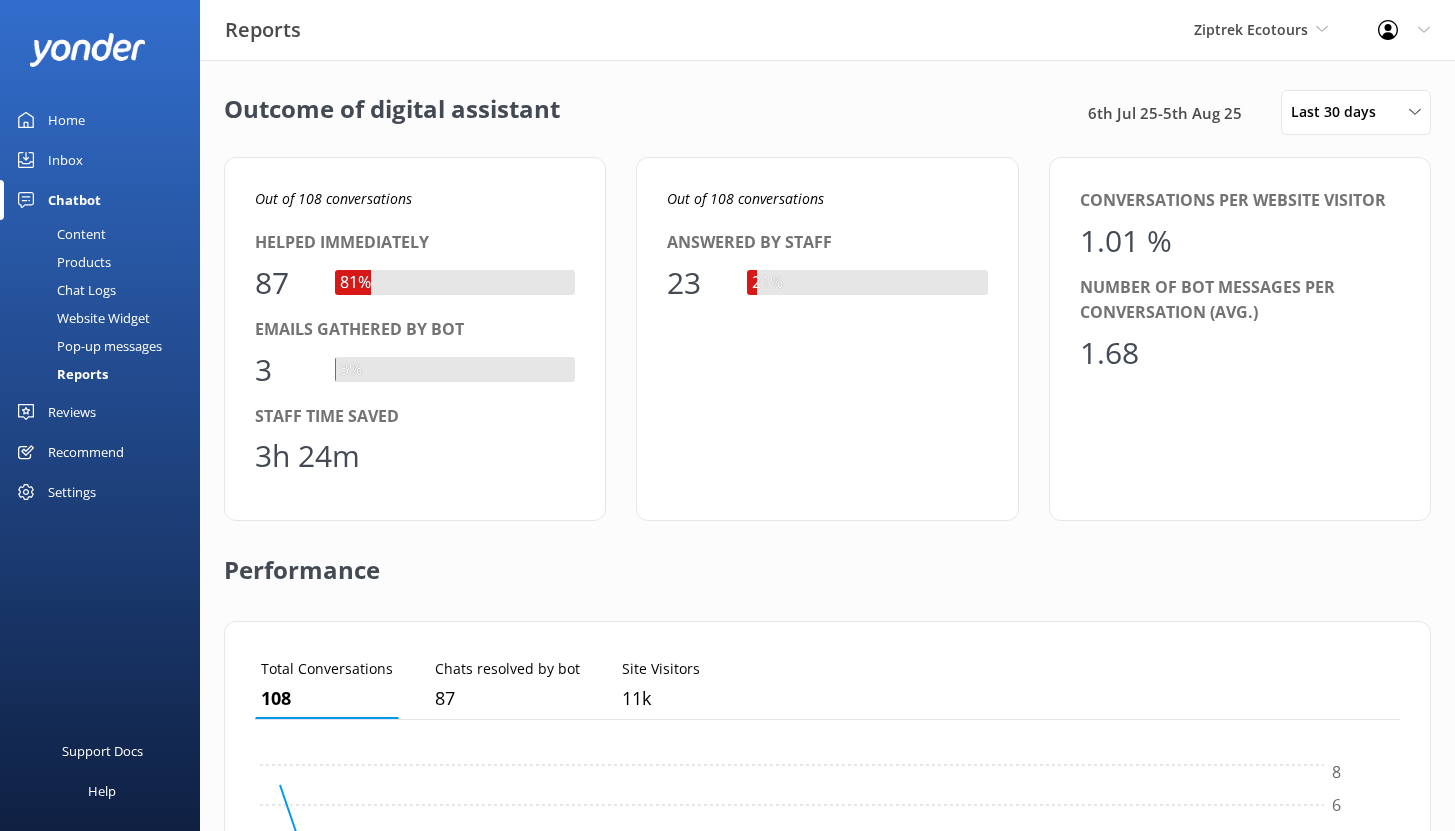 scroll, scrollTop: 16, scrollLeft: 16, axis: both 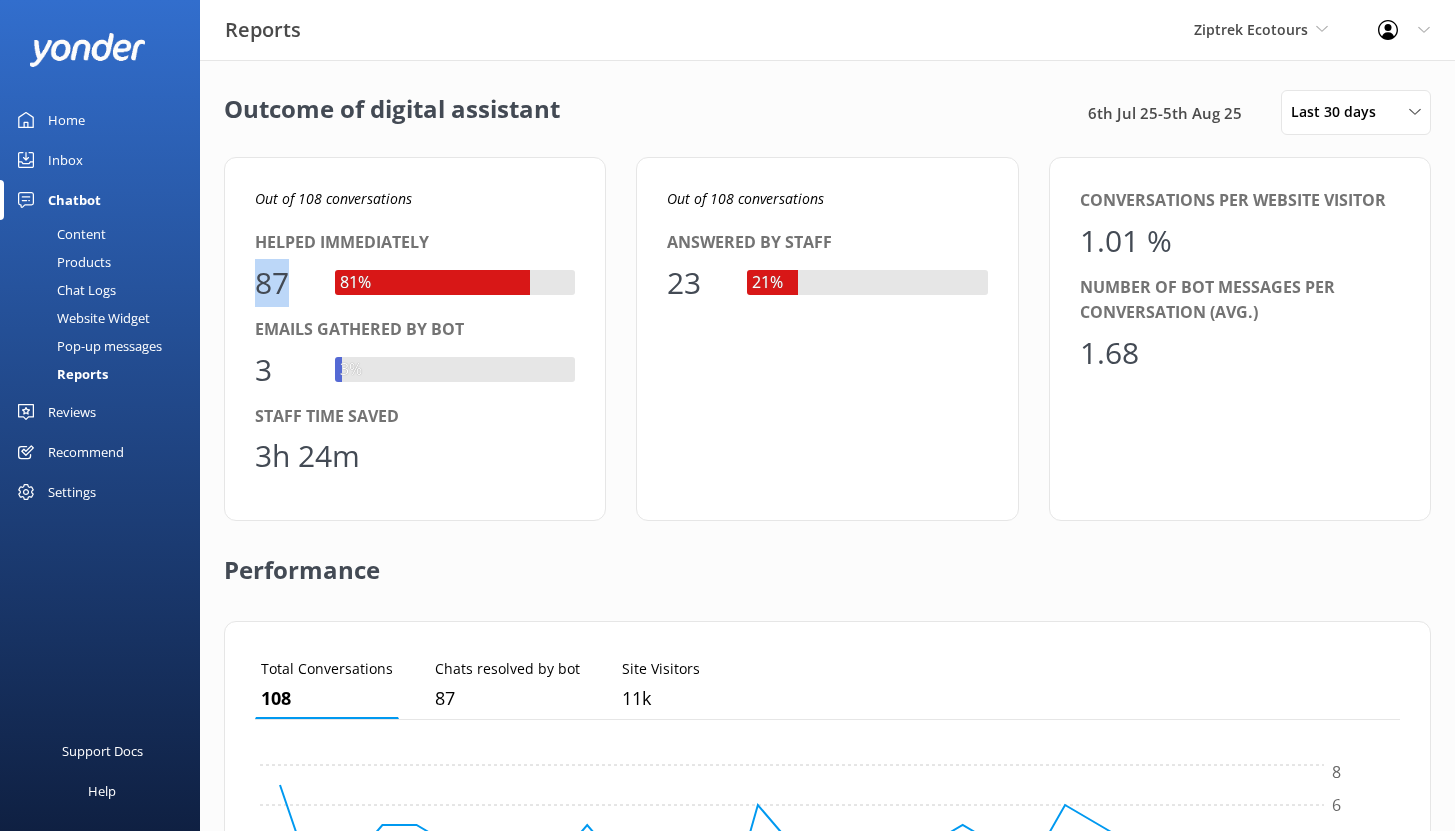 drag, startPoint x: 259, startPoint y: 280, endPoint x: 291, endPoint y: 282, distance: 32.06244 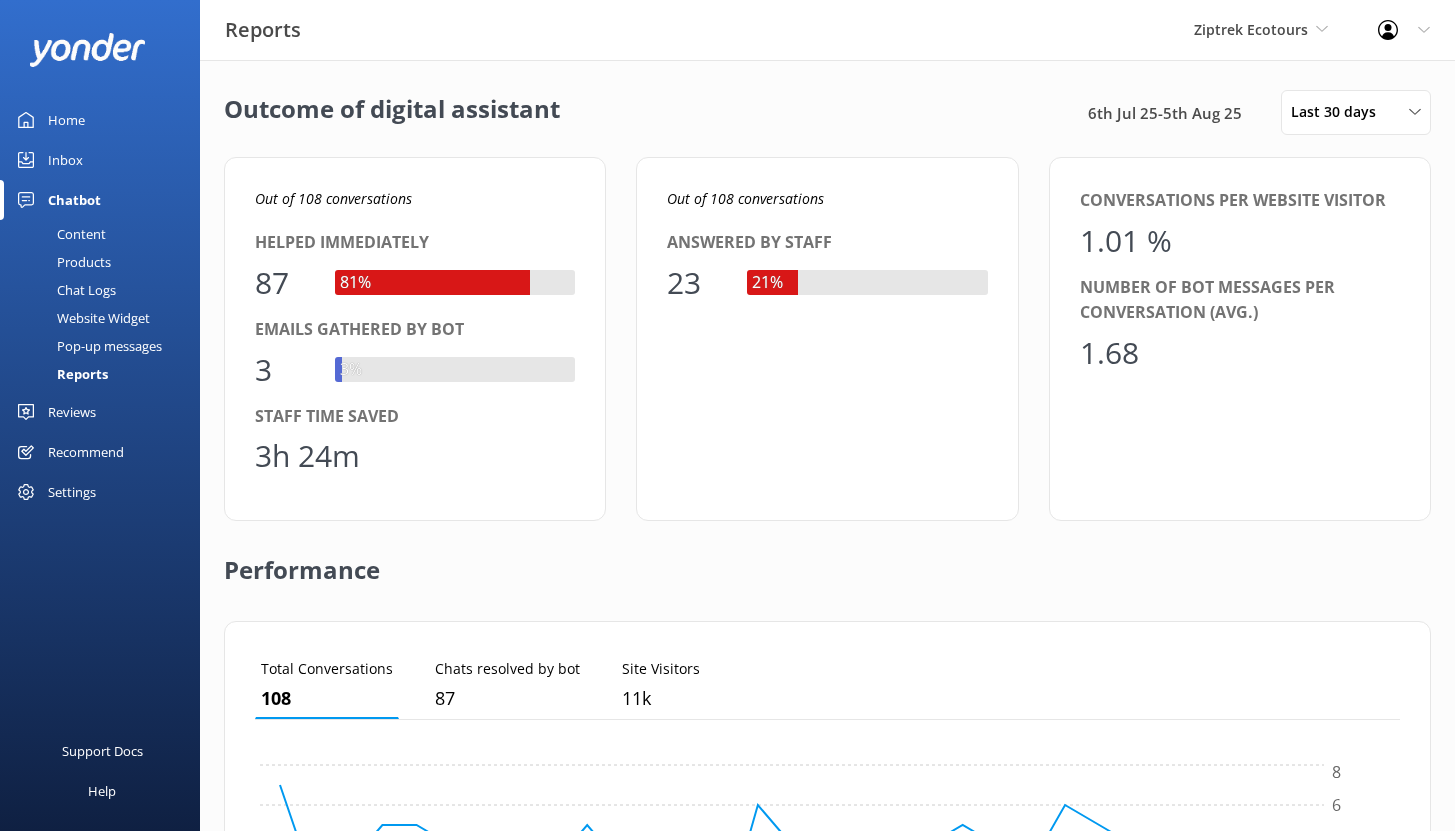 drag, startPoint x: 271, startPoint y: 369, endPoint x: 258, endPoint y: 369, distance: 13 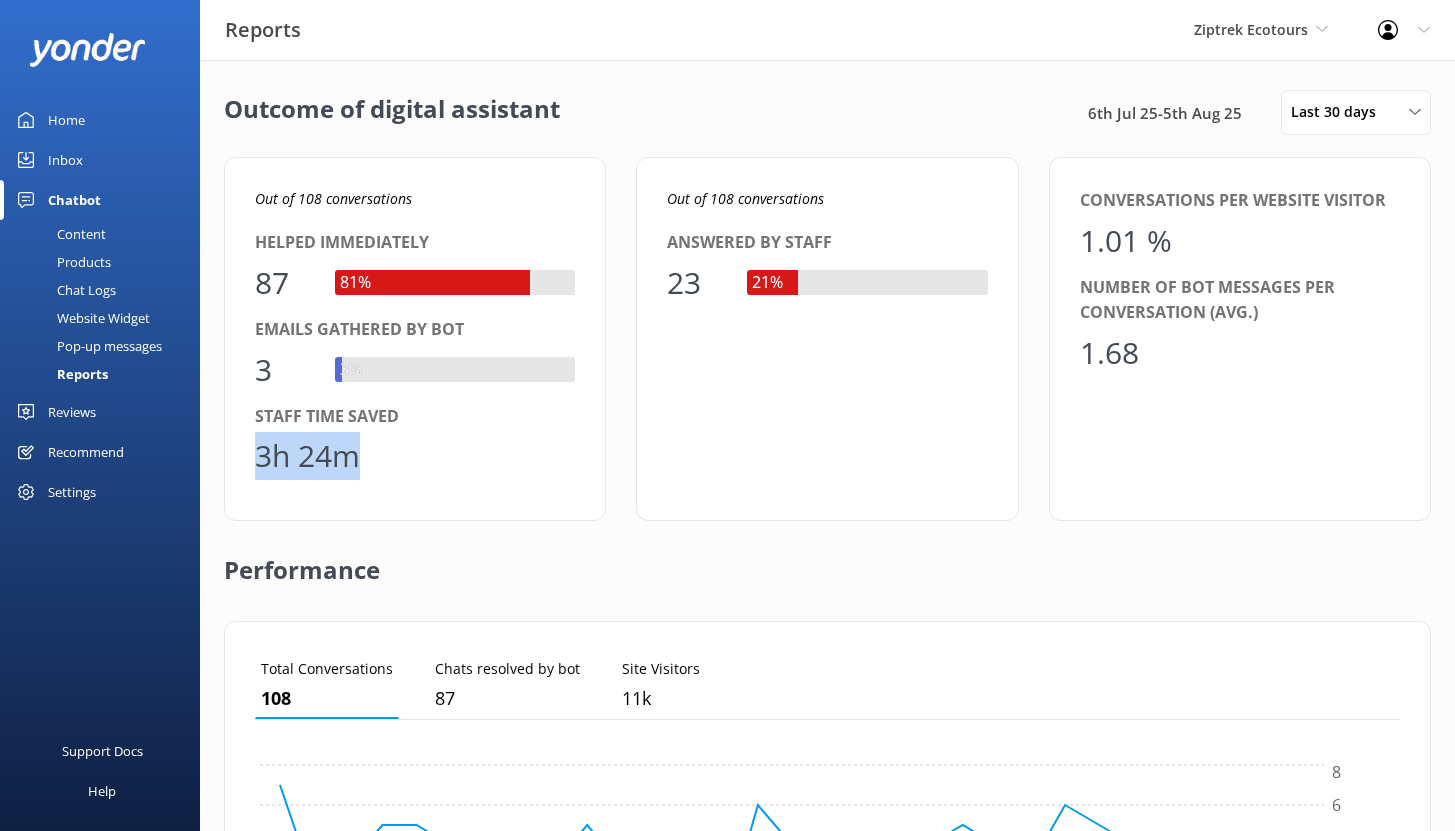 drag, startPoint x: 257, startPoint y: 464, endPoint x: 349, endPoint y: 464, distance: 92 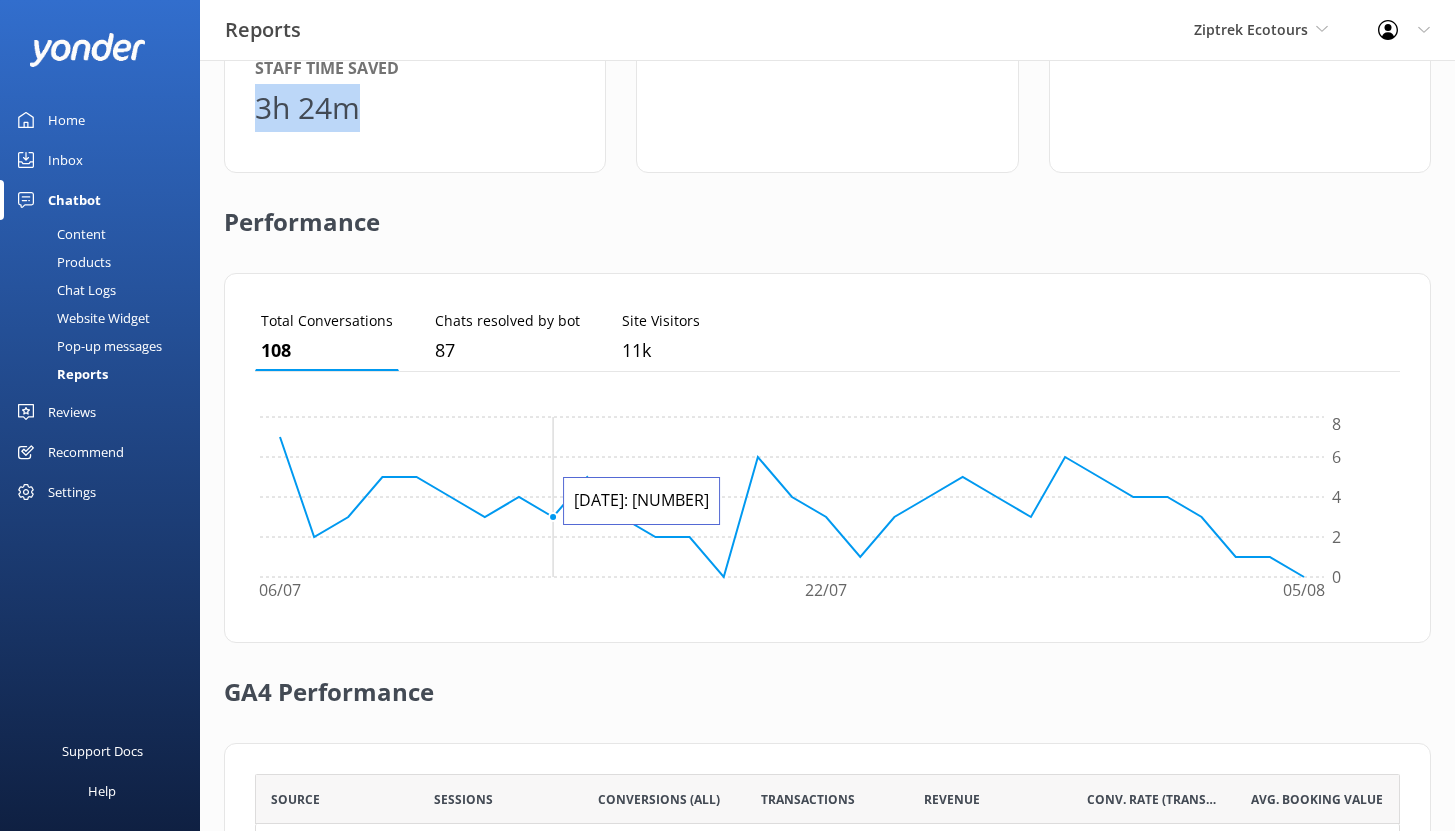 scroll, scrollTop: 563, scrollLeft: 0, axis: vertical 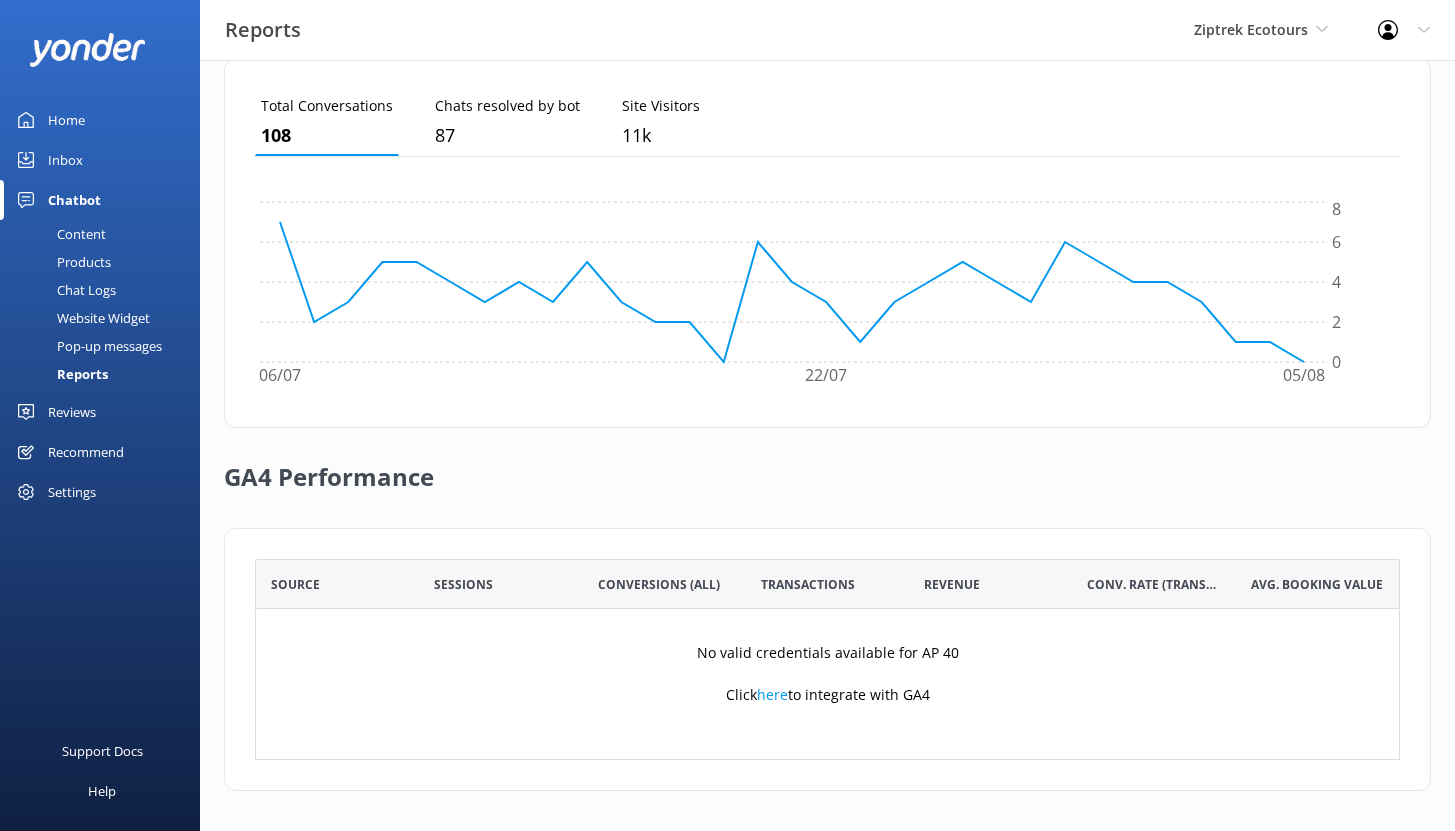 click on "Home" at bounding box center [100, 120] 